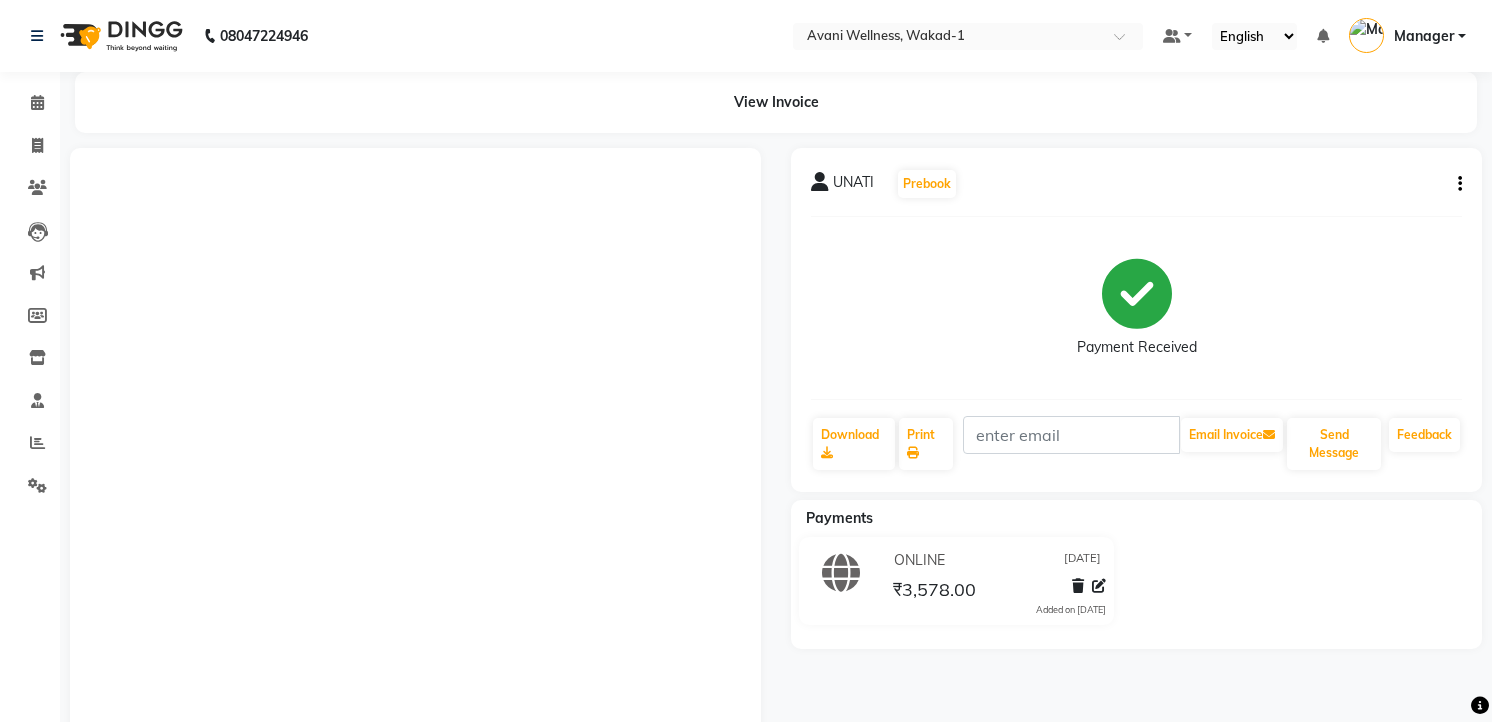 scroll, scrollTop: 171, scrollLeft: 0, axis: vertical 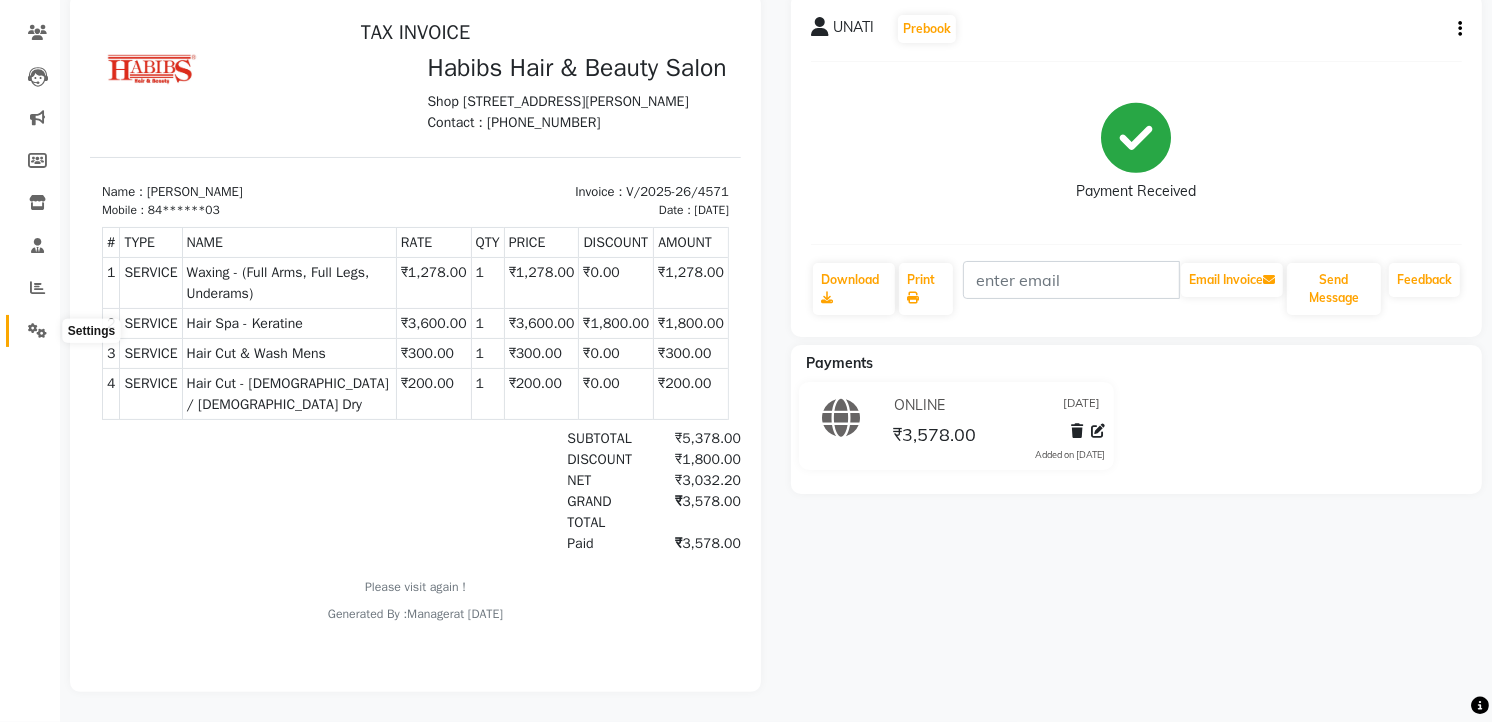 click 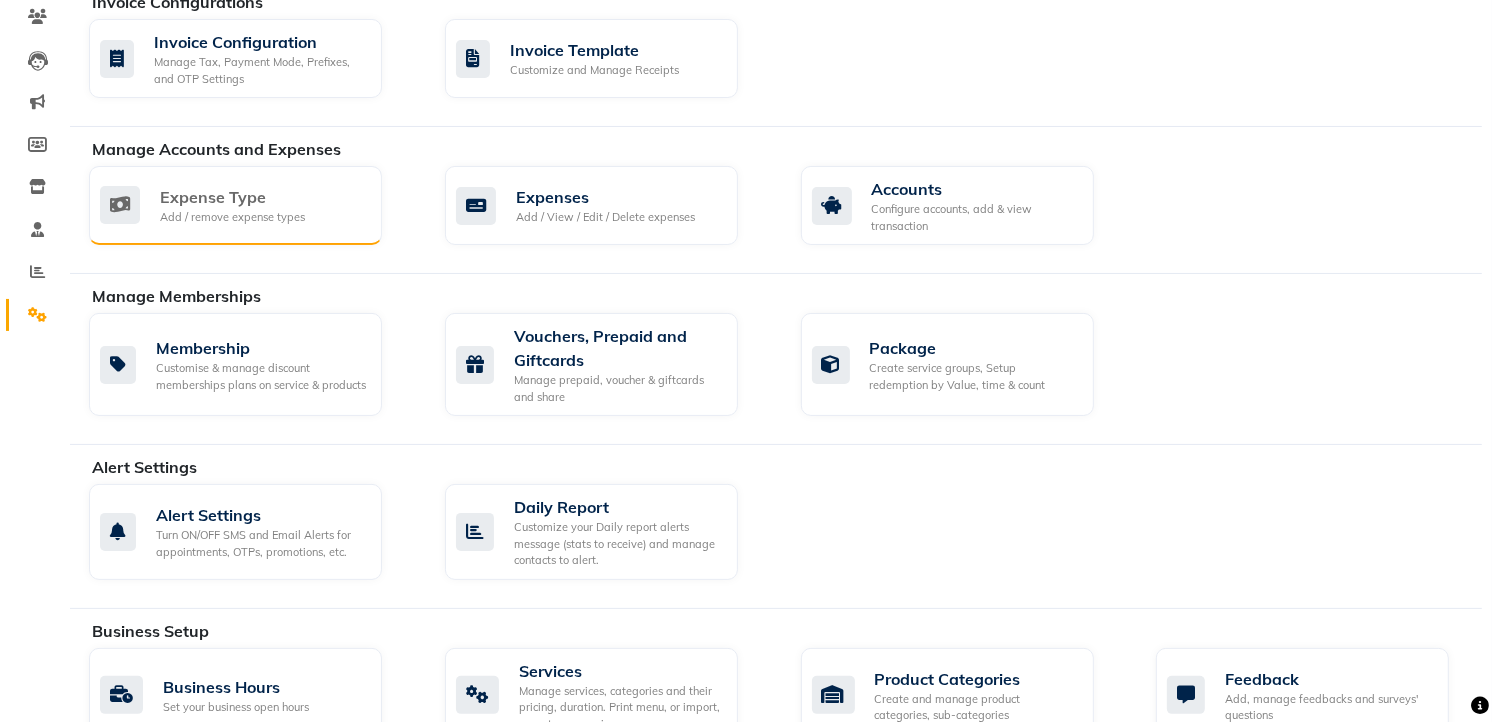 click on "Expense Type Add / remove expense types" 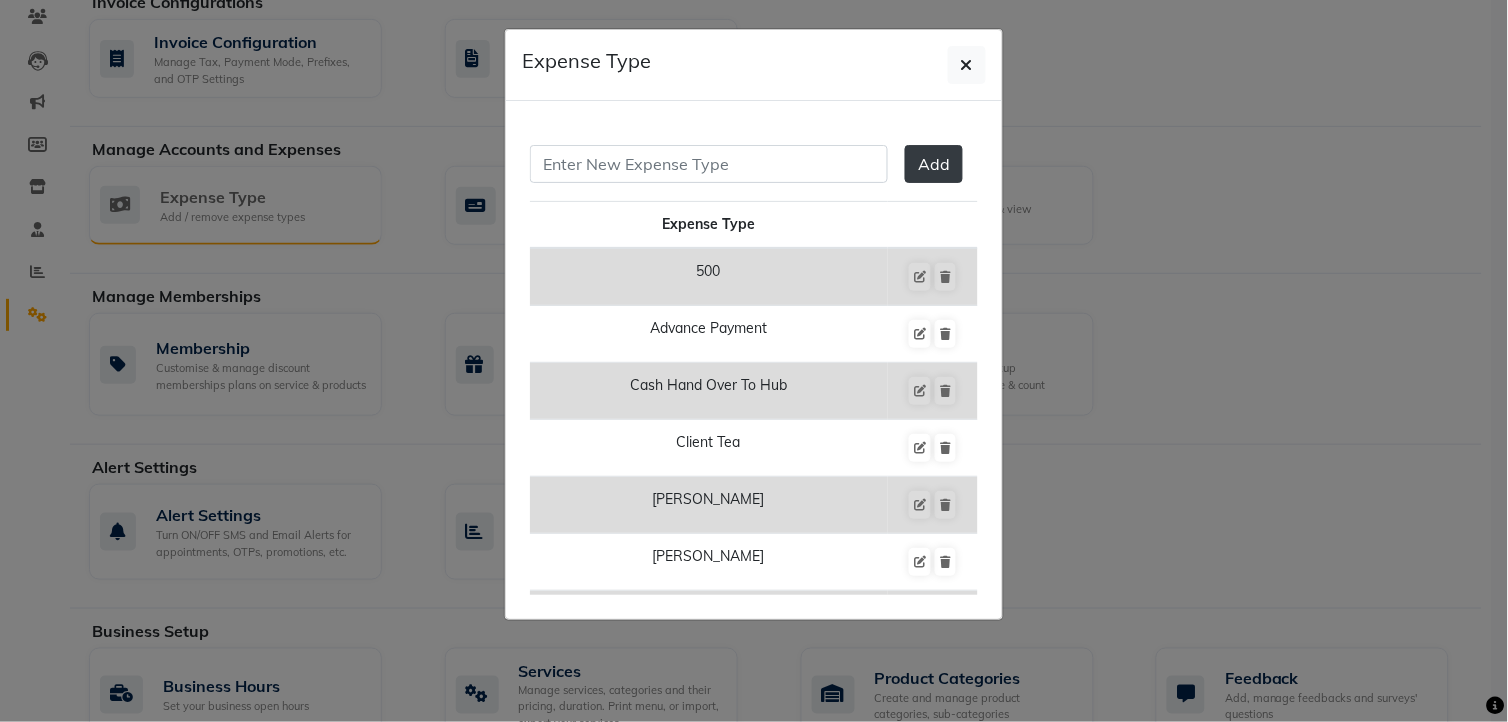 click on "Expense Type  Add  Expense Type 500 Advance Payment Cash Hand Over To Hub Client Tea [PERSON_NAME] [PERSON_NAME] Snacks [PERSON_NAME] Tip To Styalist Daily Incentive Employee Referral Incentive Late Night Staff Dinner Membership Ins Milk Office Expense Packege Incentive Pantry Bills Product Ins Products Incentive Salary Advance Salon Expense Salon Maintenance Staff Tea Staff Tea Stationary Tip Water Bills Water [PERSON_NAME] [PERSON_NAME] Xerox" 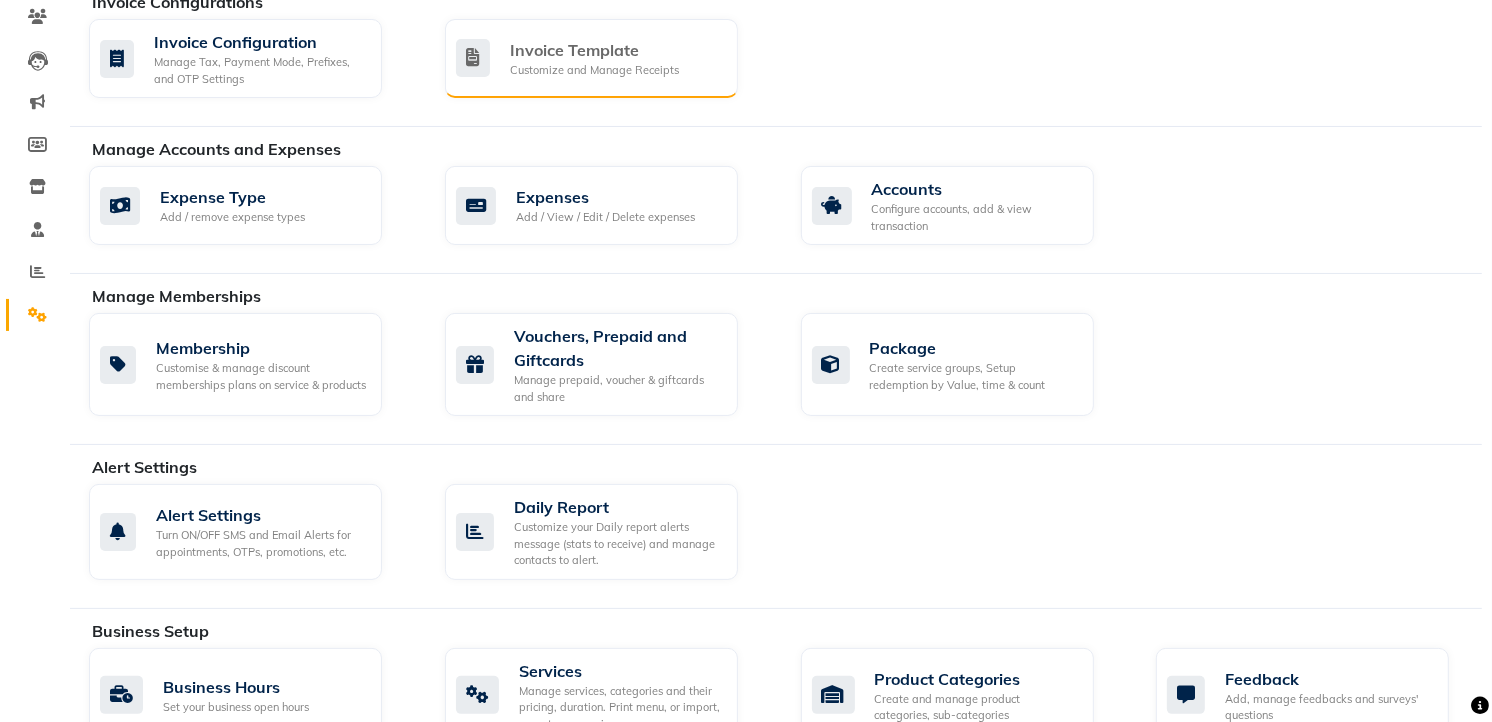 click on "Invoice Template" 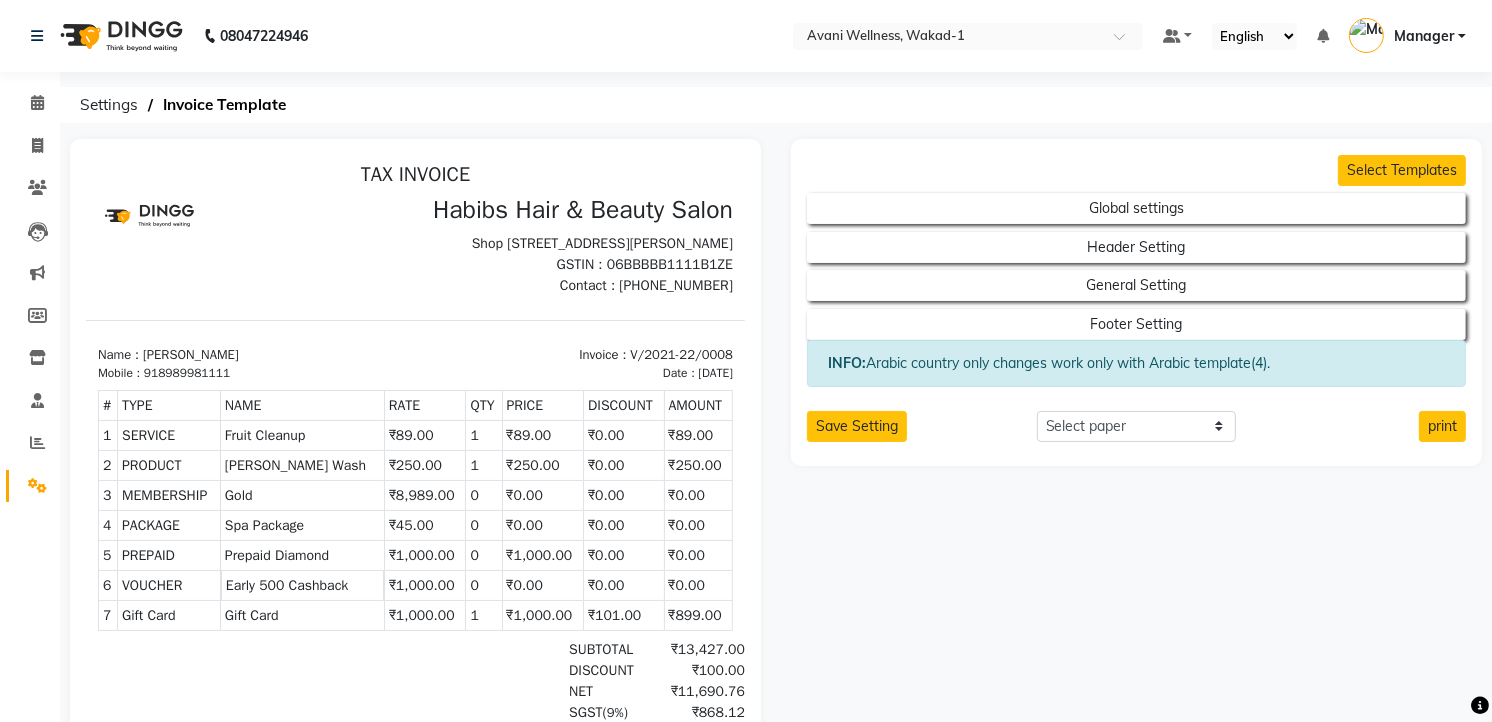 scroll, scrollTop: 16, scrollLeft: 0, axis: vertical 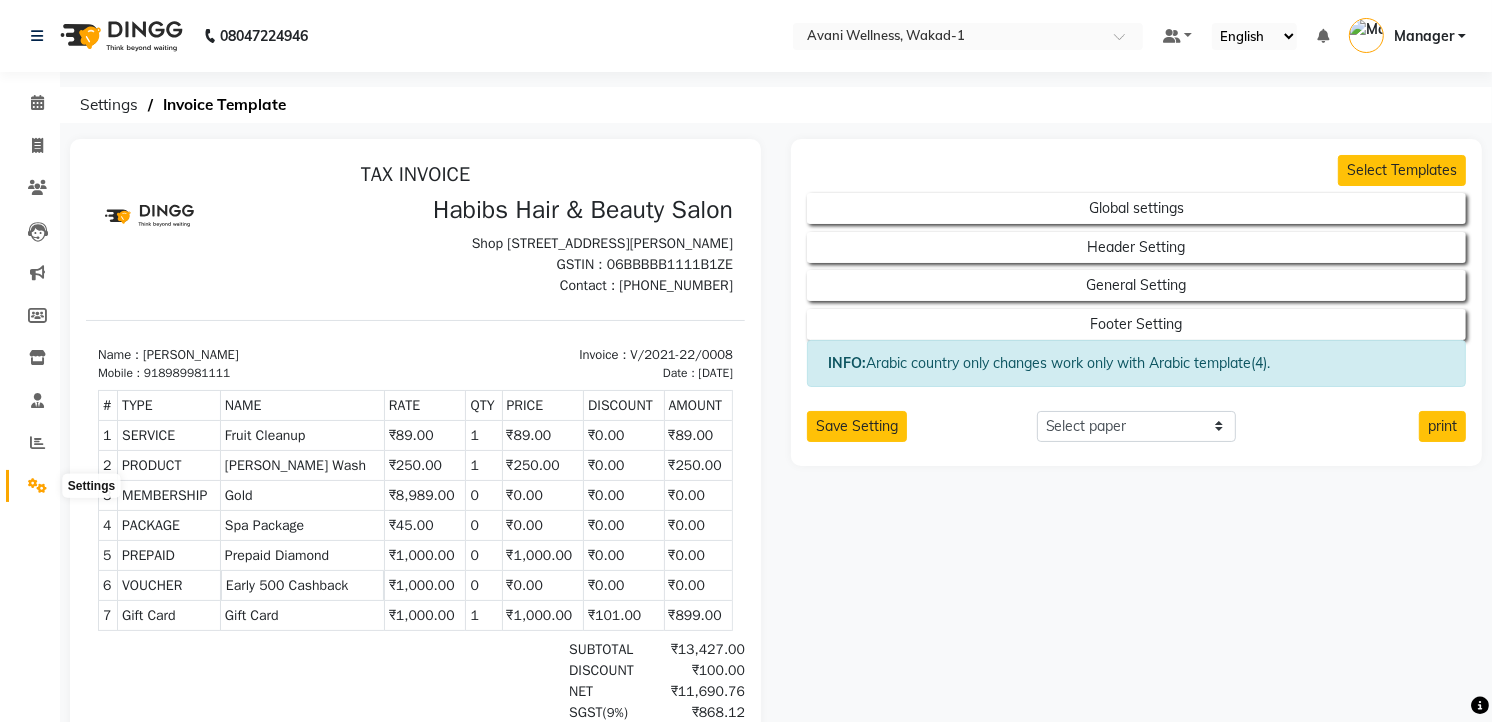 click 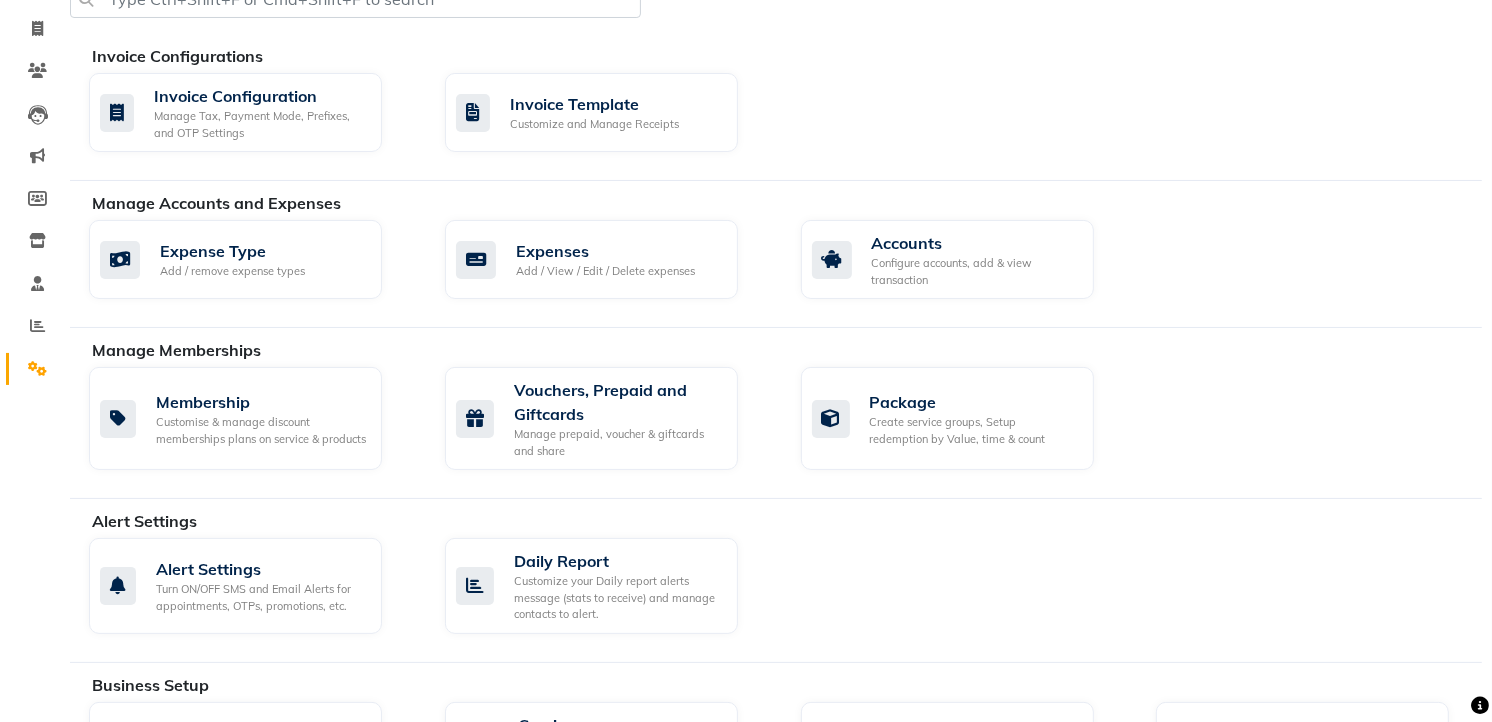 scroll, scrollTop: 118, scrollLeft: 0, axis: vertical 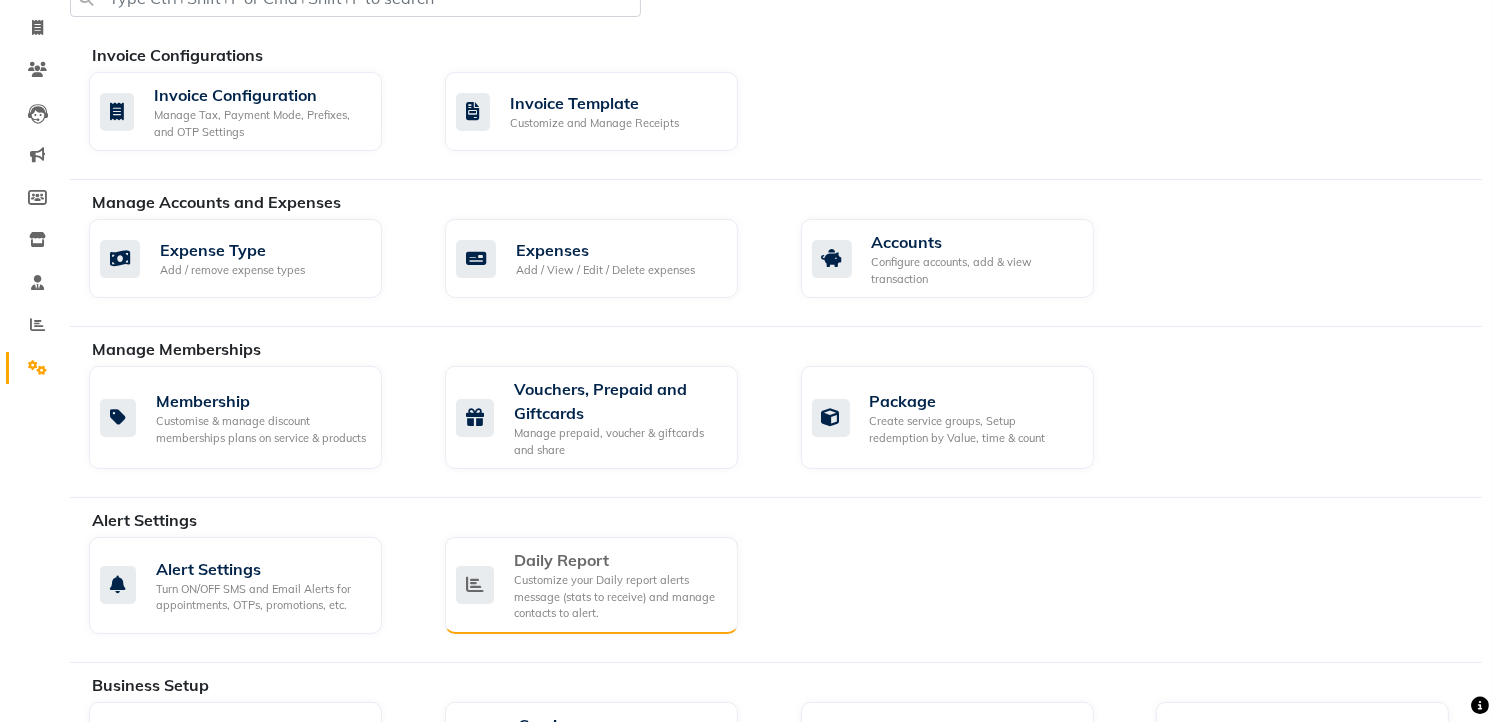 click on "Customize your Daily report alerts message (stats to receive) and manage contacts to alert." 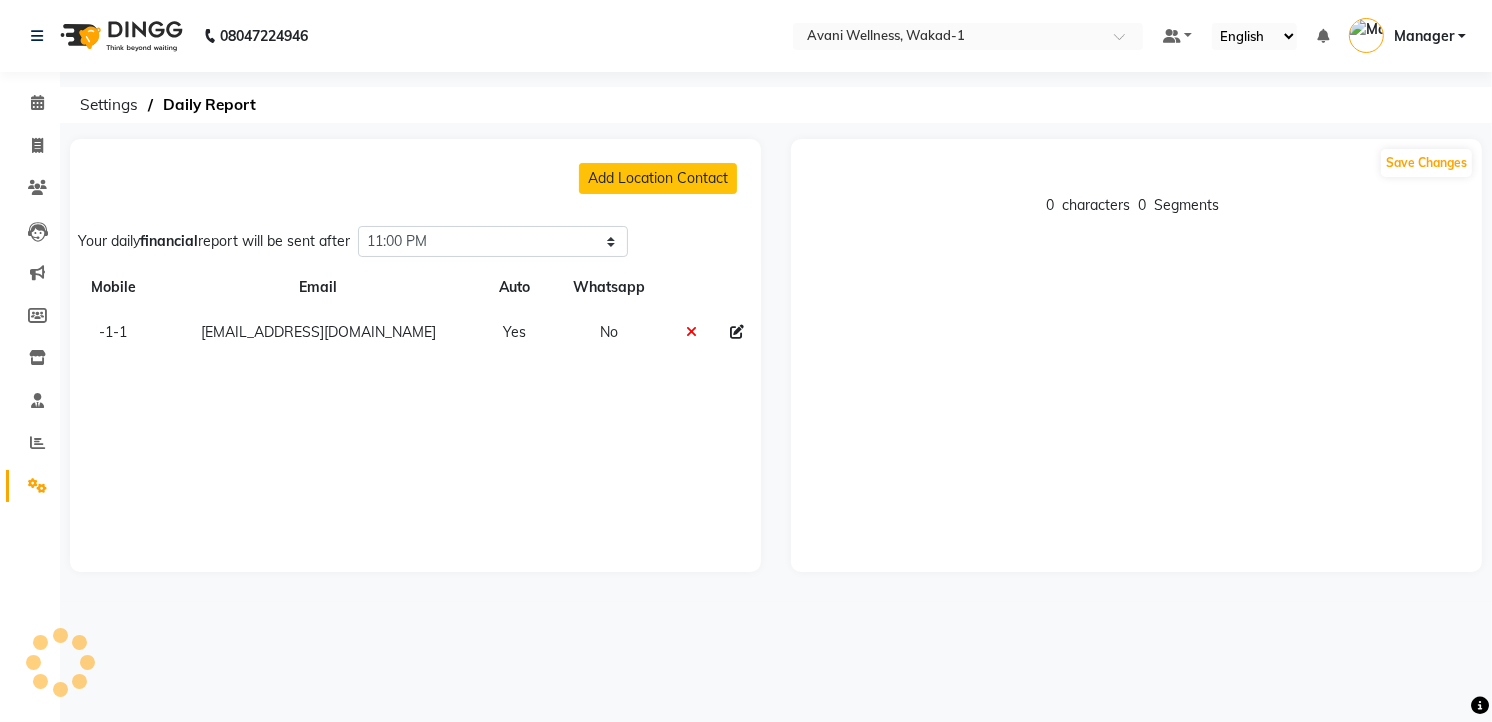 scroll, scrollTop: 0, scrollLeft: 0, axis: both 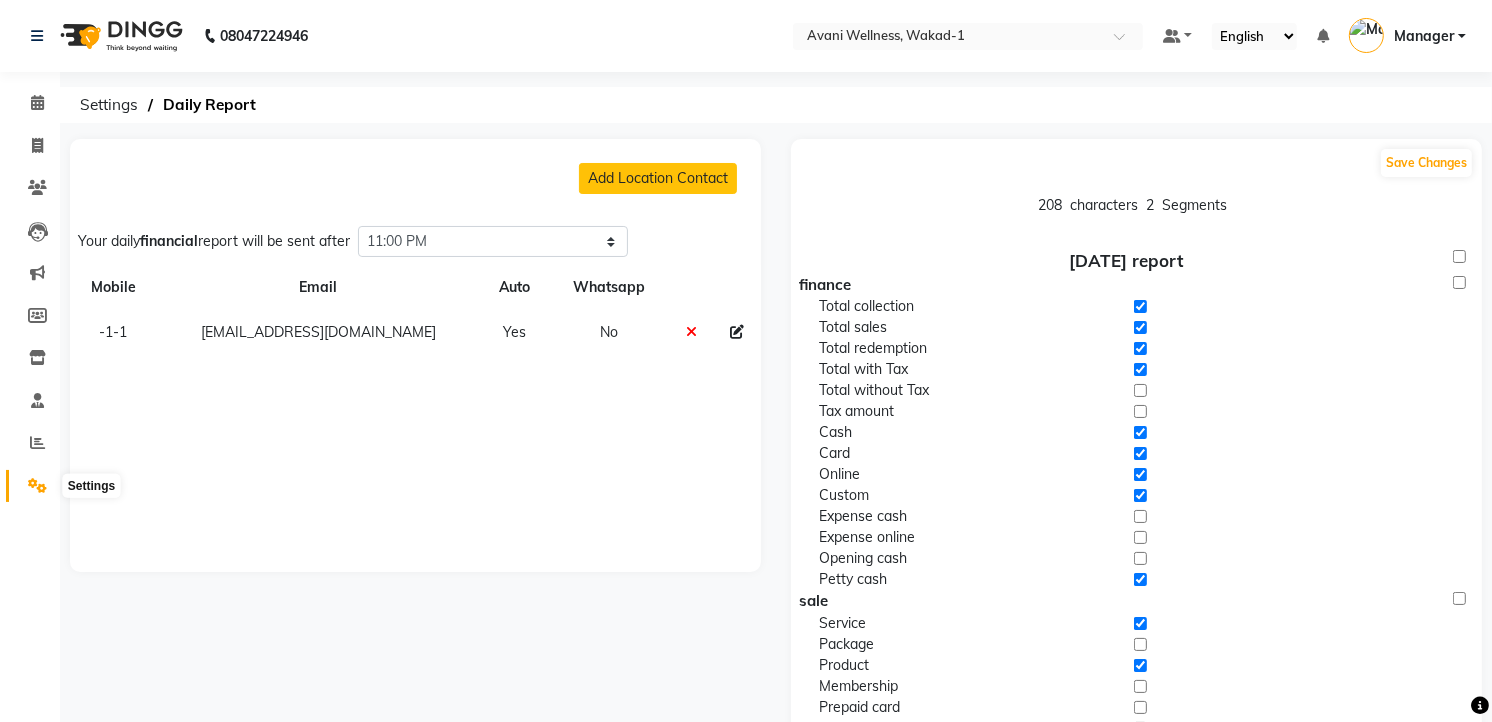 click 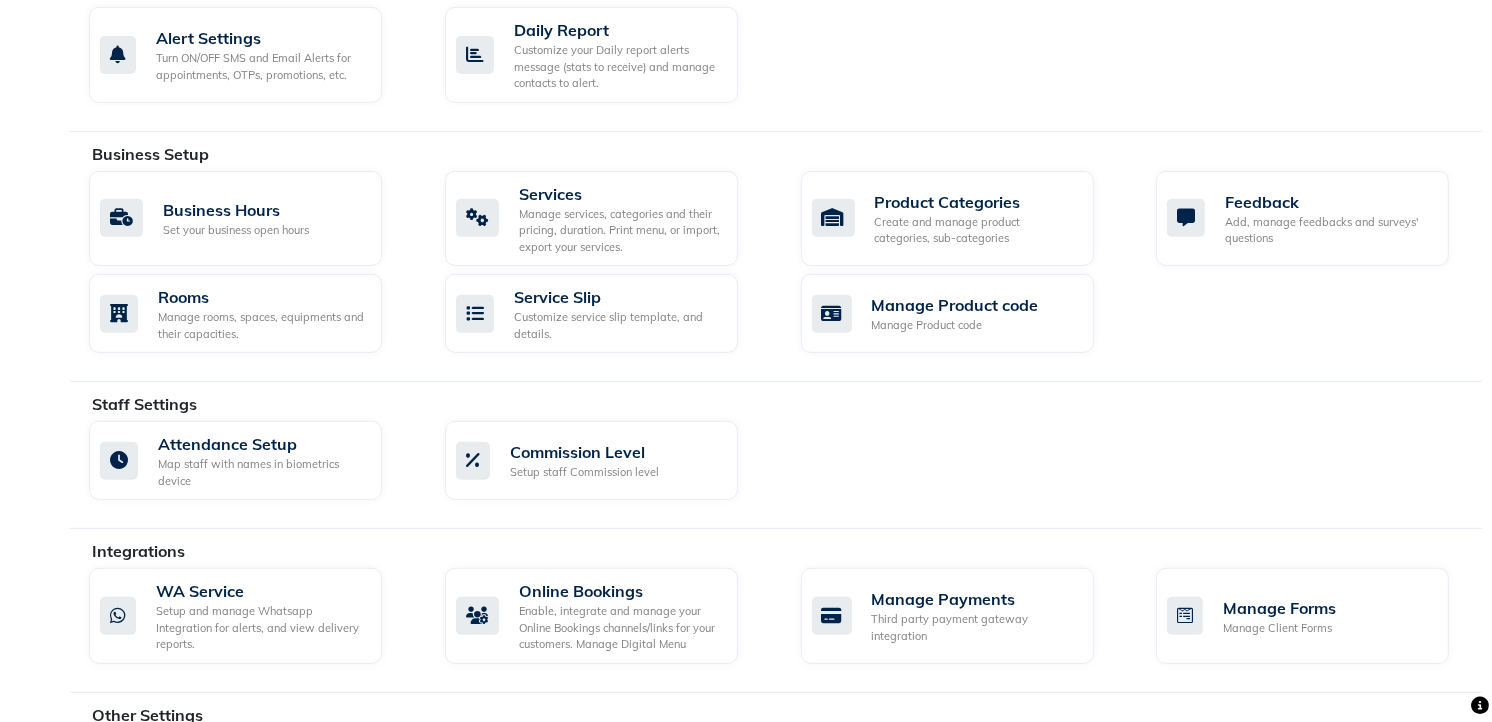 scroll, scrollTop: 650, scrollLeft: 0, axis: vertical 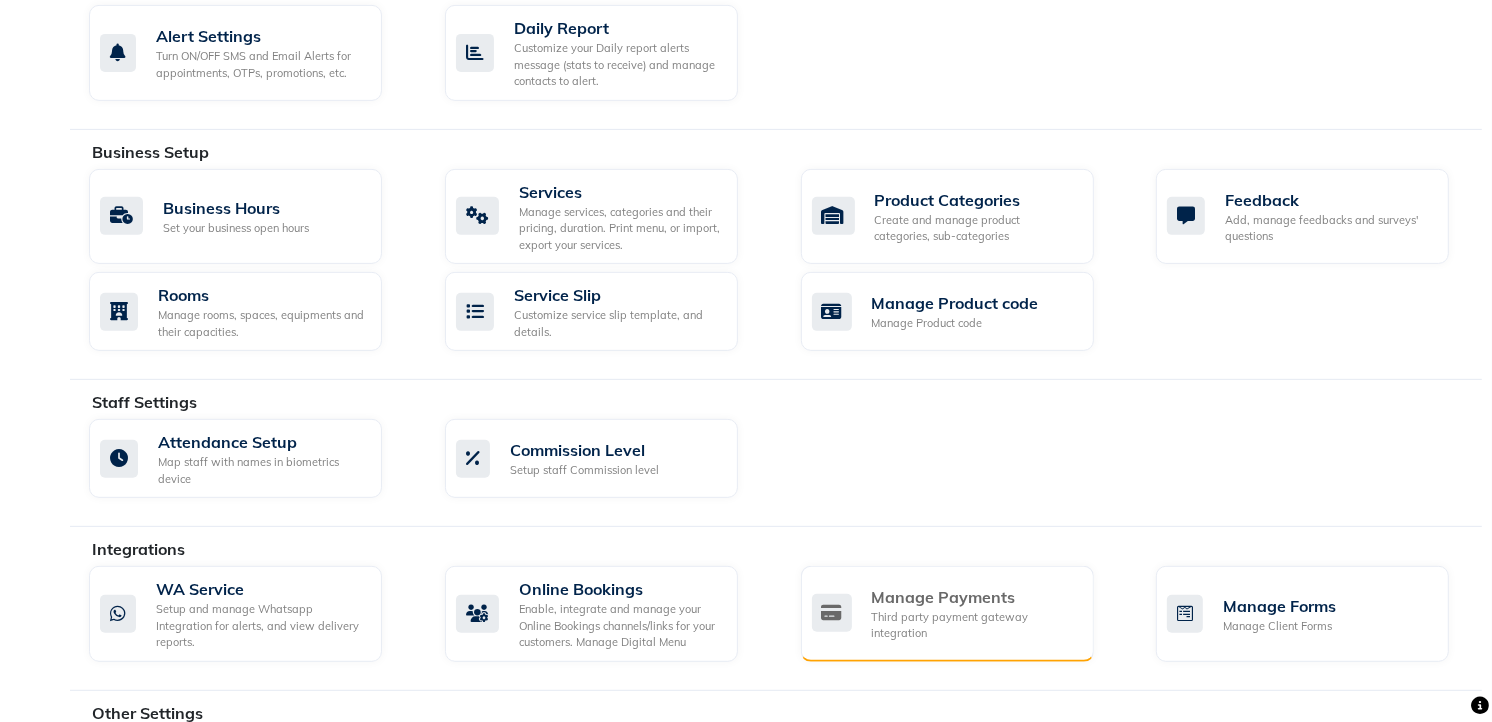 click on "Manage Payments Third party payment gateway integration" 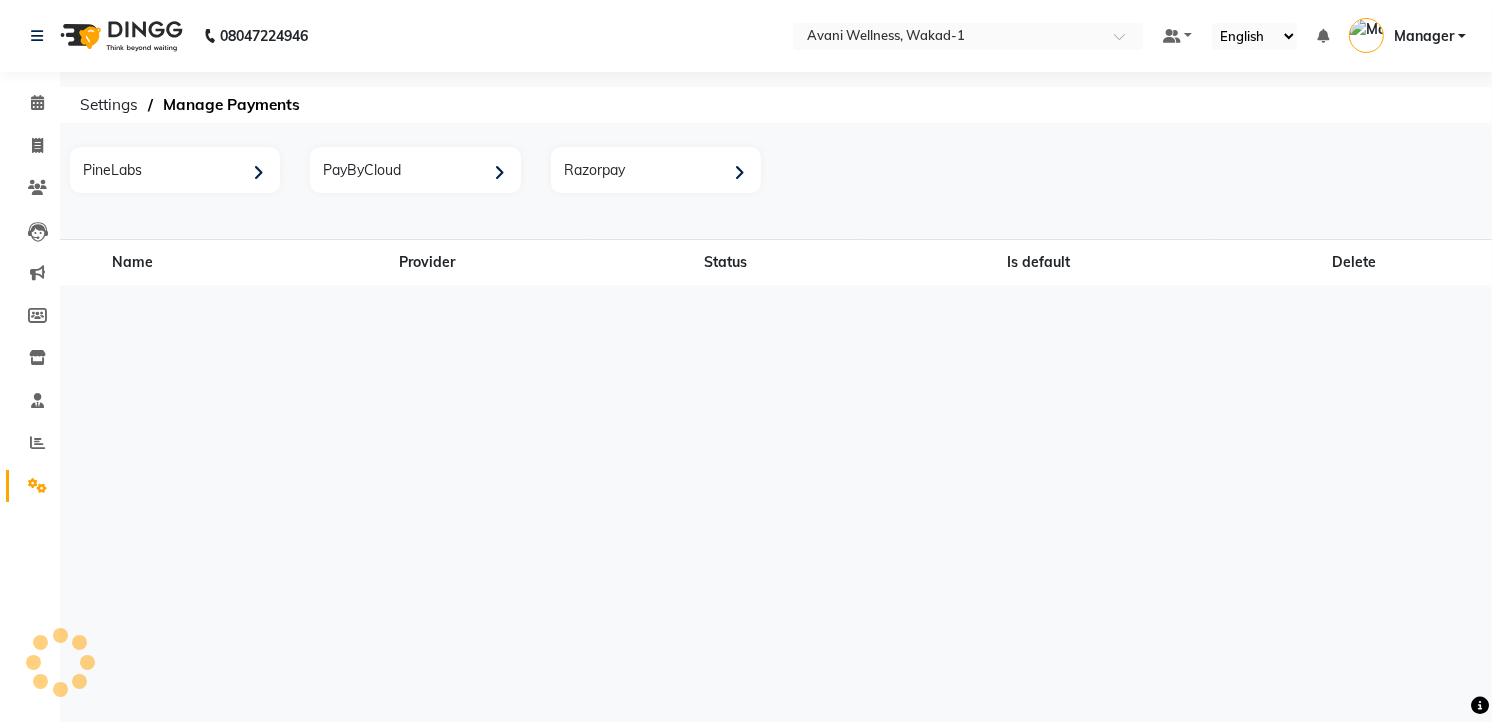 scroll, scrollTop: 0, scrollLeft: 0, axis: both 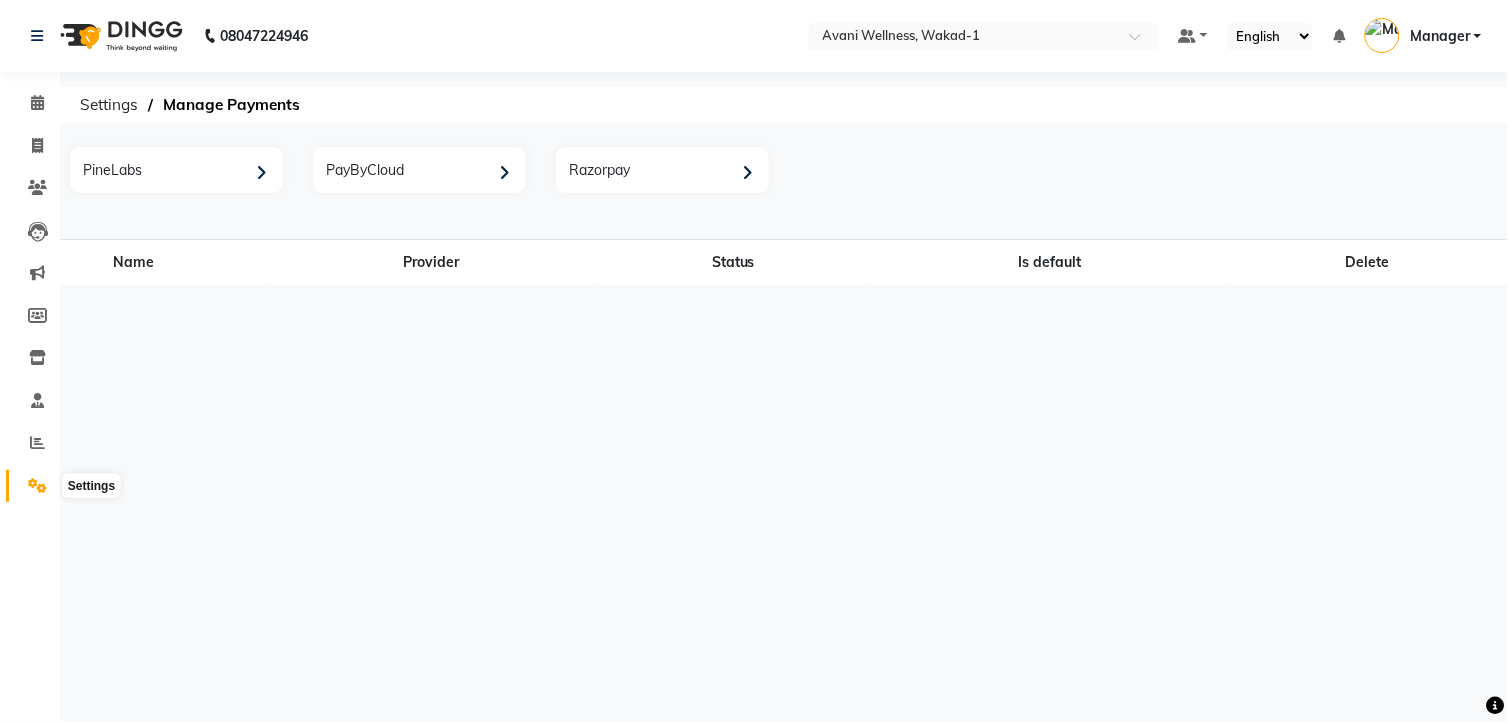 click 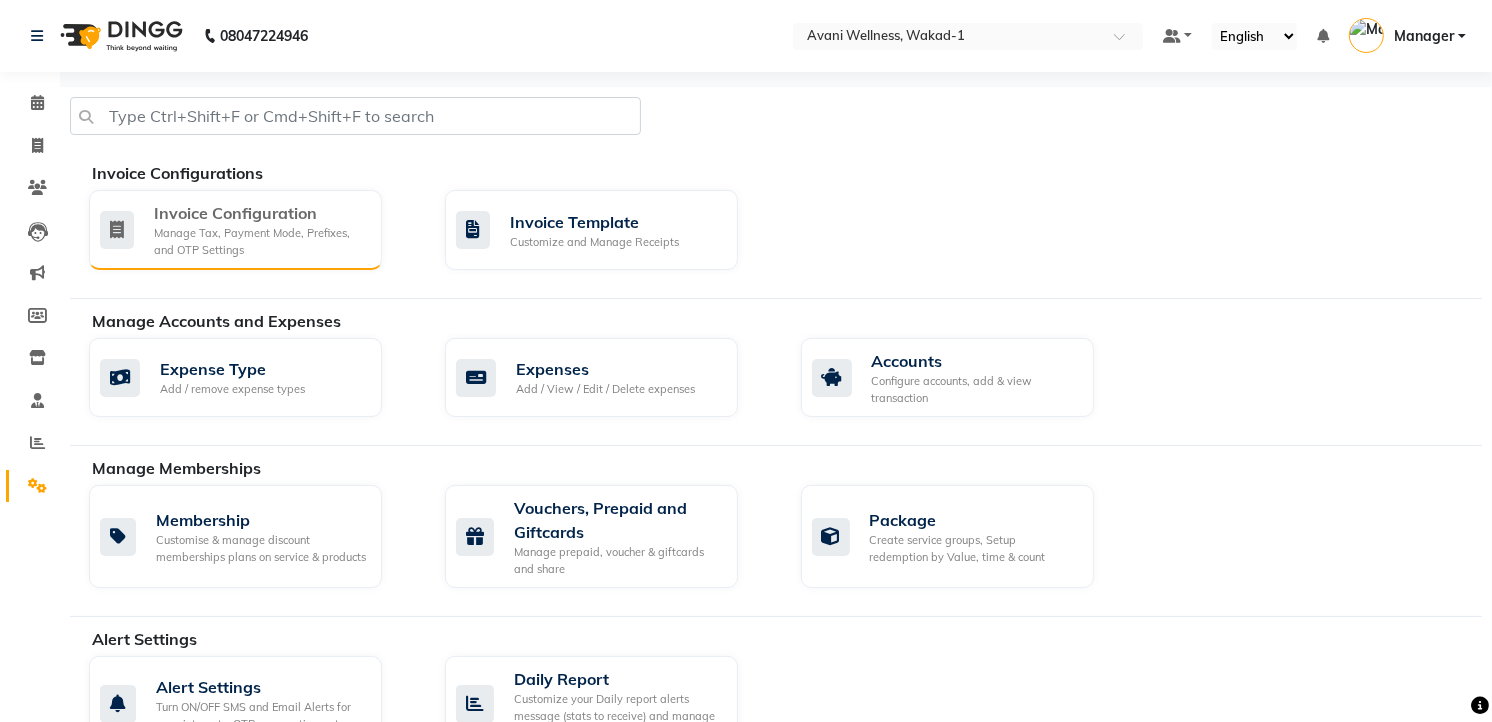 click on "Manage Tax, Payment Mode, Prefixes, and OTP Settings" 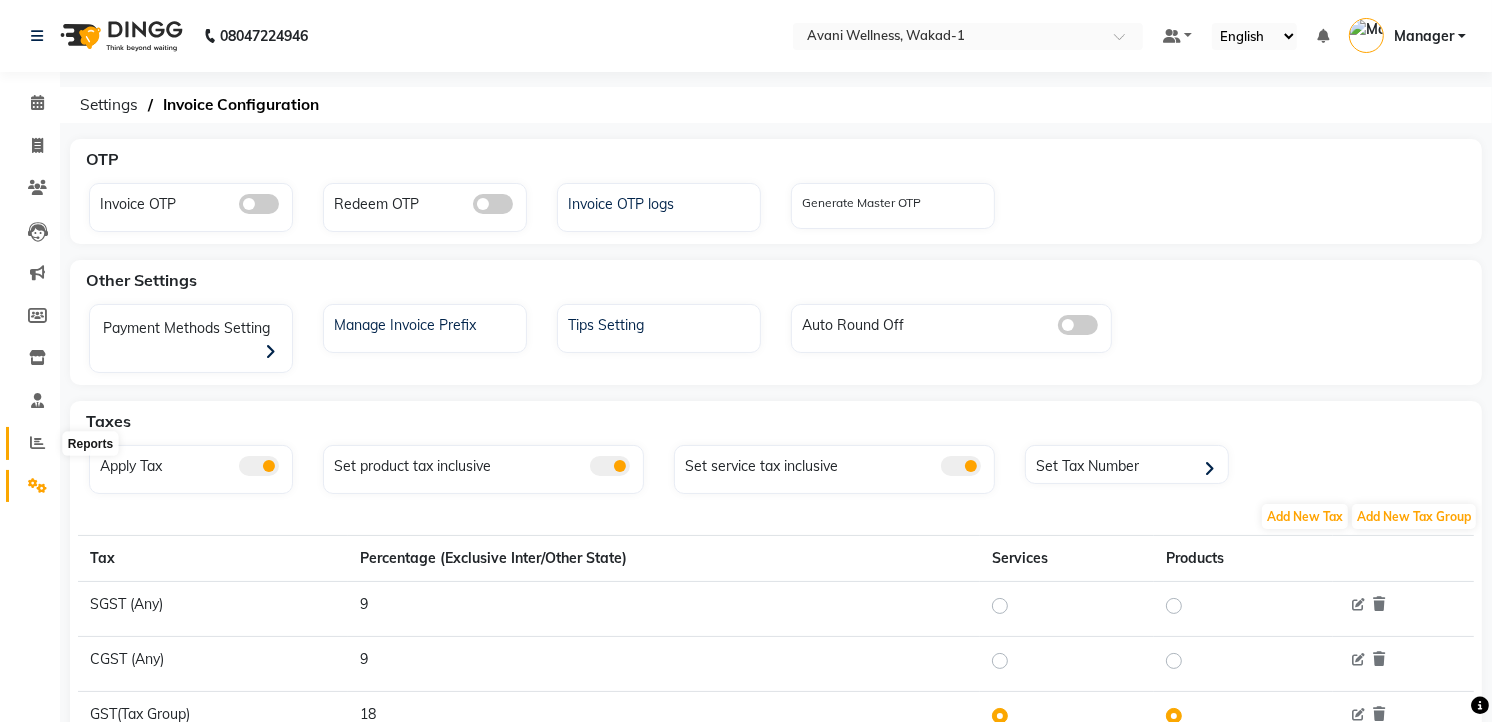 click 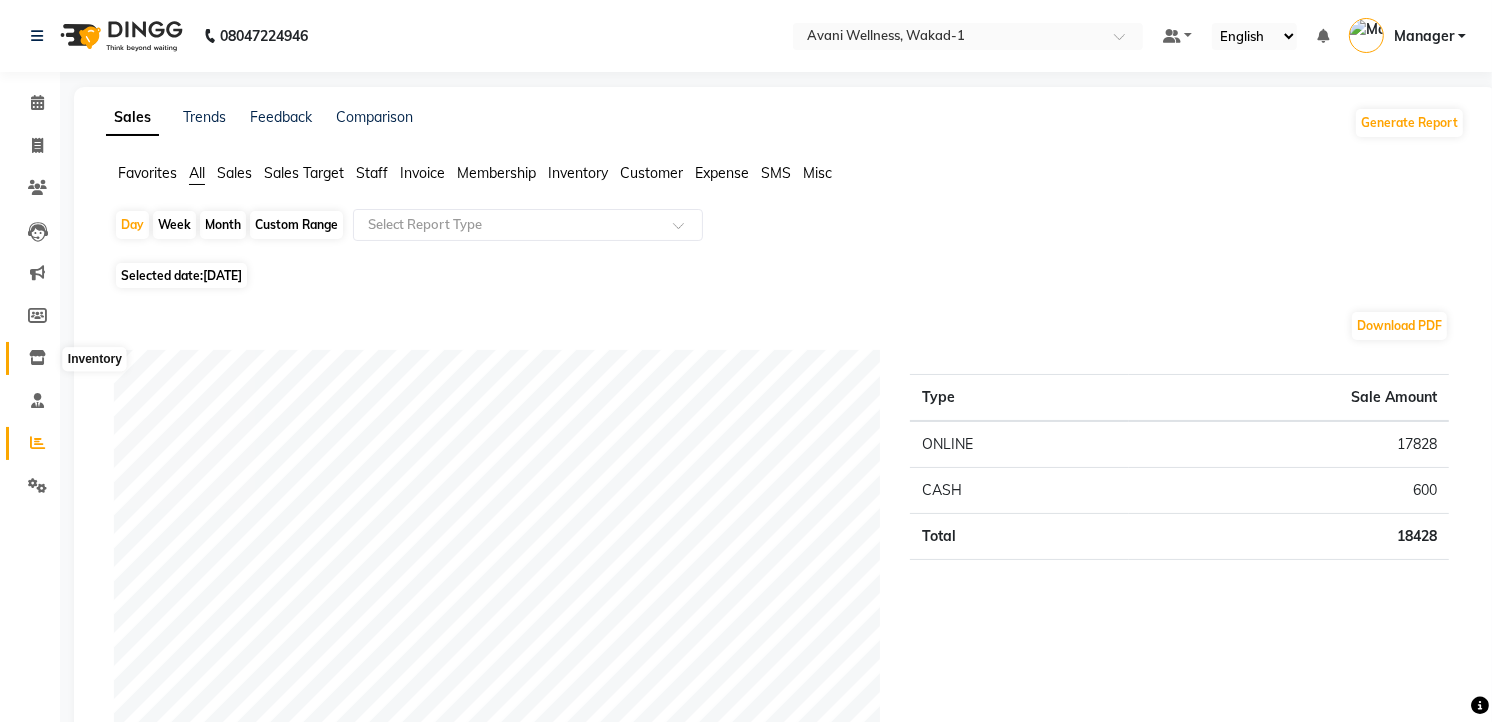 click 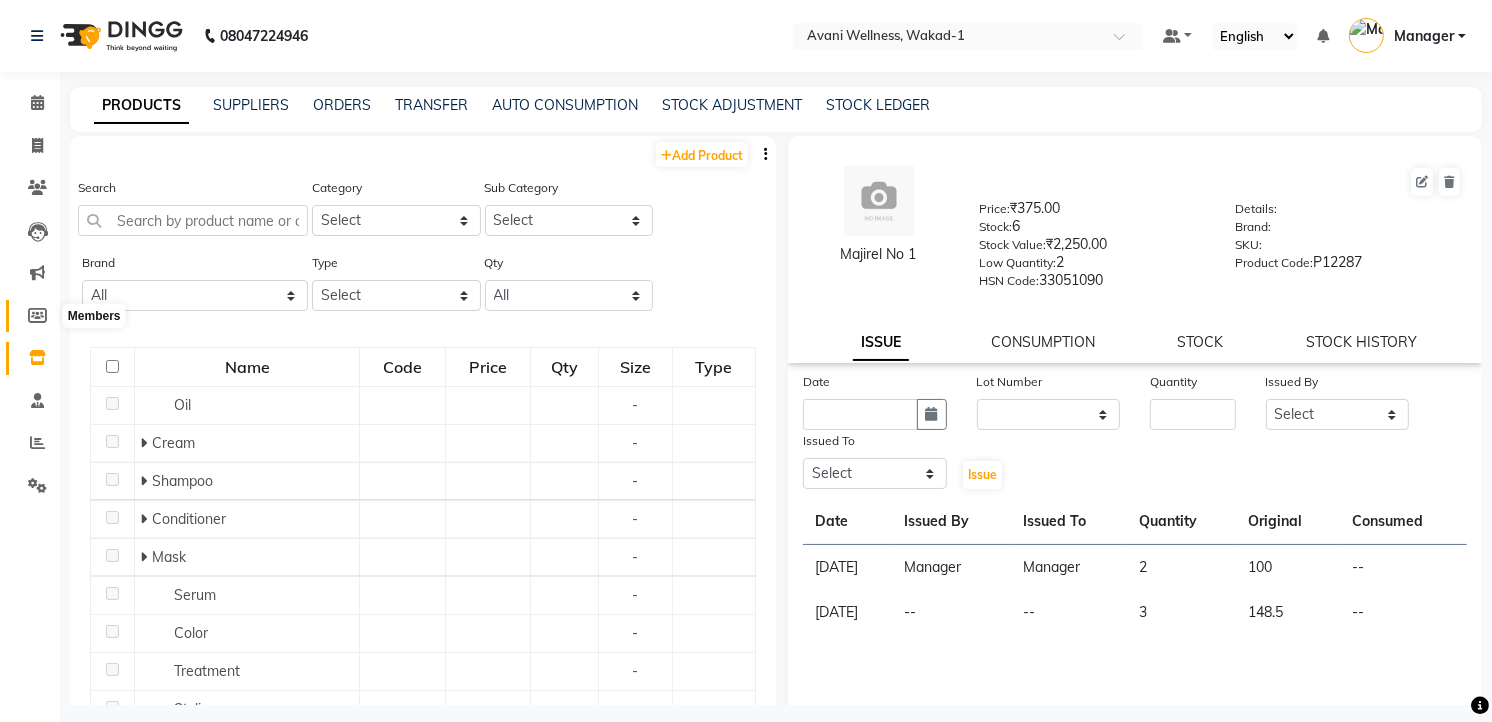 click 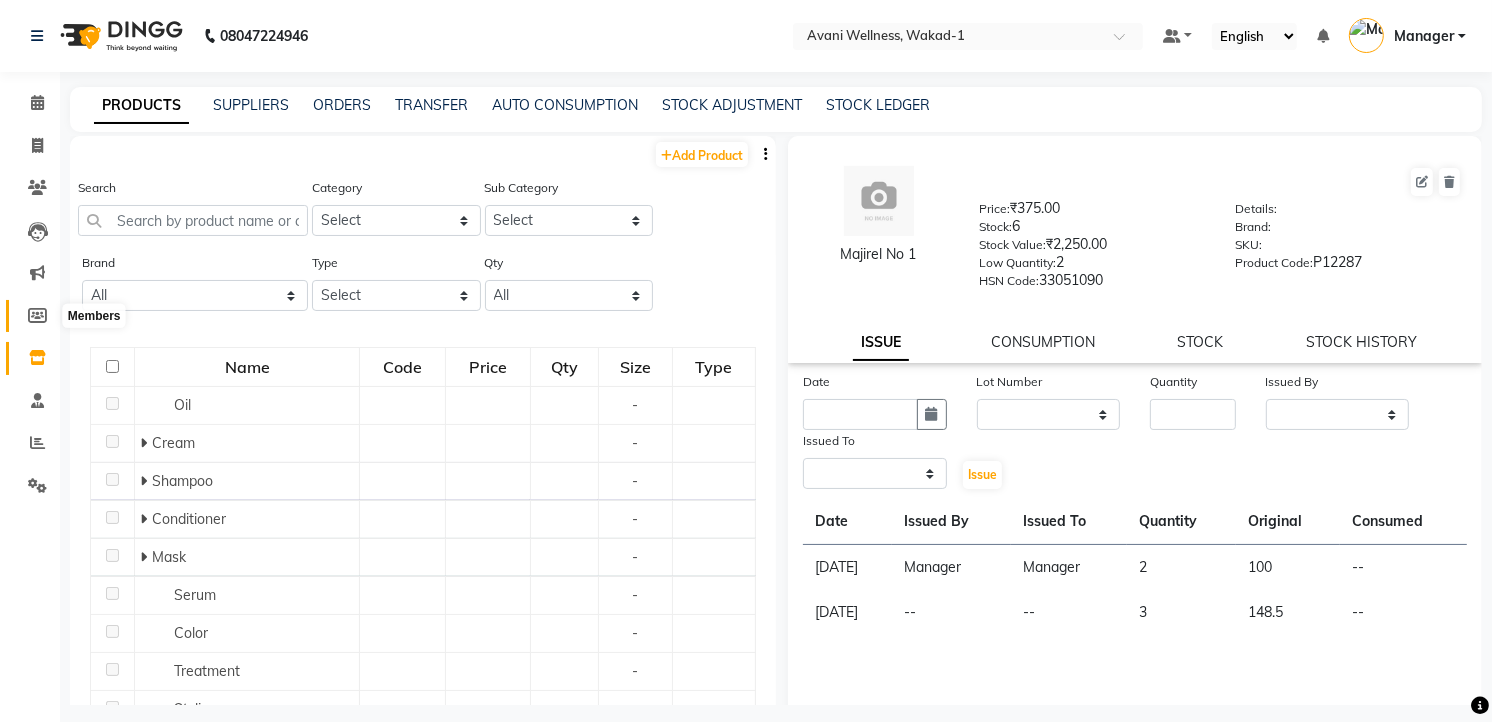 select 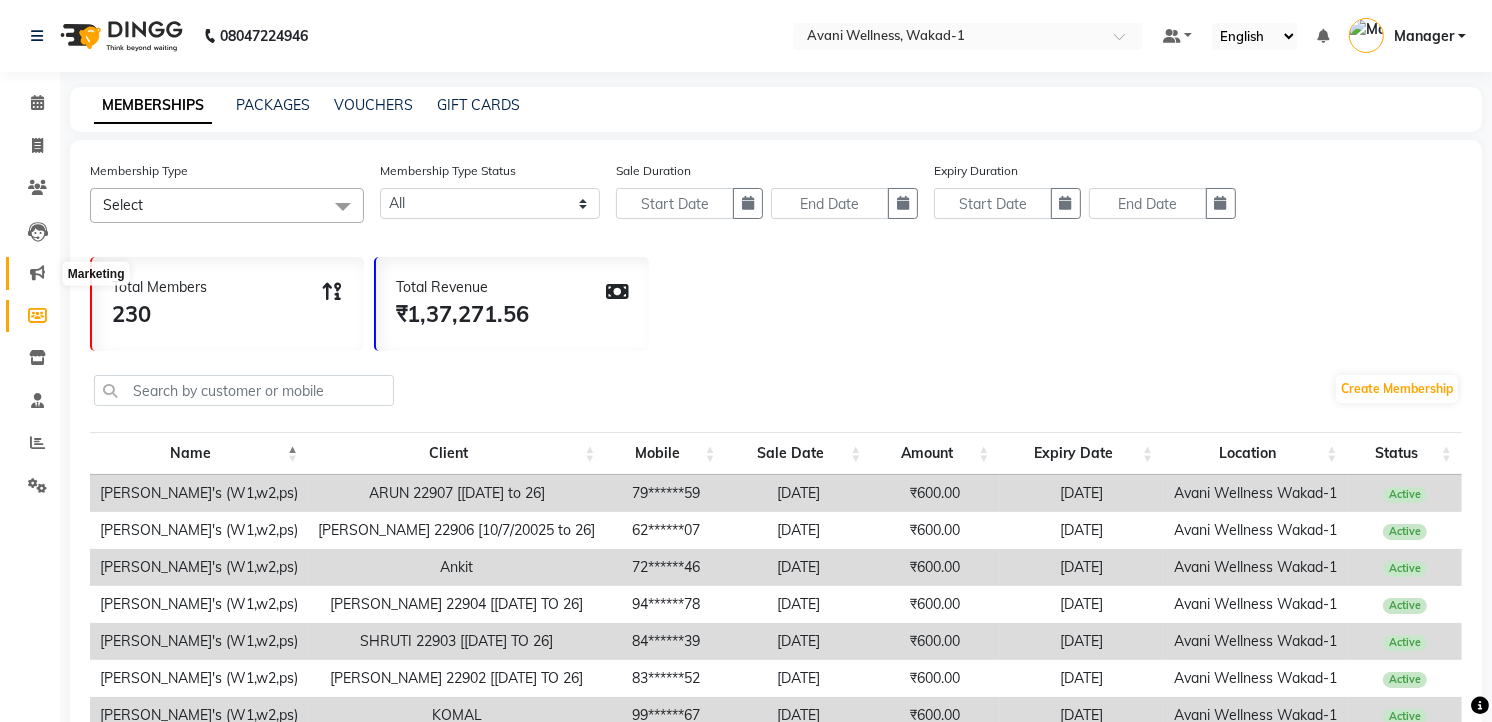 click 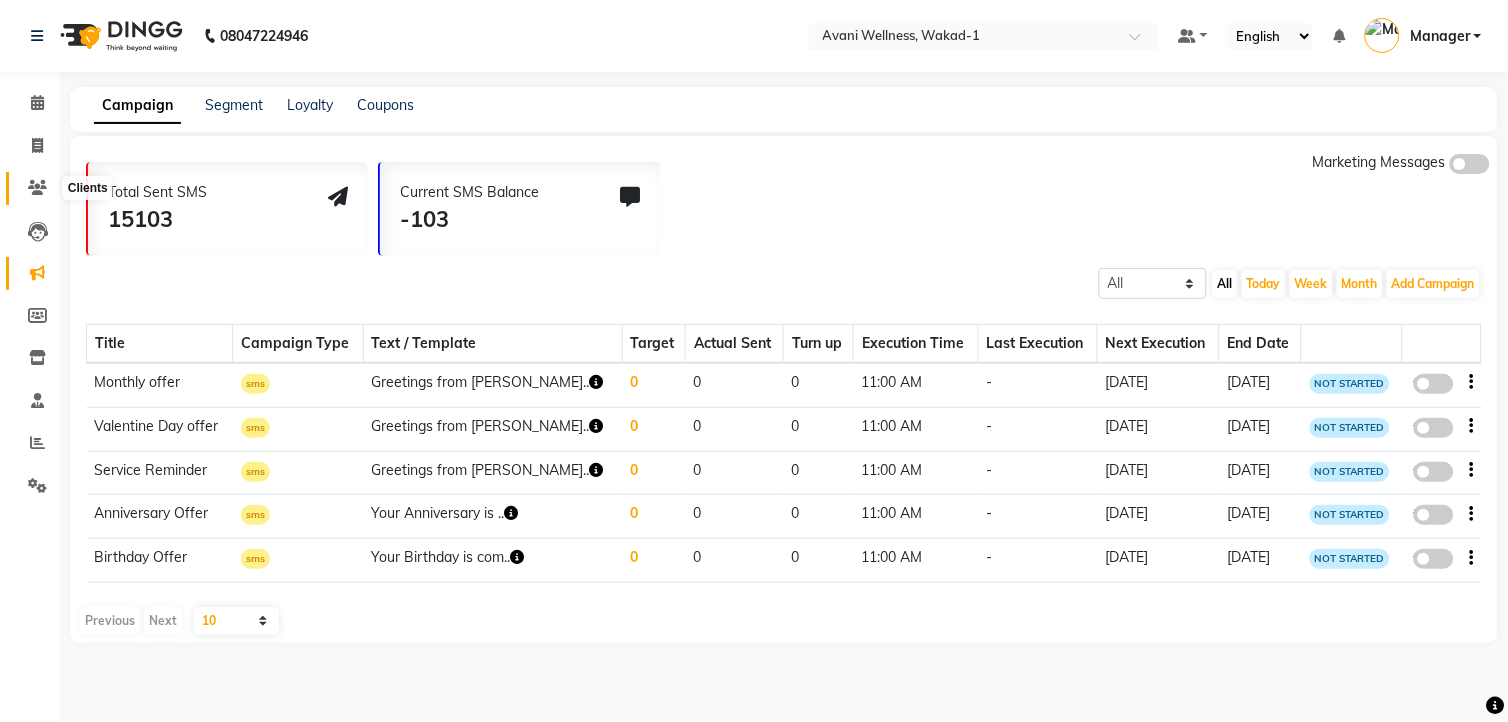 click 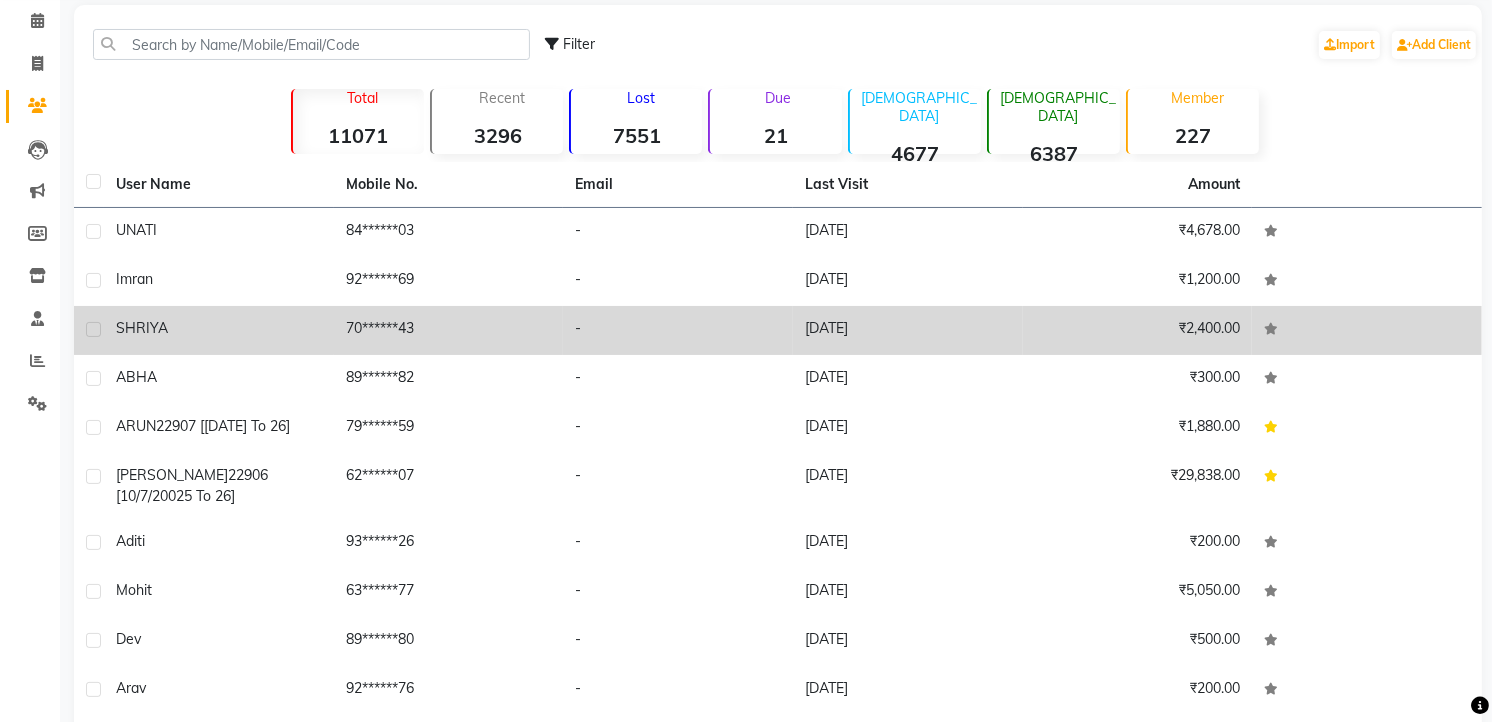 scroll, scrollTop: 160, scrollLeft: 0, axis: vertical 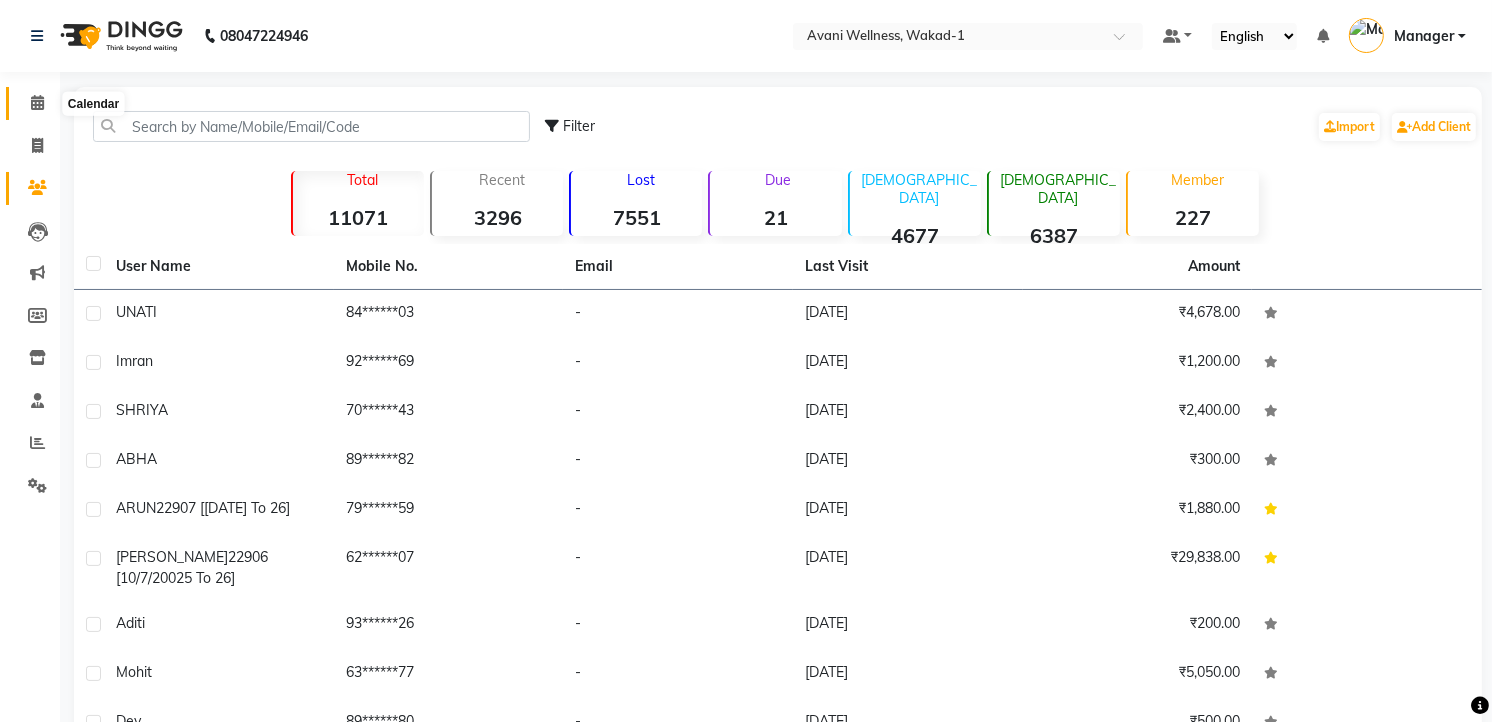 click 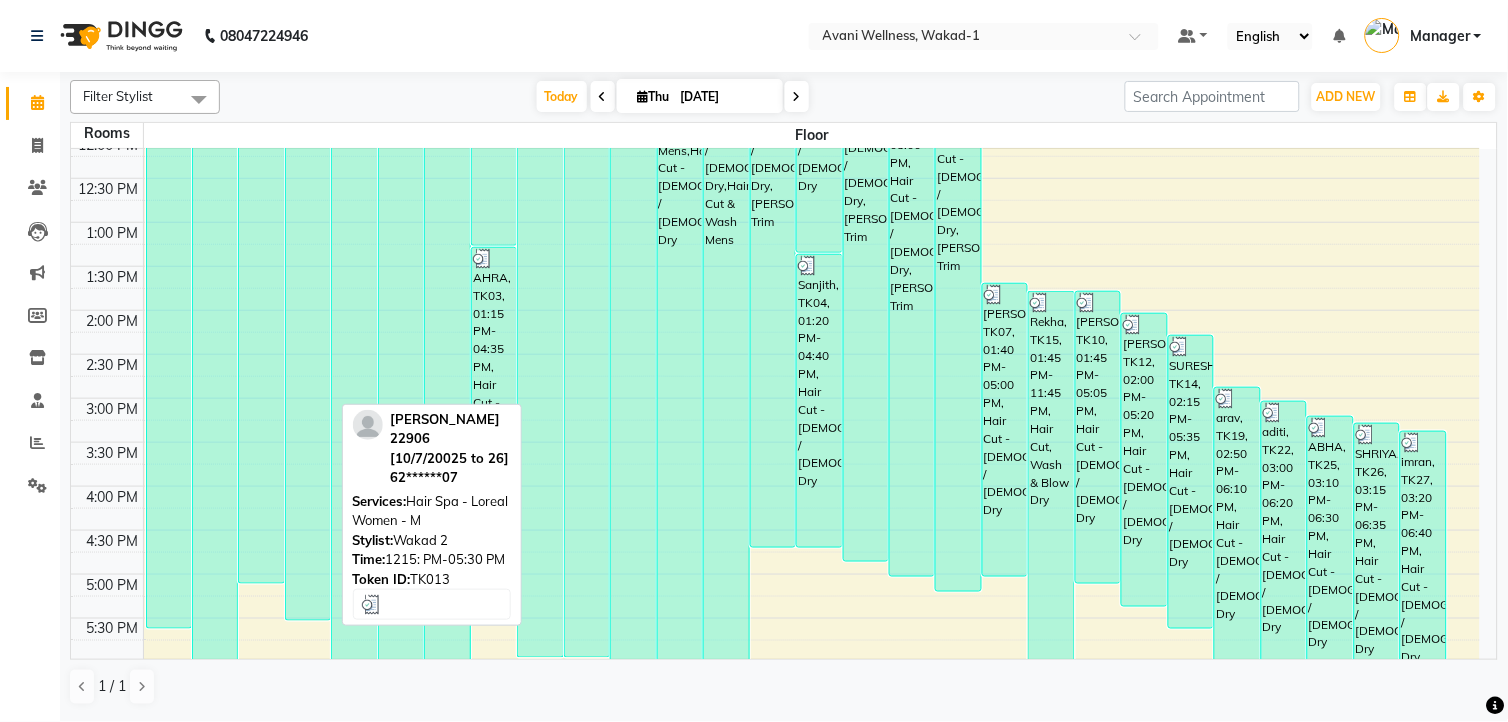 scroll, scrollTop: 364, scrollLeft: 0, axis: vertical 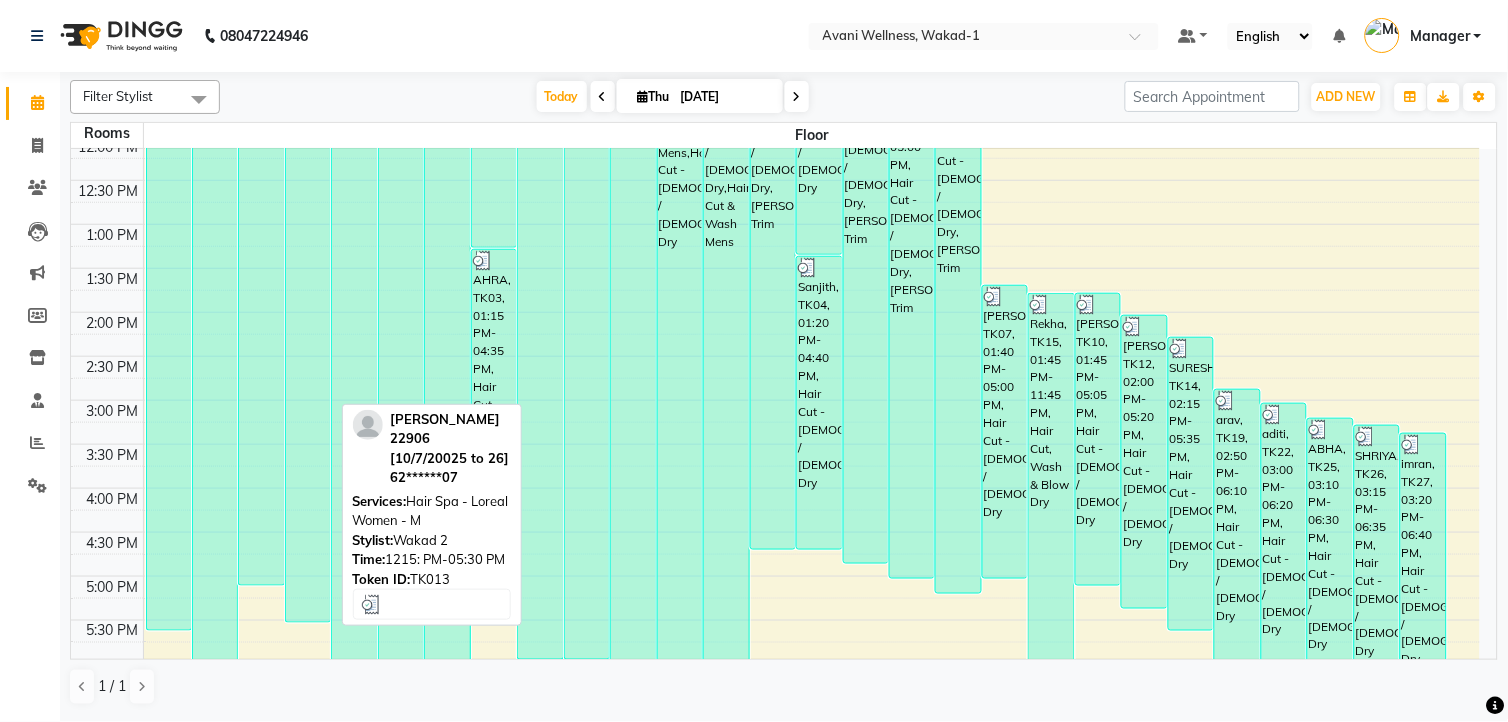 click on "[PERSON_NAME] 22906   [10/7/20025 to 26], TK13, 1215: PM-05:30 PM, Hair Spa - Loreal Women - M" at bounding box center [308, 203] 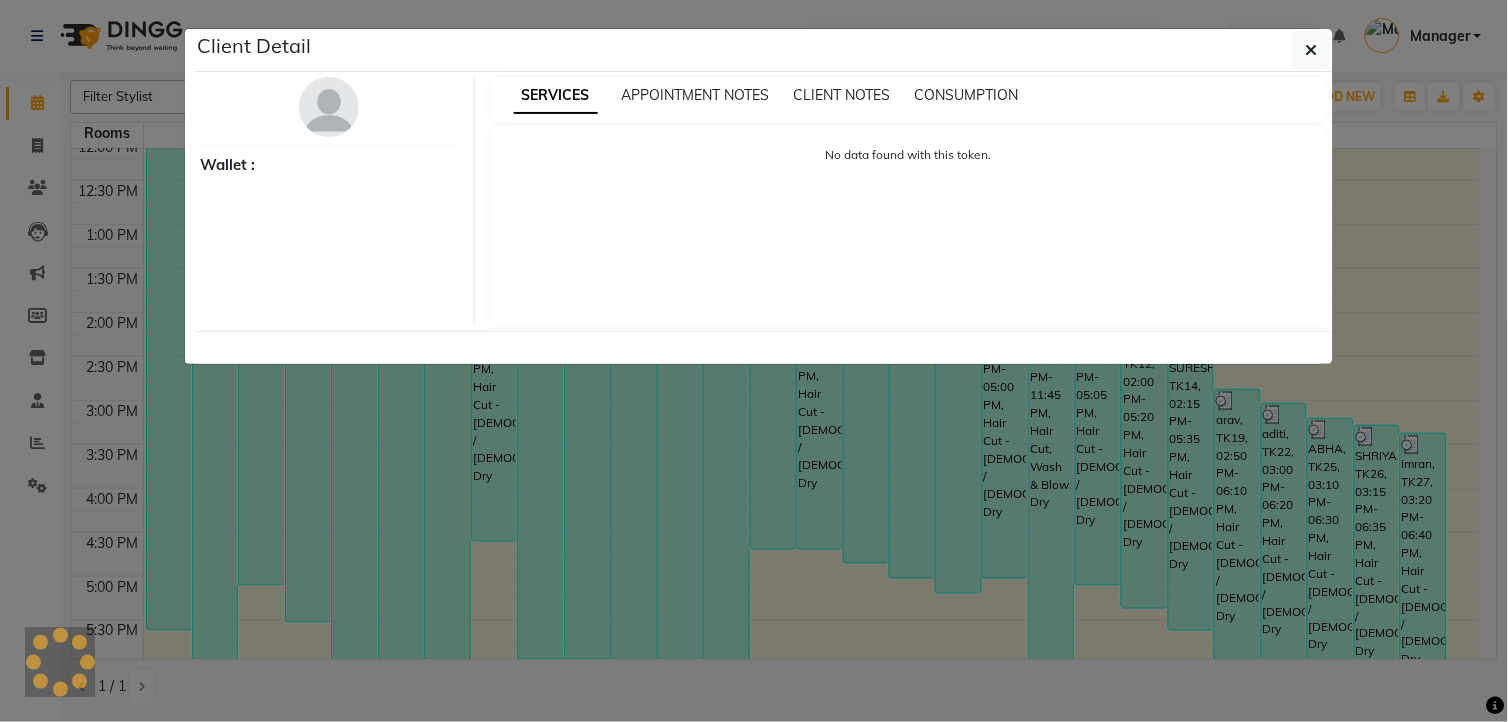 select on "3" 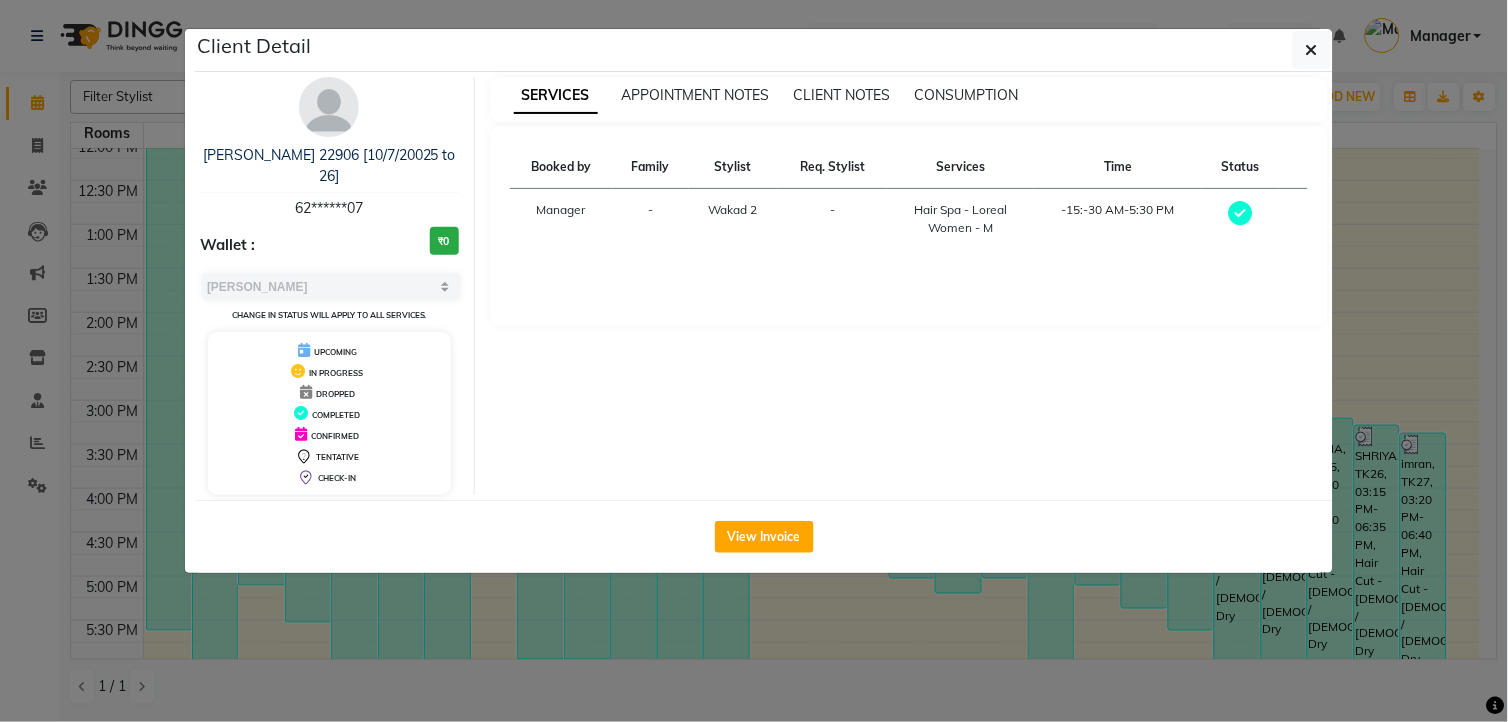click on "Client Detail  [PERSON_NAME] 22906   [10/7/20025 to 26]   62******07 Wallet : ₹0 Select MARK DONE UPCOMING Change in status will apply to all services. UPCOMING IN PROGRESS DROPPED COMPLETED CONFIRMED TENTATIVE CHECK-IN SERVICES APPOINTMENT NOTES CLIENT NOTES CONSUMPTION Booked by Family Stylist Req. Stylist Services Time Status  Manager  - Wakad 2 -  Hair Spa - Loreal Women - M   -15:-30 AM-5:30 PM   View Invoice" 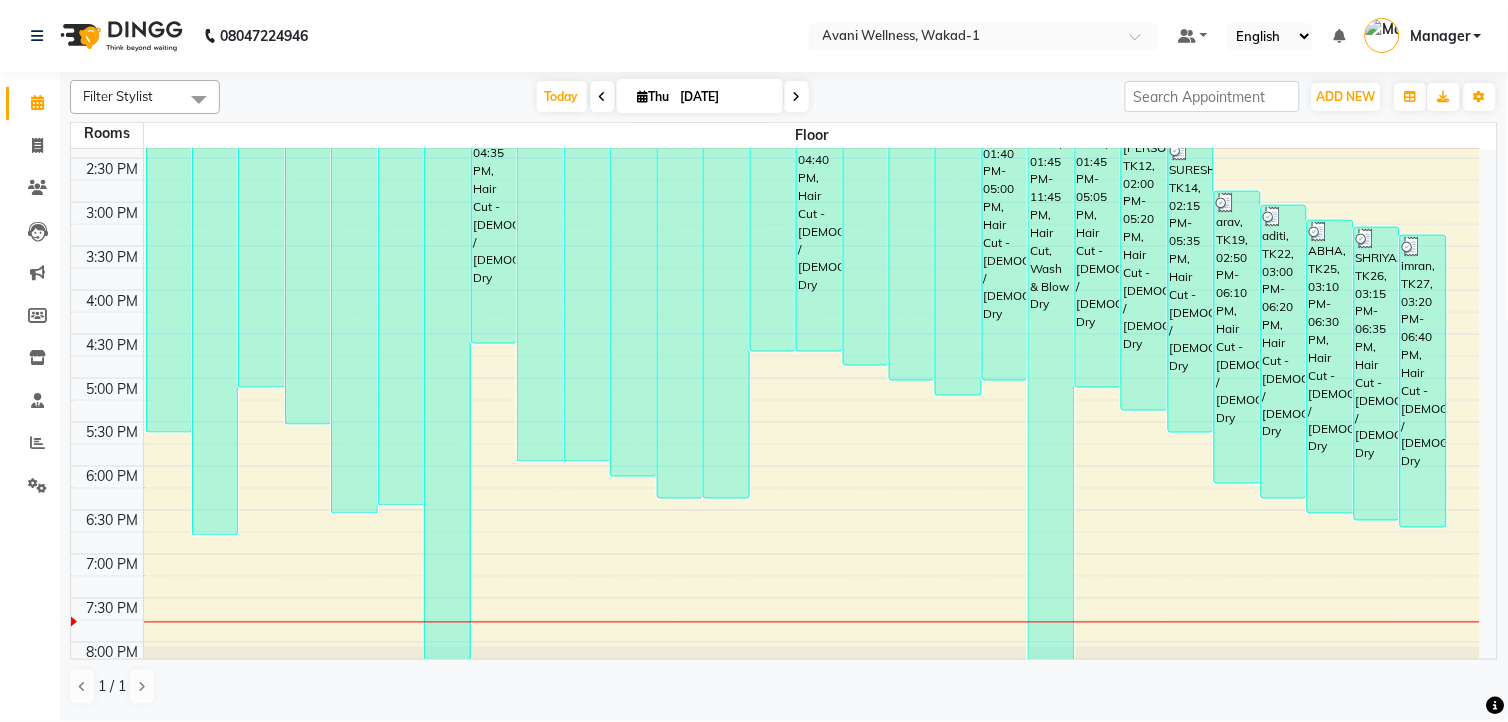 scroll, scrollTop: 554, scrollLeft: 0, axis: vertical 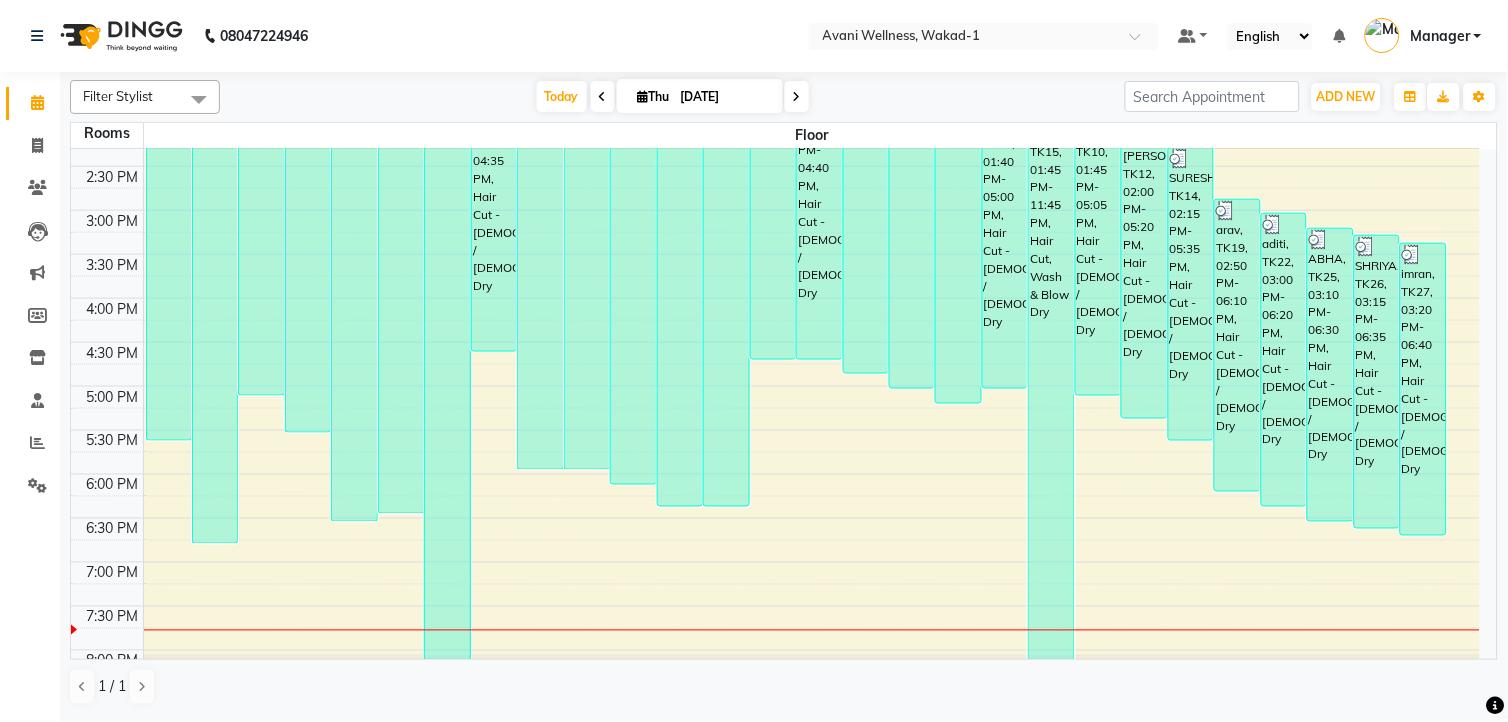 click at bounding box center (797, 97) 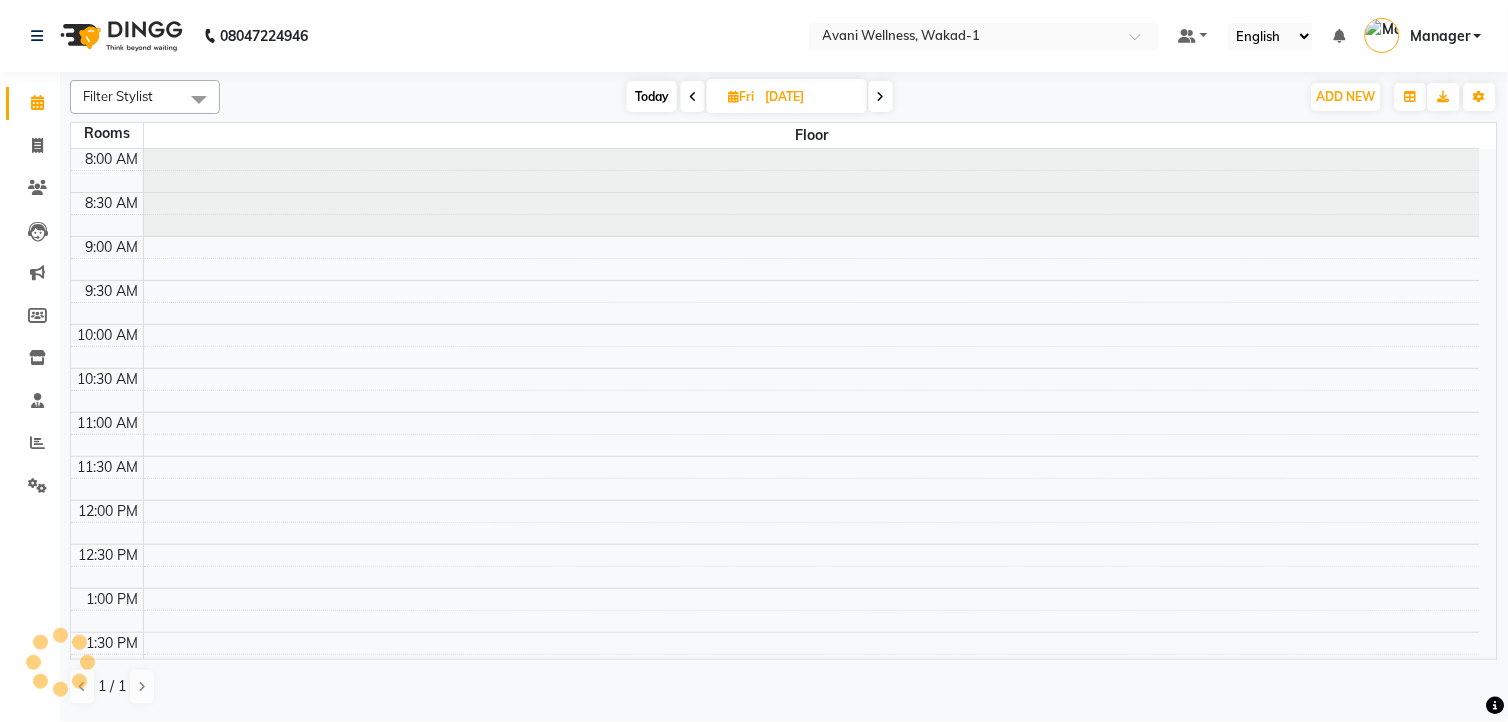 scroll, scrollTop: 637, scrollLeft: 0, axis: vertical 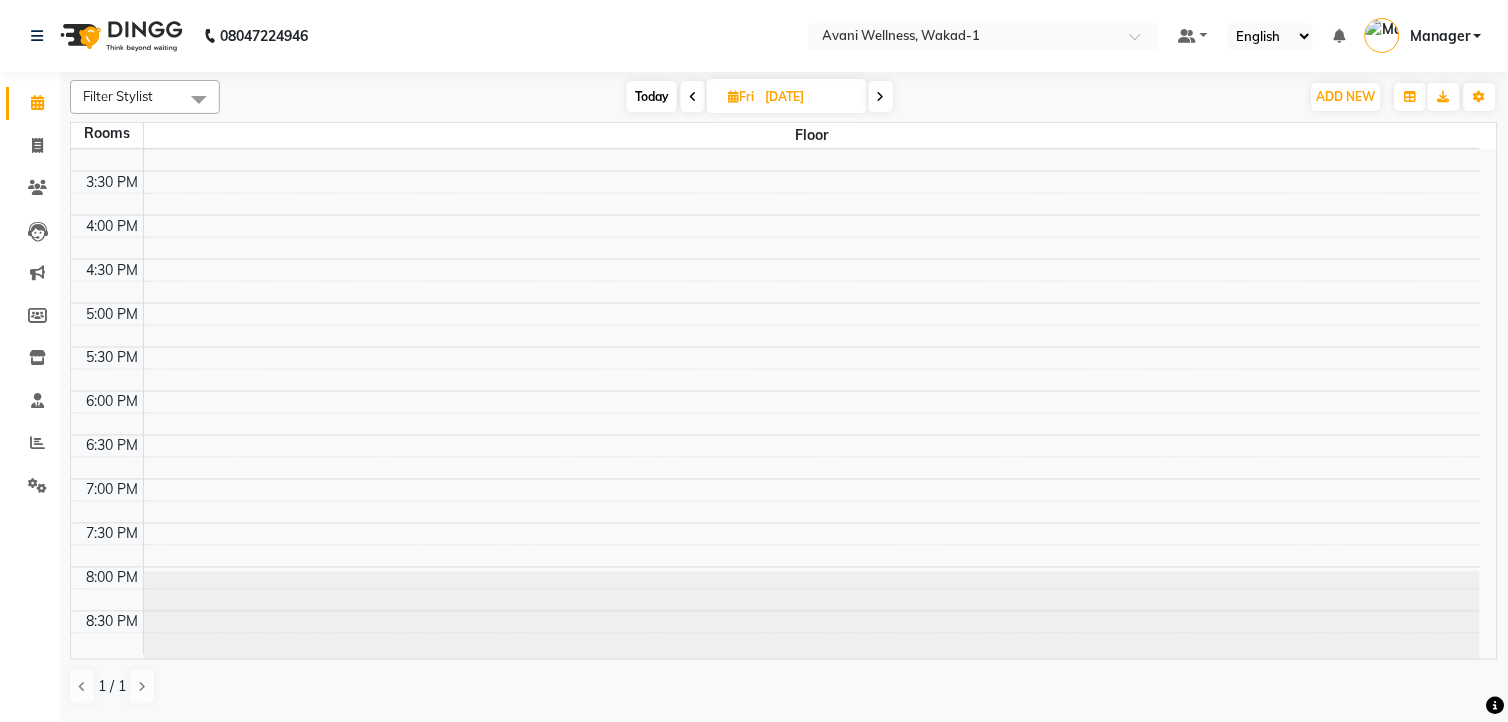 click at bounding box center [693, 97] 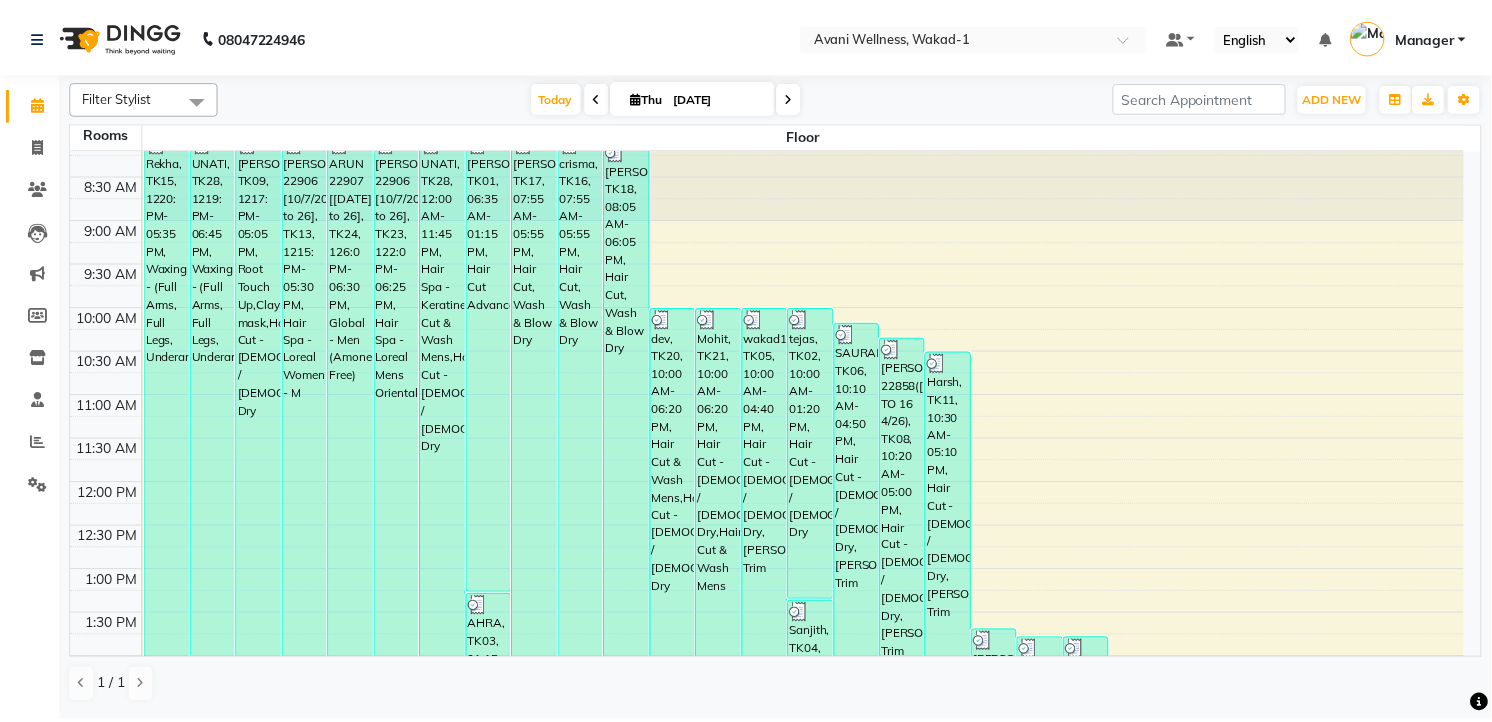 scroll, scrollTop: 0, scrollLeft: 0, axis: both 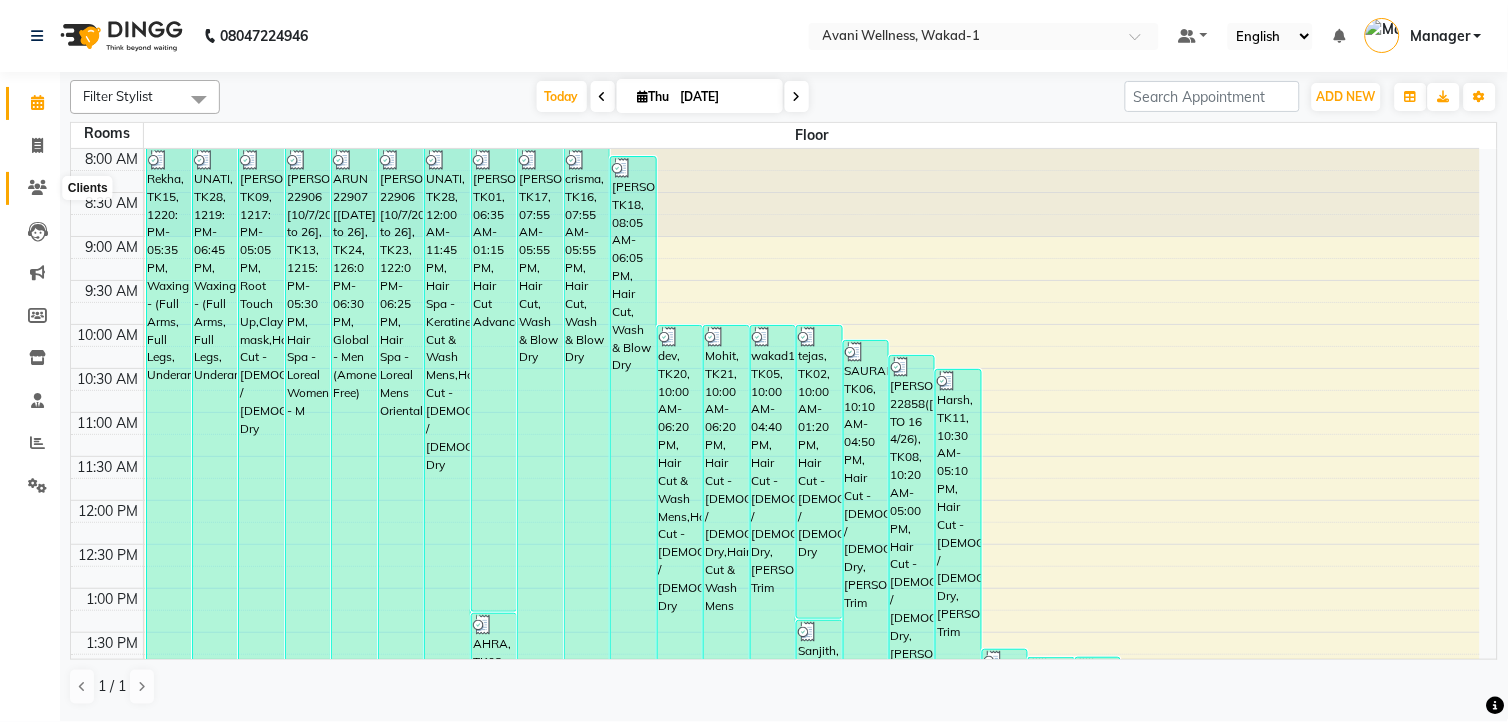 click 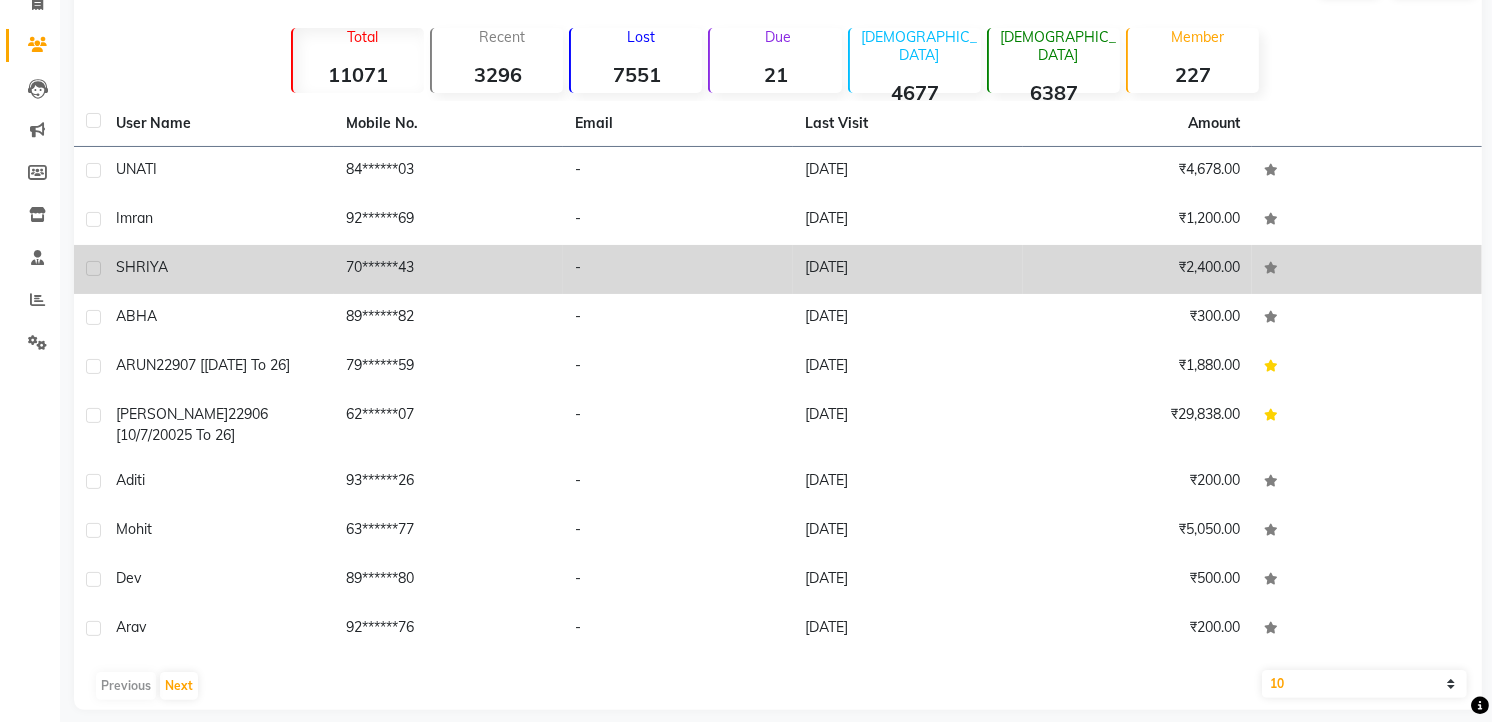 scroll, scrollTop: 160, scrollLeft: 0, axis: vertical 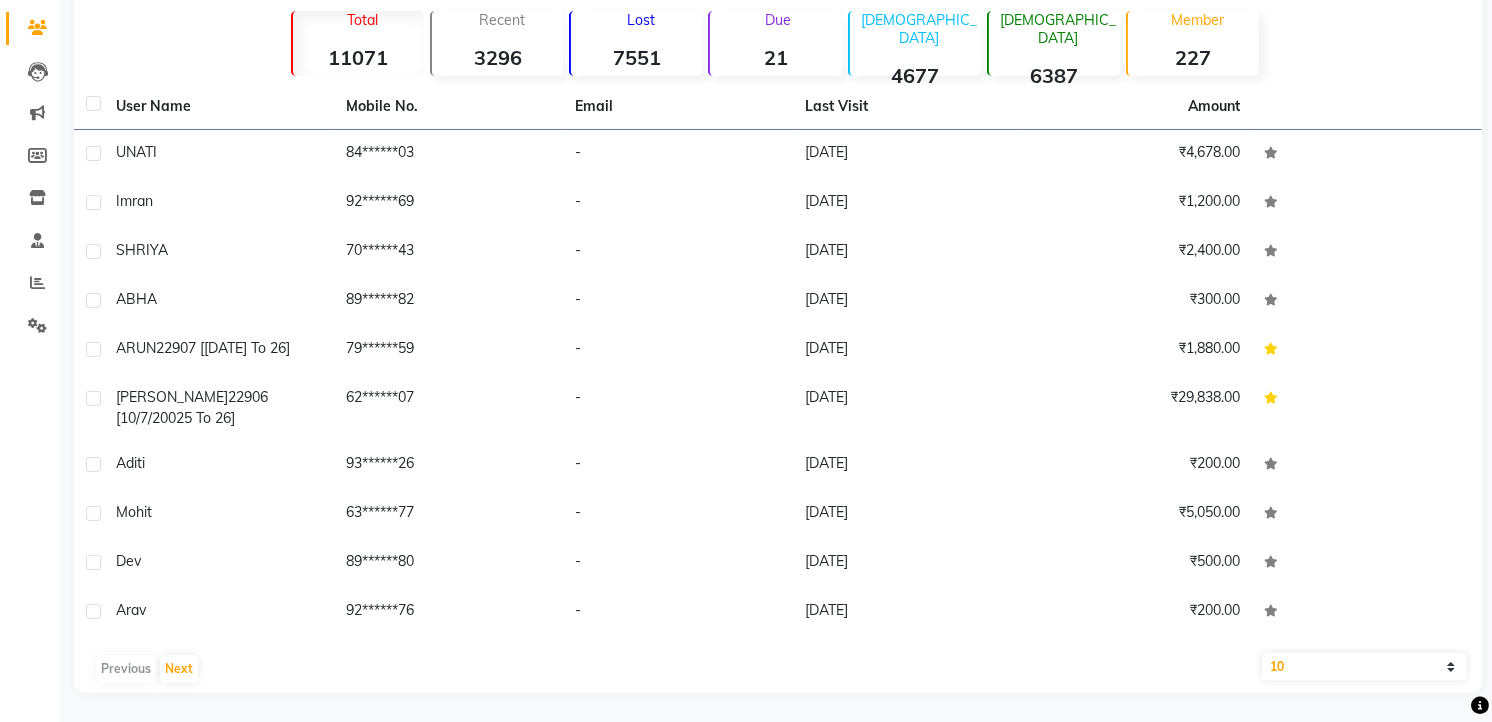 click on "10   50   100" 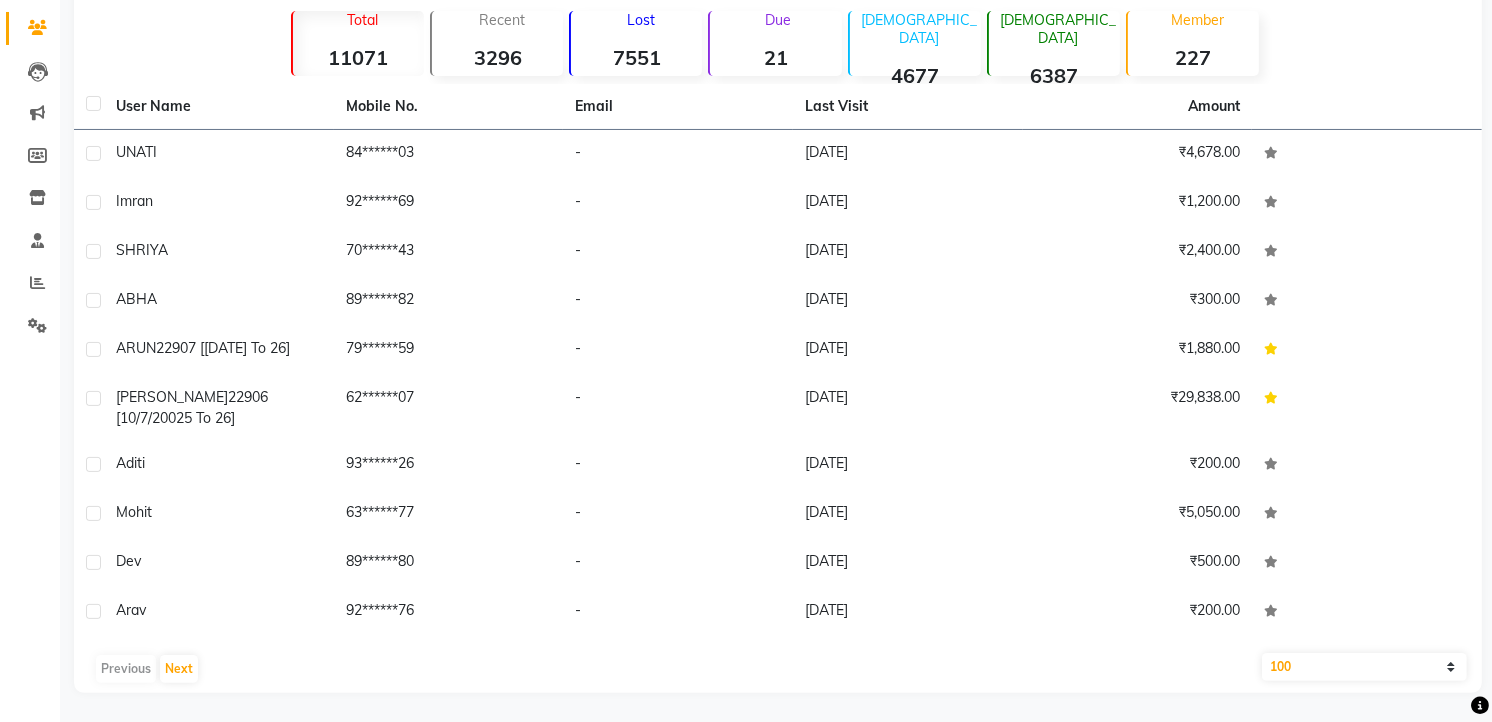 click on "10   50   100" 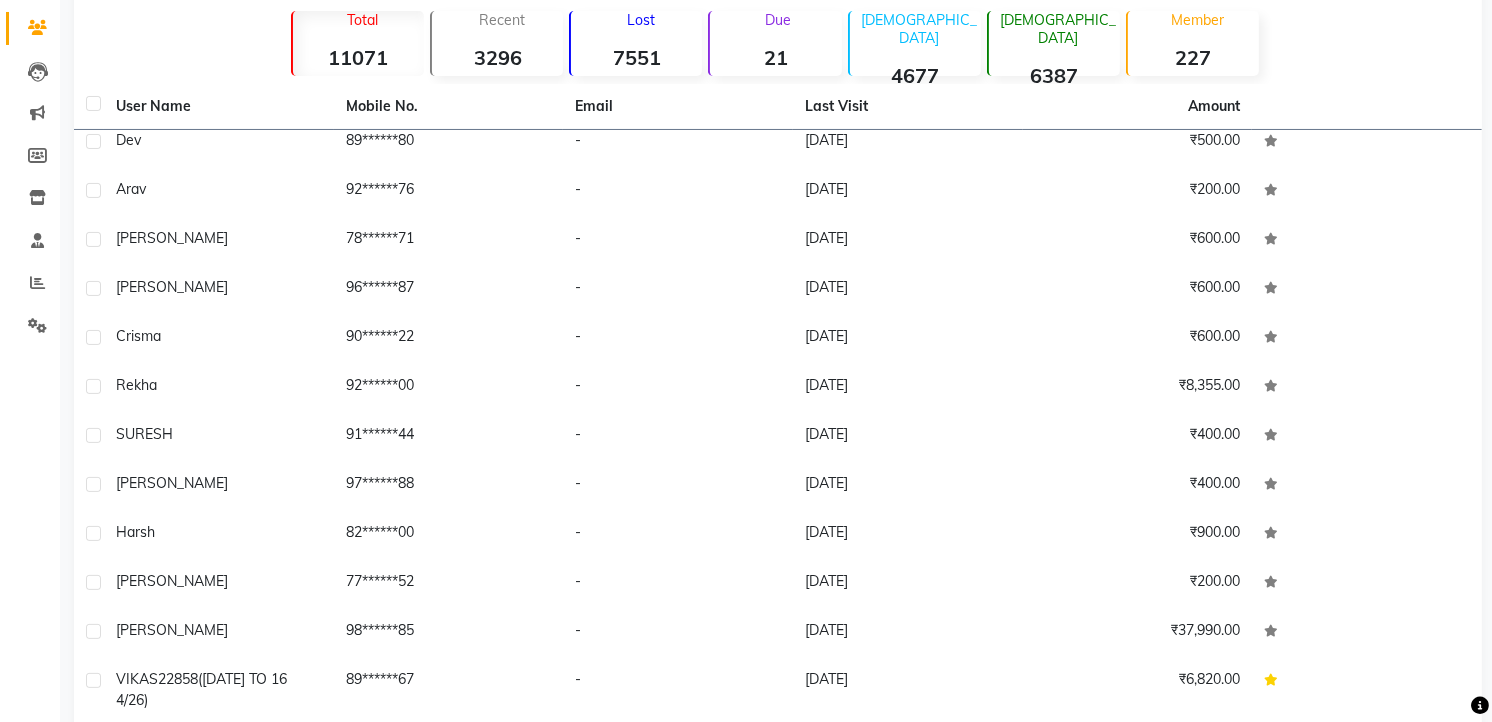 scroll, scrollTop: 422, scrollLeft: 0, axis: vertical 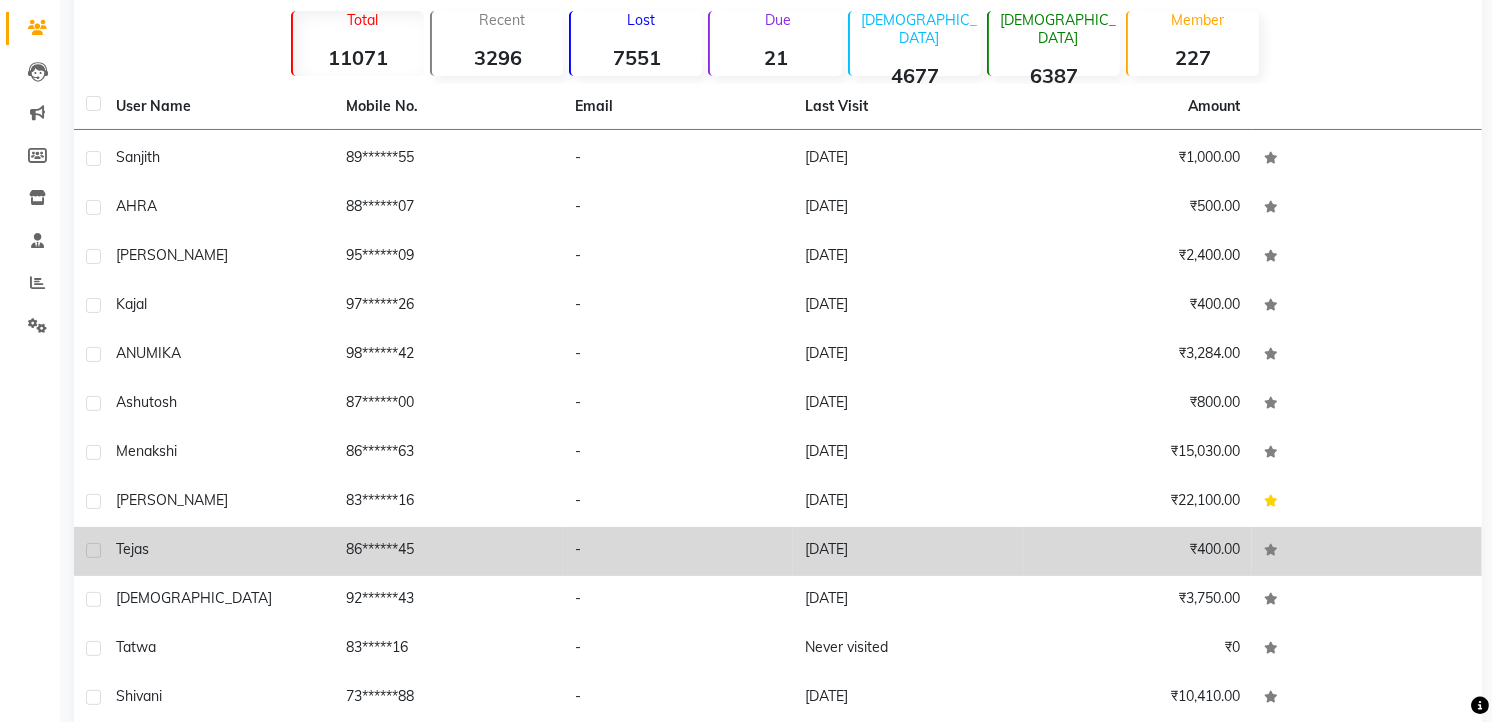 click on "[DATE]" 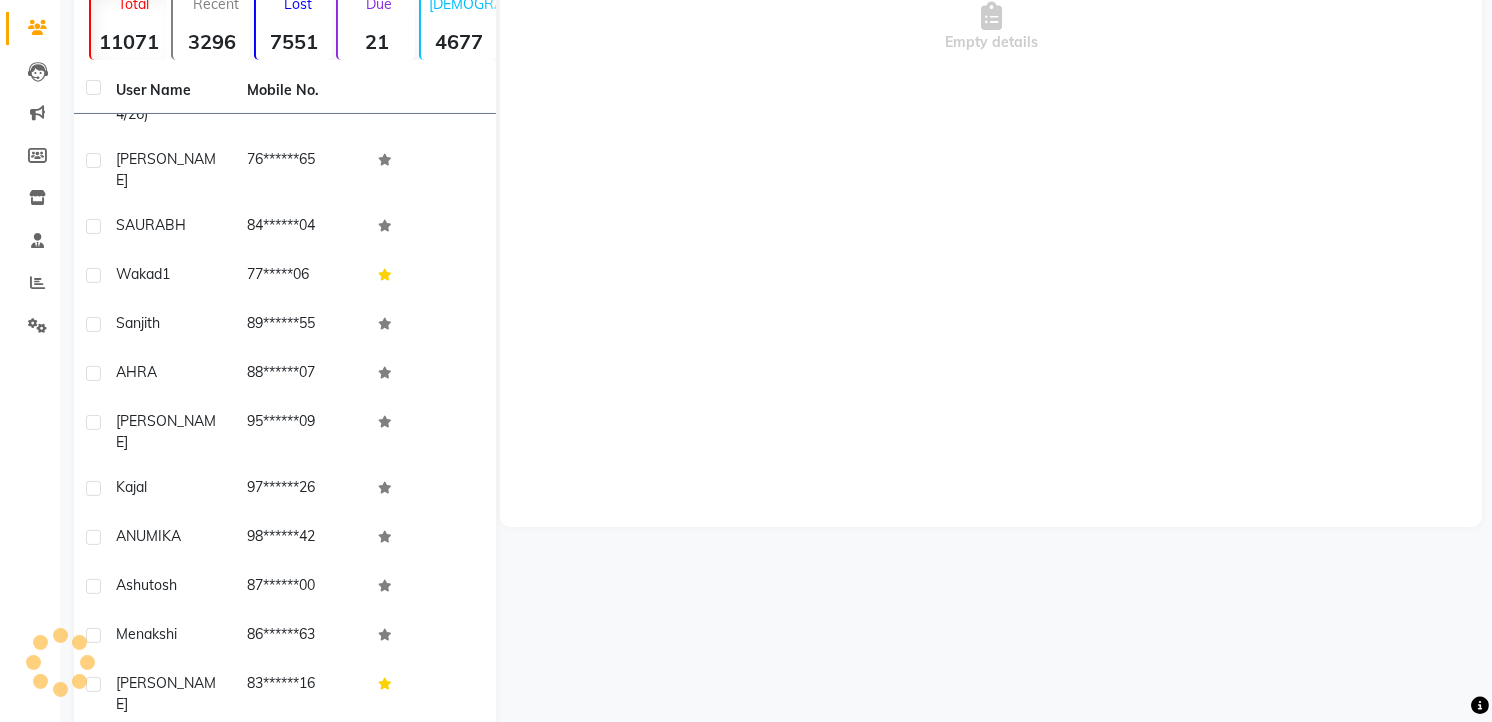 scroll, scrollTop: 1241, scrollLeft: 0, axis: vertical 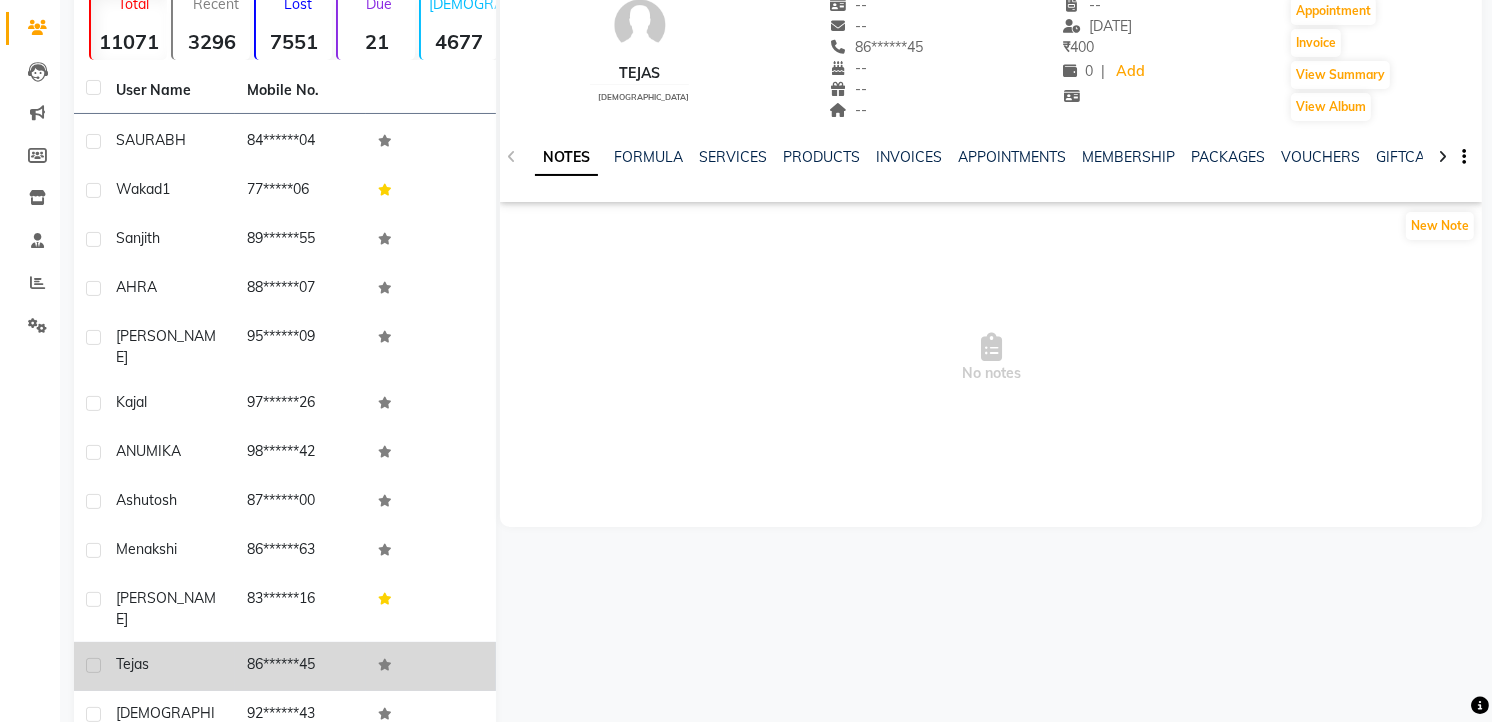 click on "tejas" 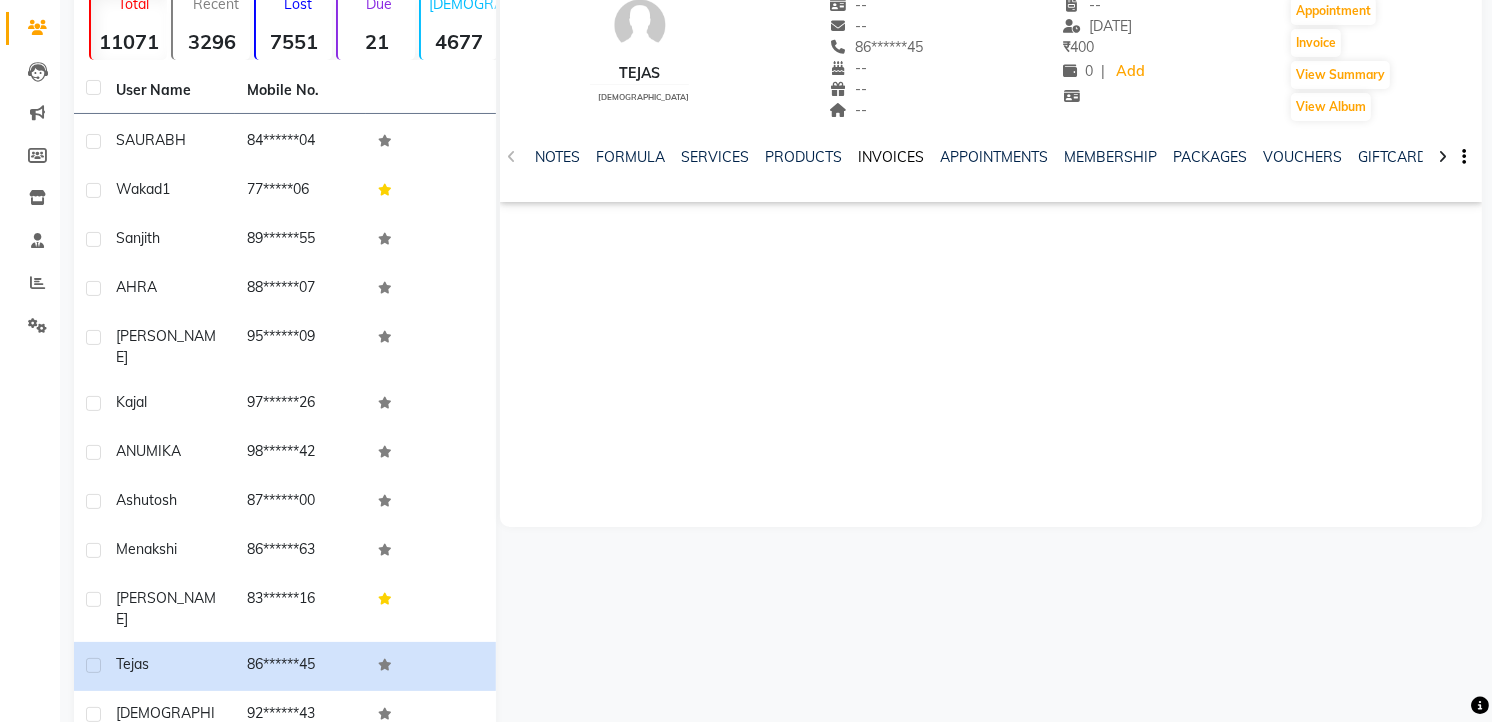 click on "INVOICES" 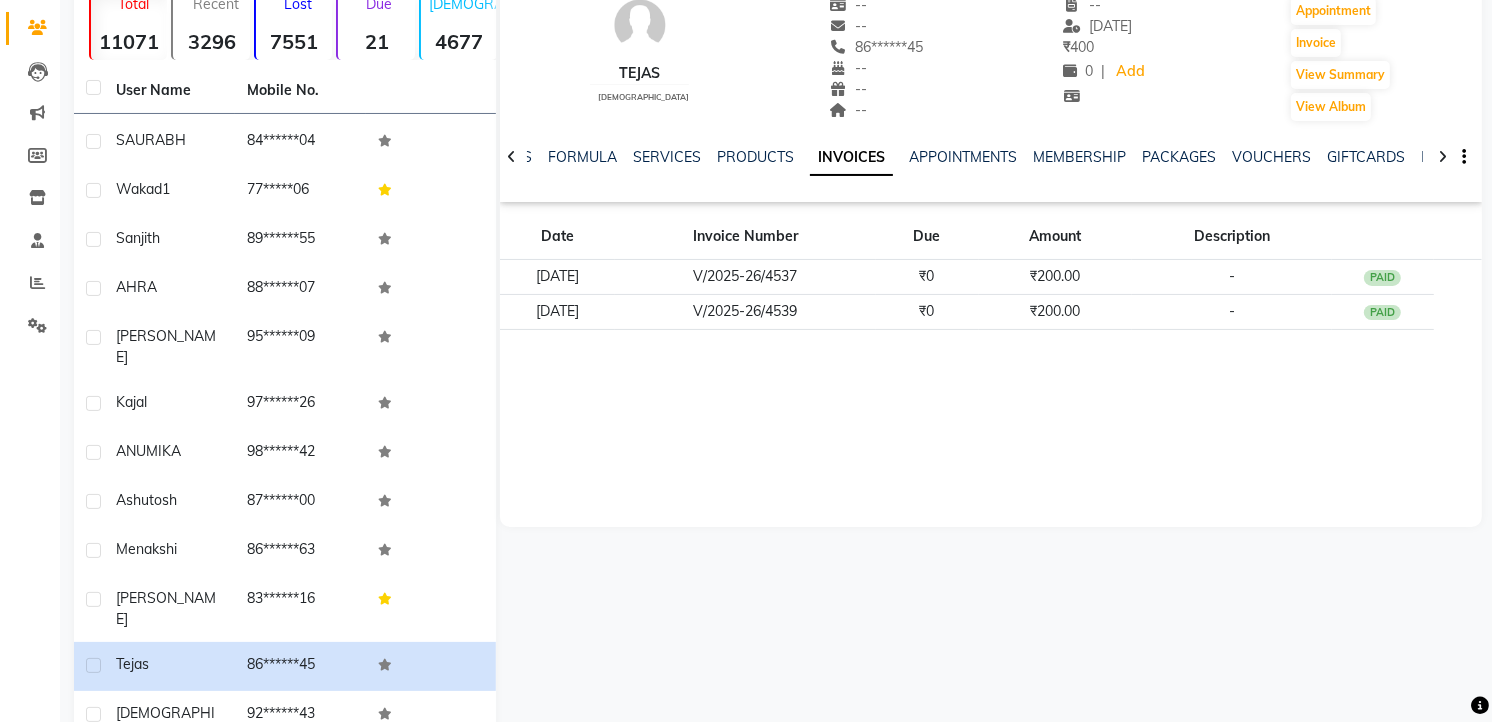 click 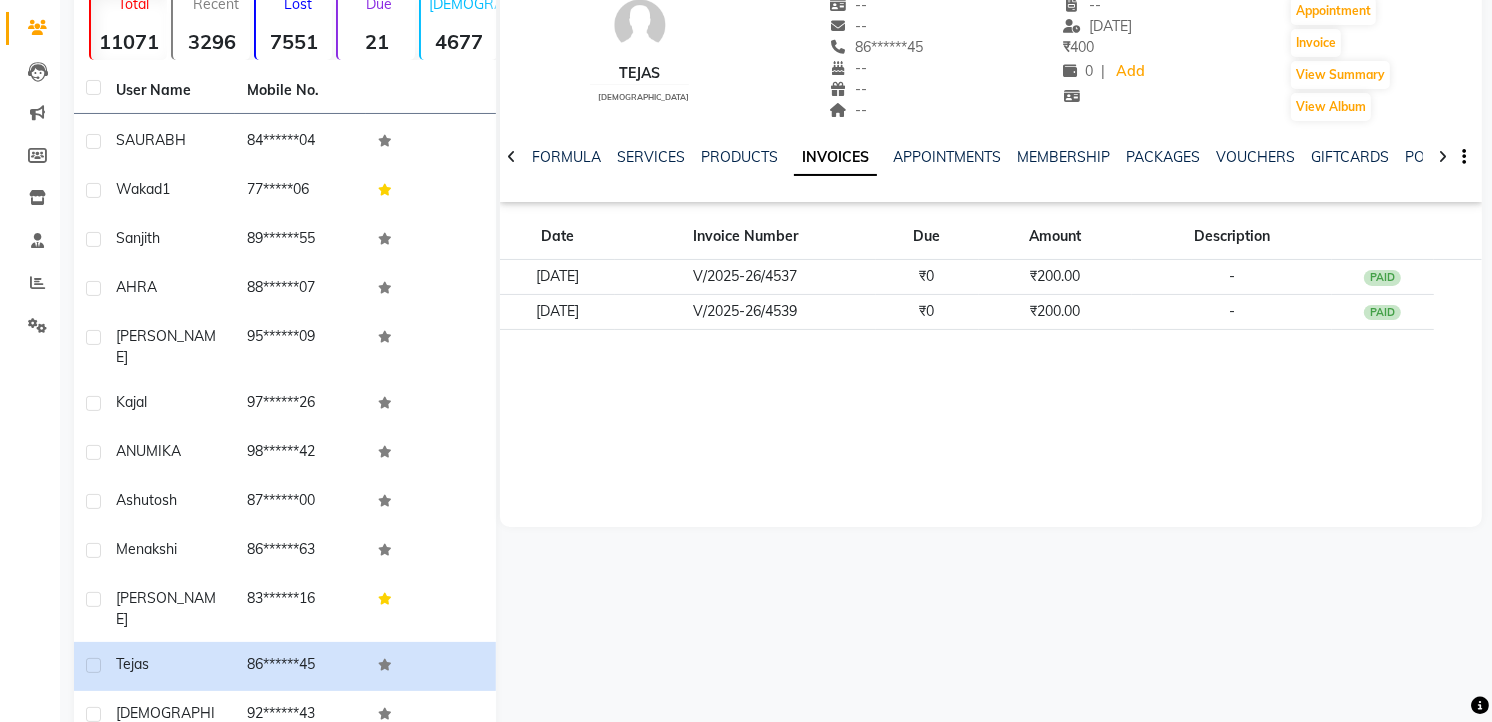 click 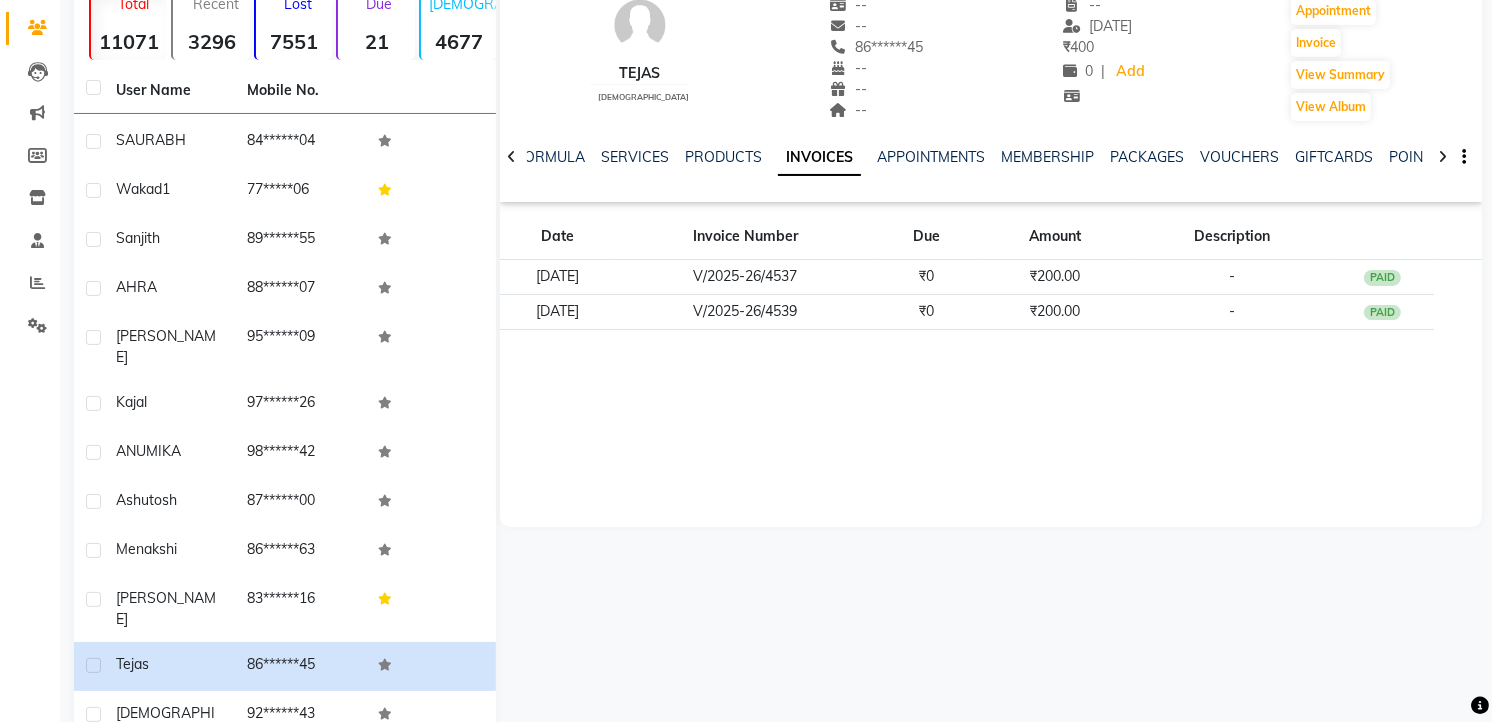click 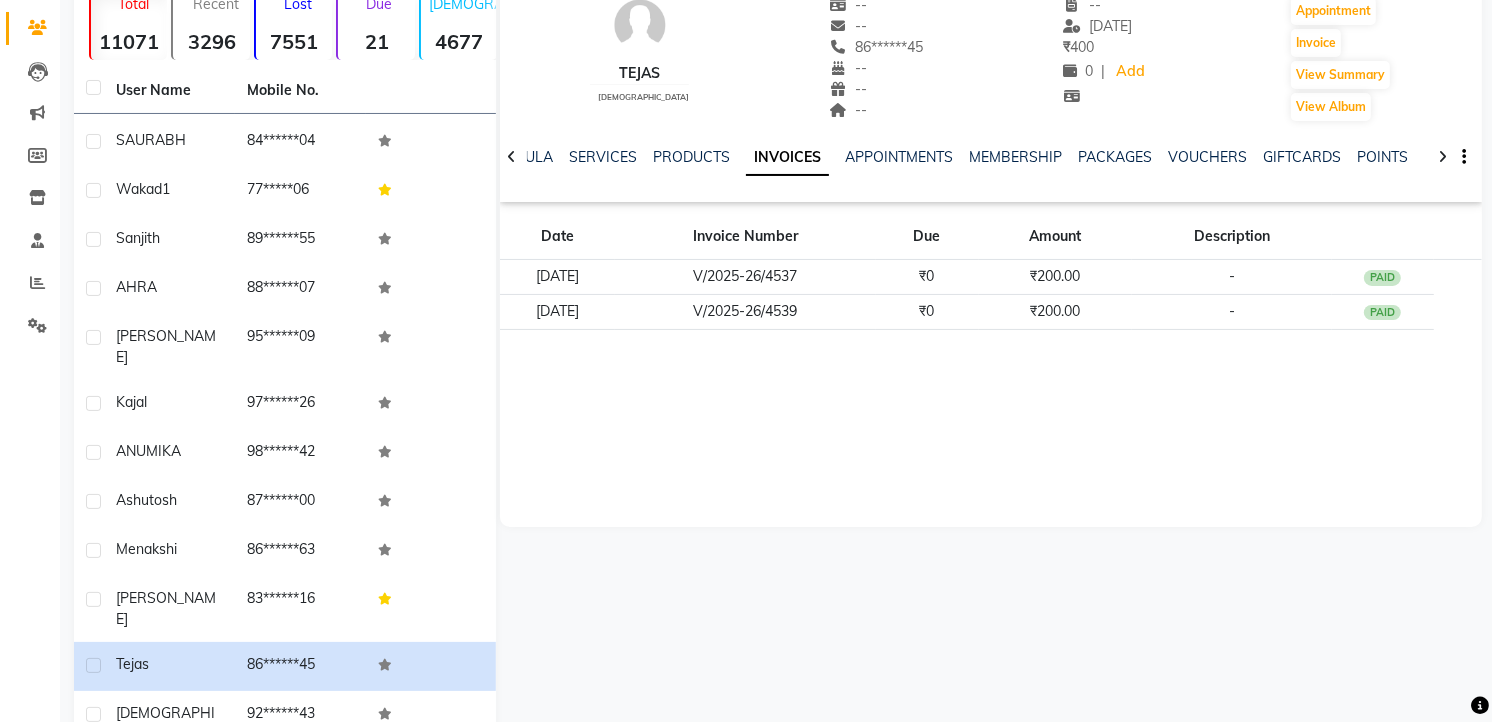 click 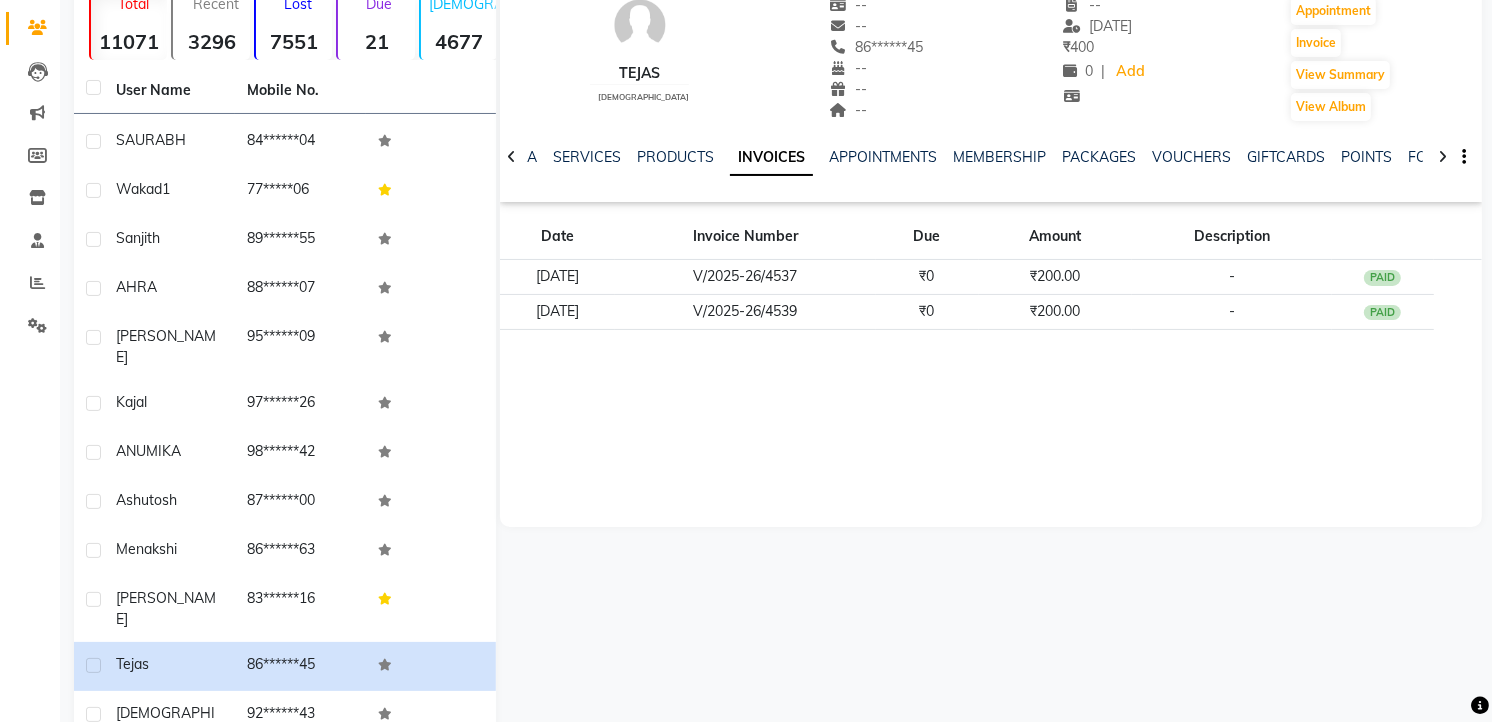 click 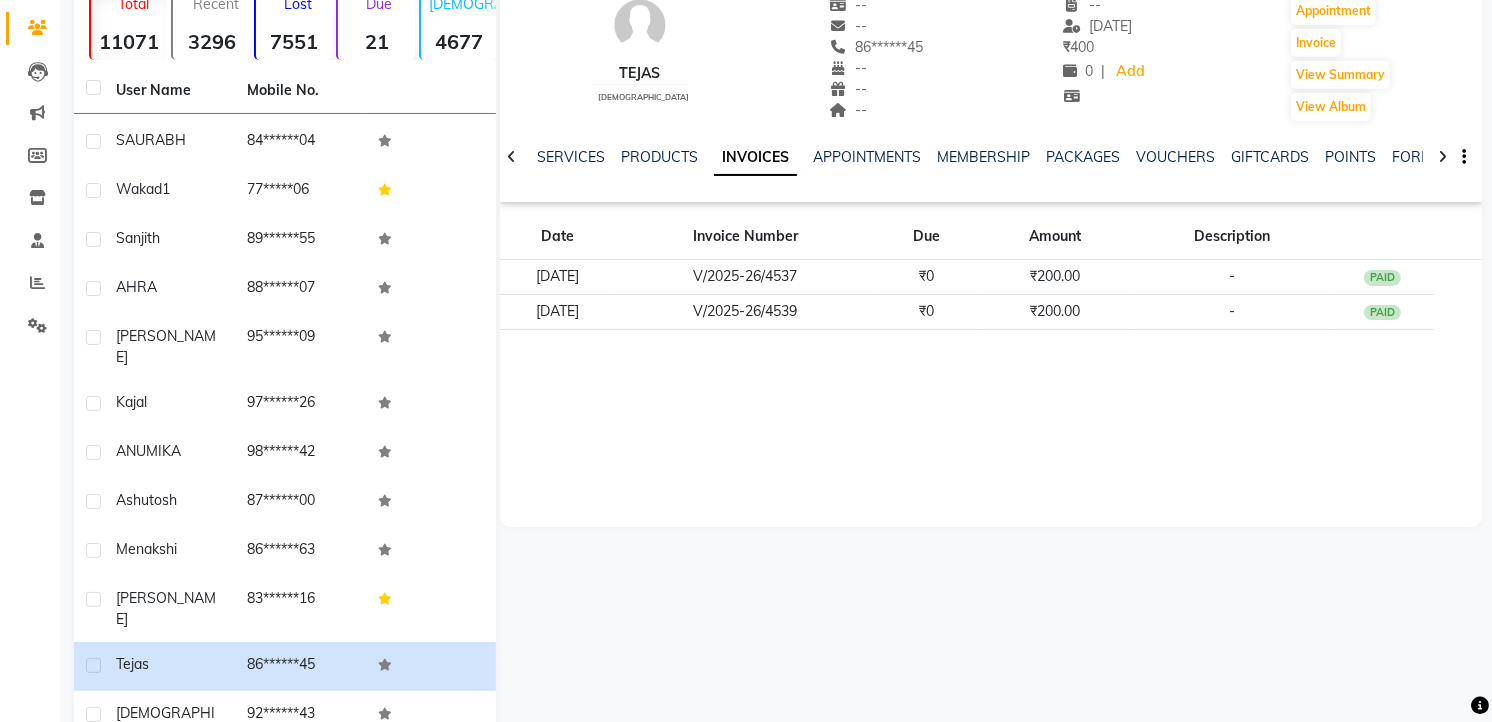click 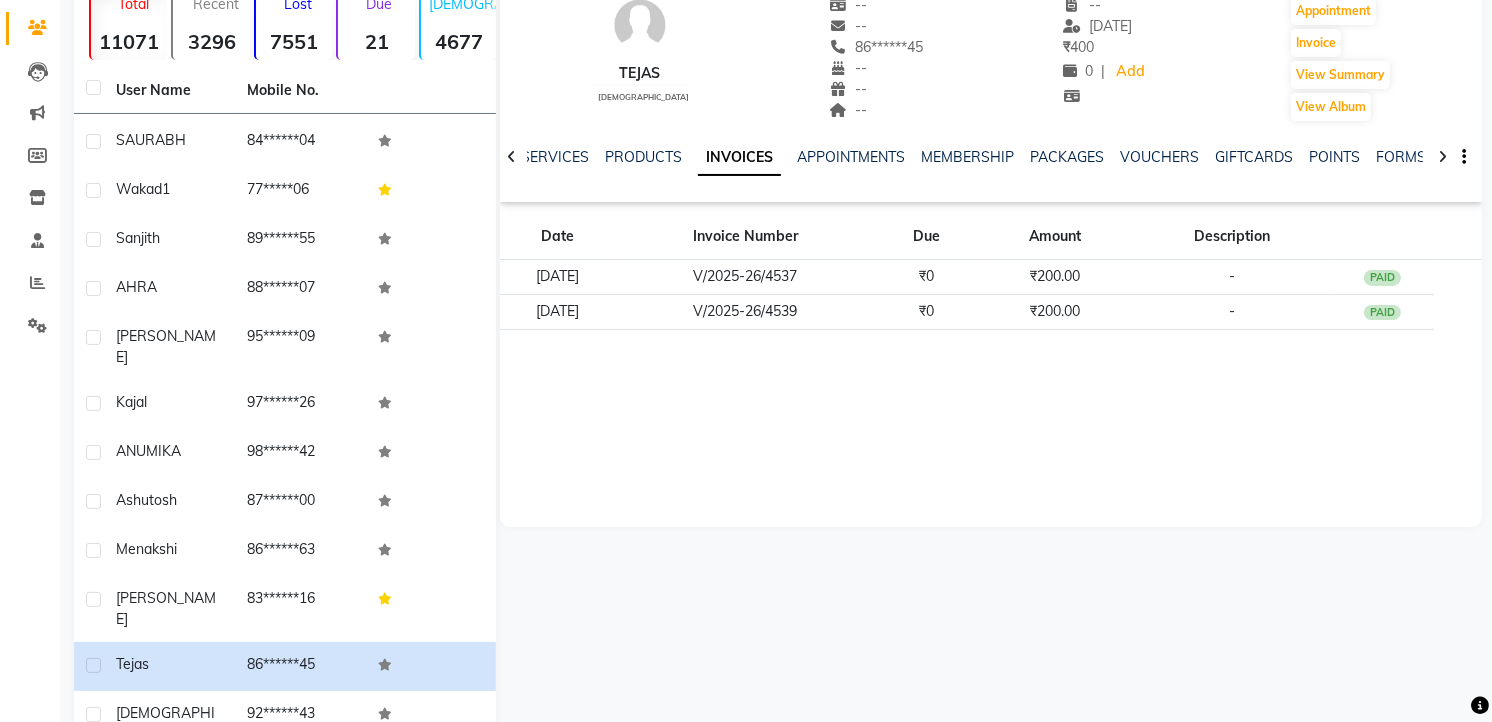 click 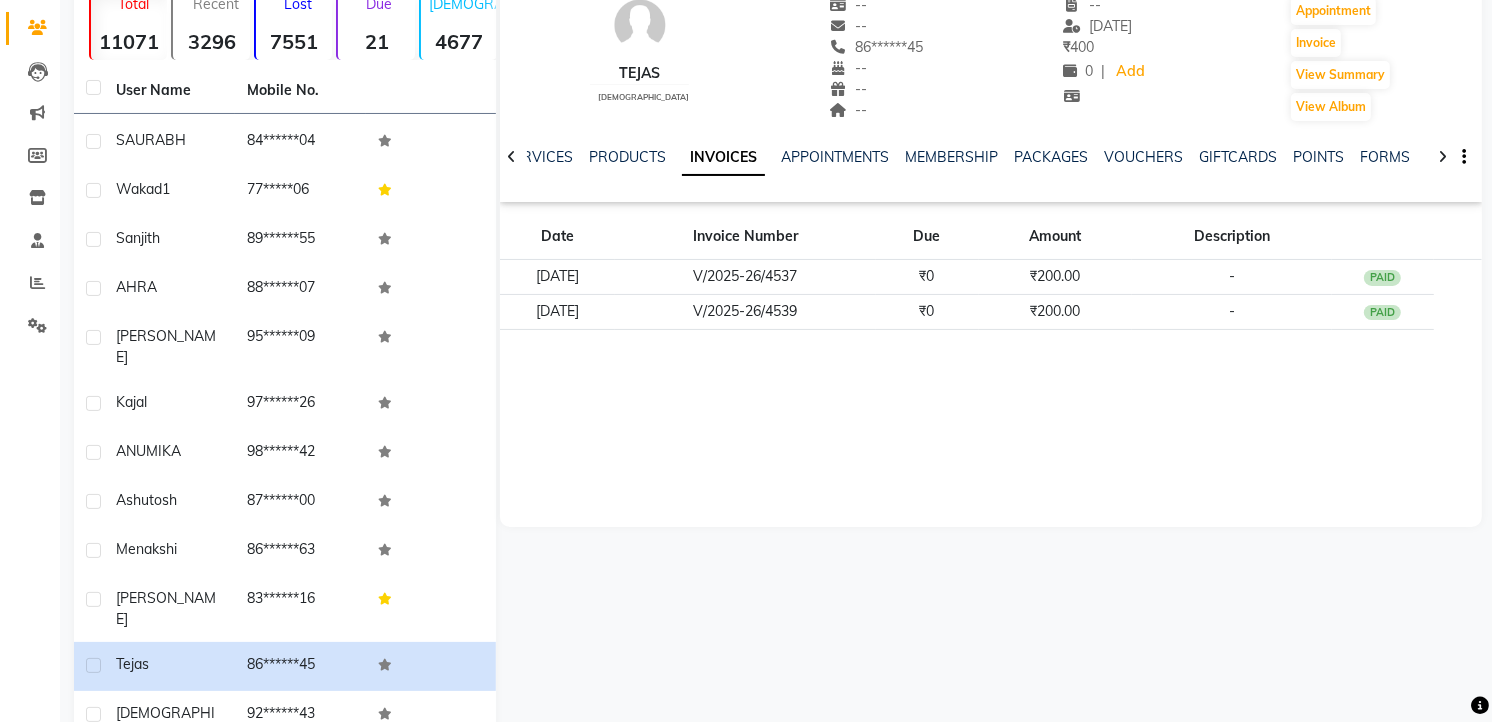 click 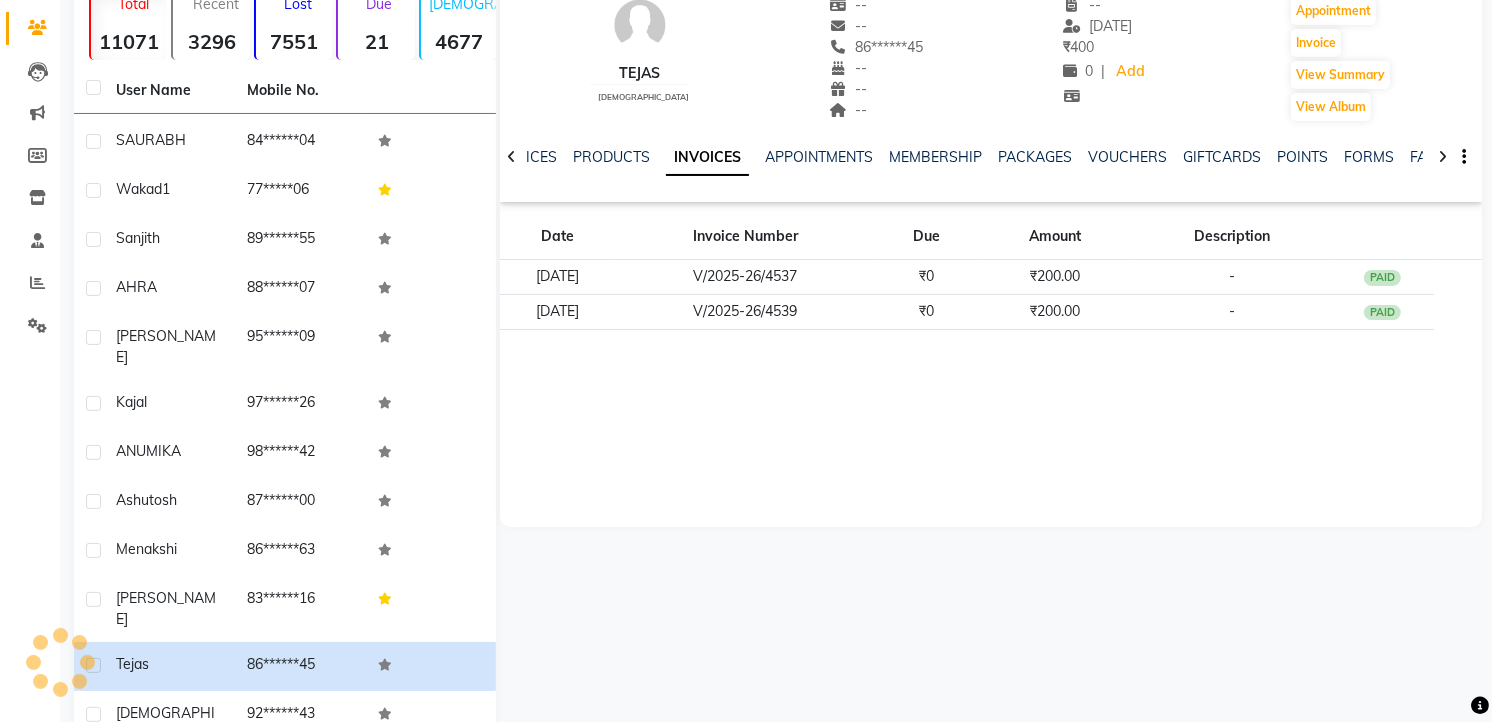 click 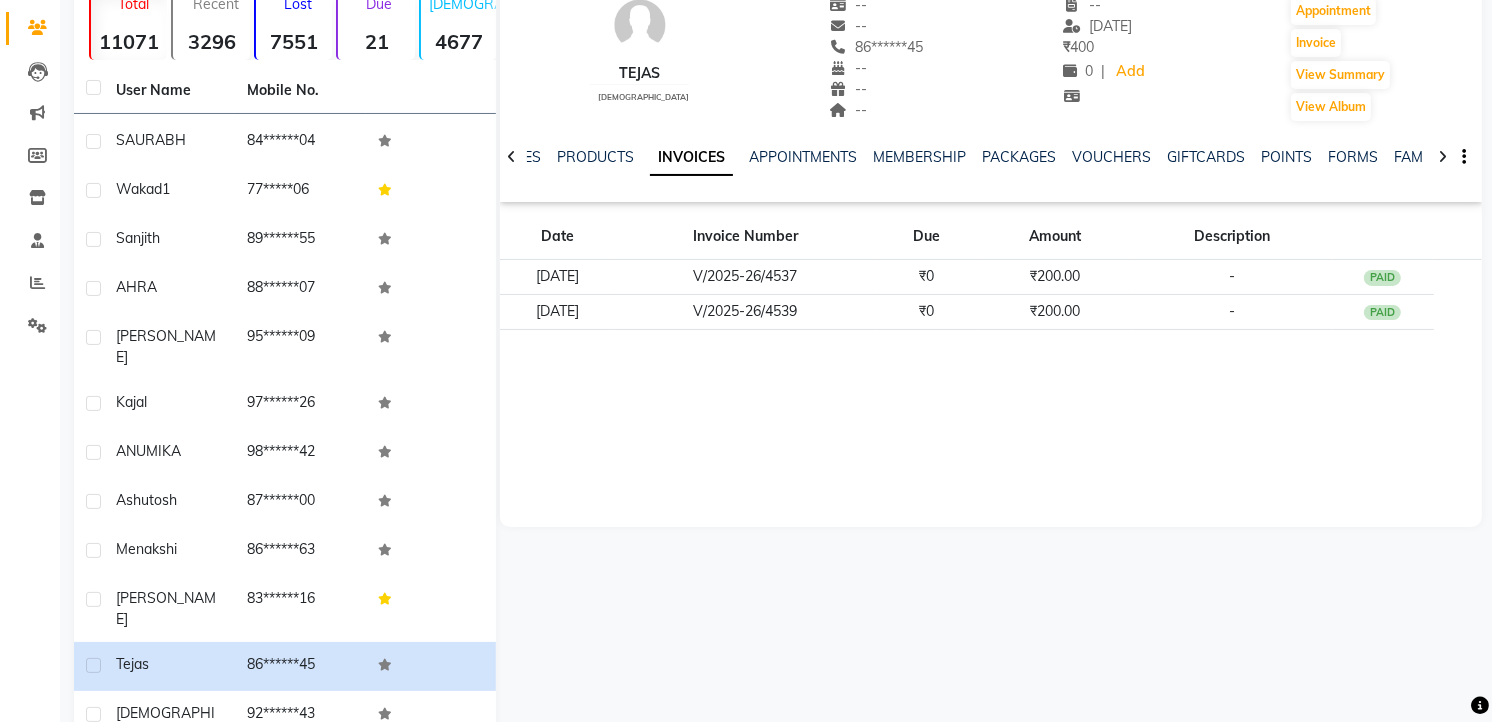 click 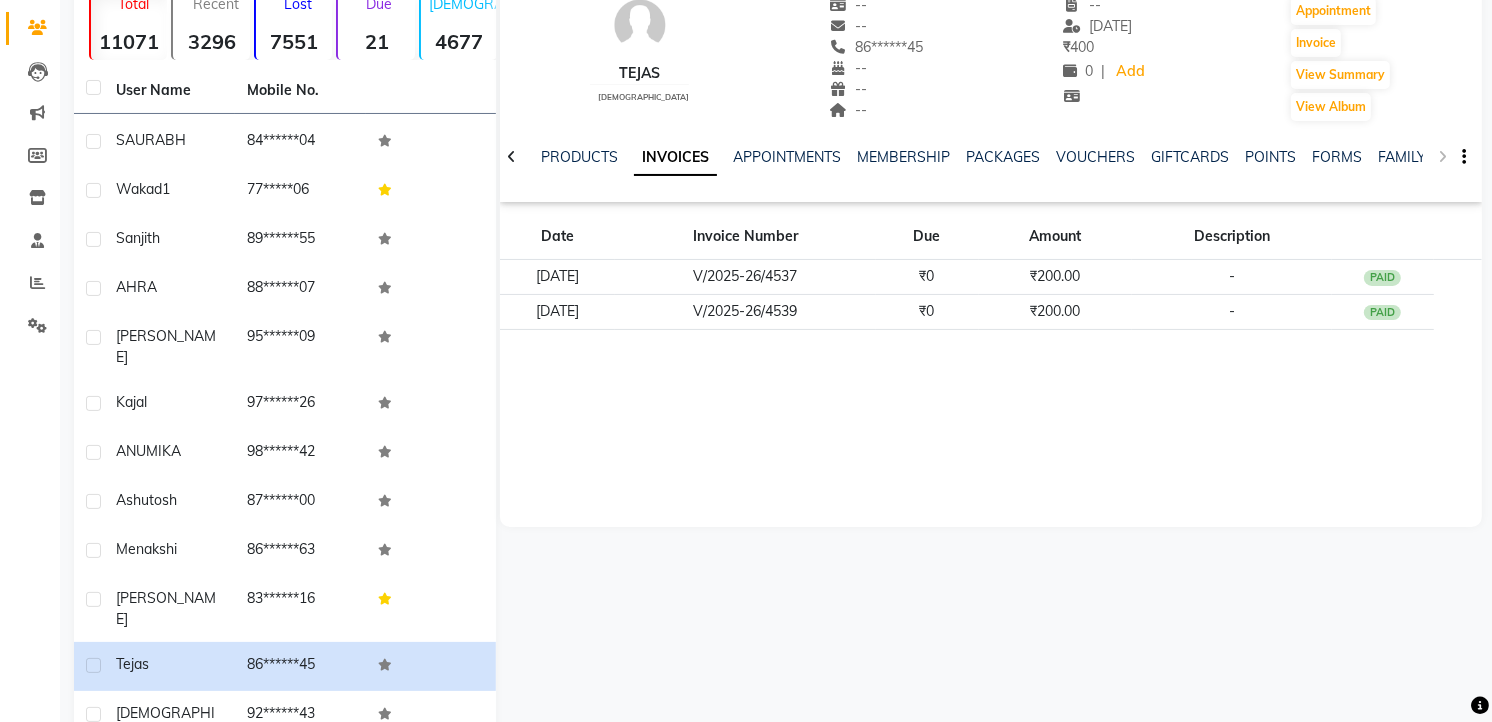 click on "NOTES FORMULA SERVICES PRODUCTS INVOICES APPOINTMENTS MEMBERSHIP PACKAGES VOUCHERS GIFTCARDS POINTS FORMS FAMILY CARDS WALLET" 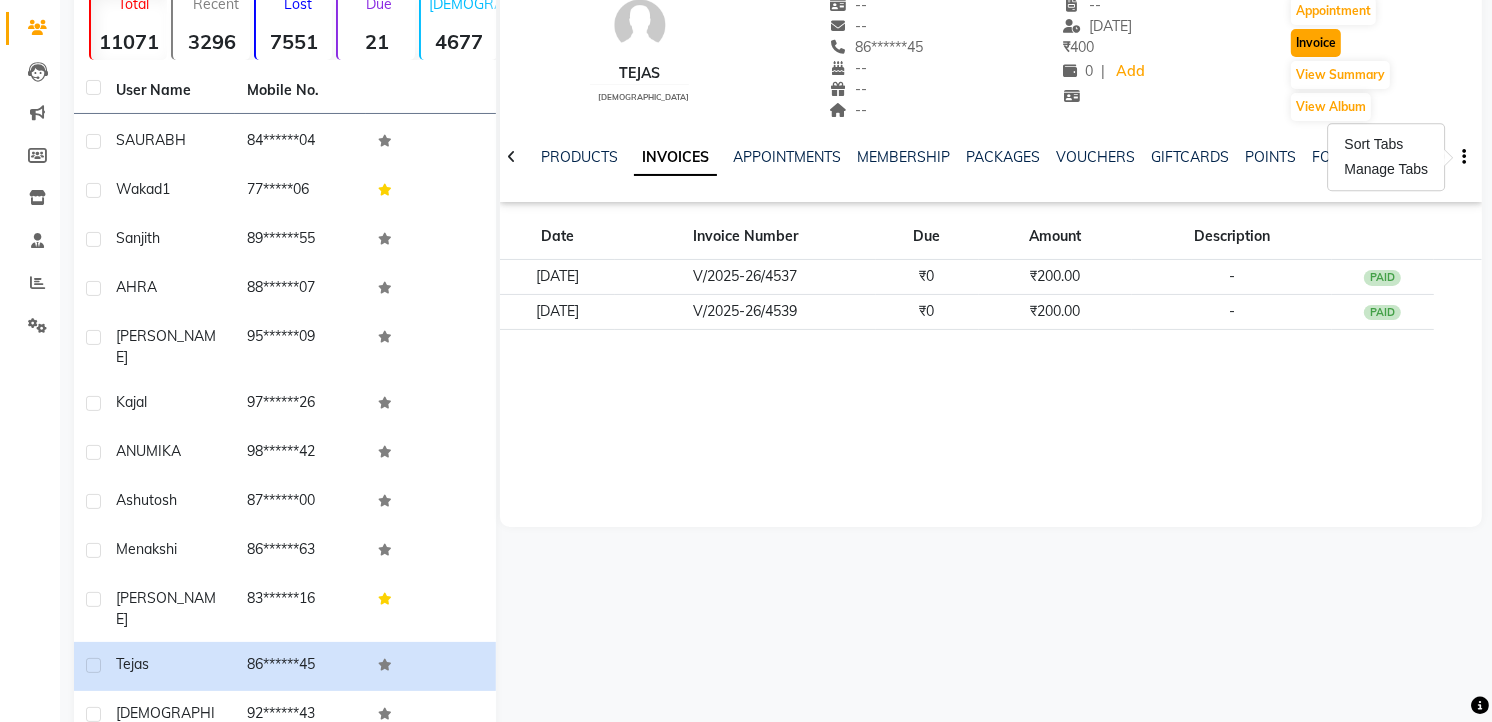 click on "Invoice" 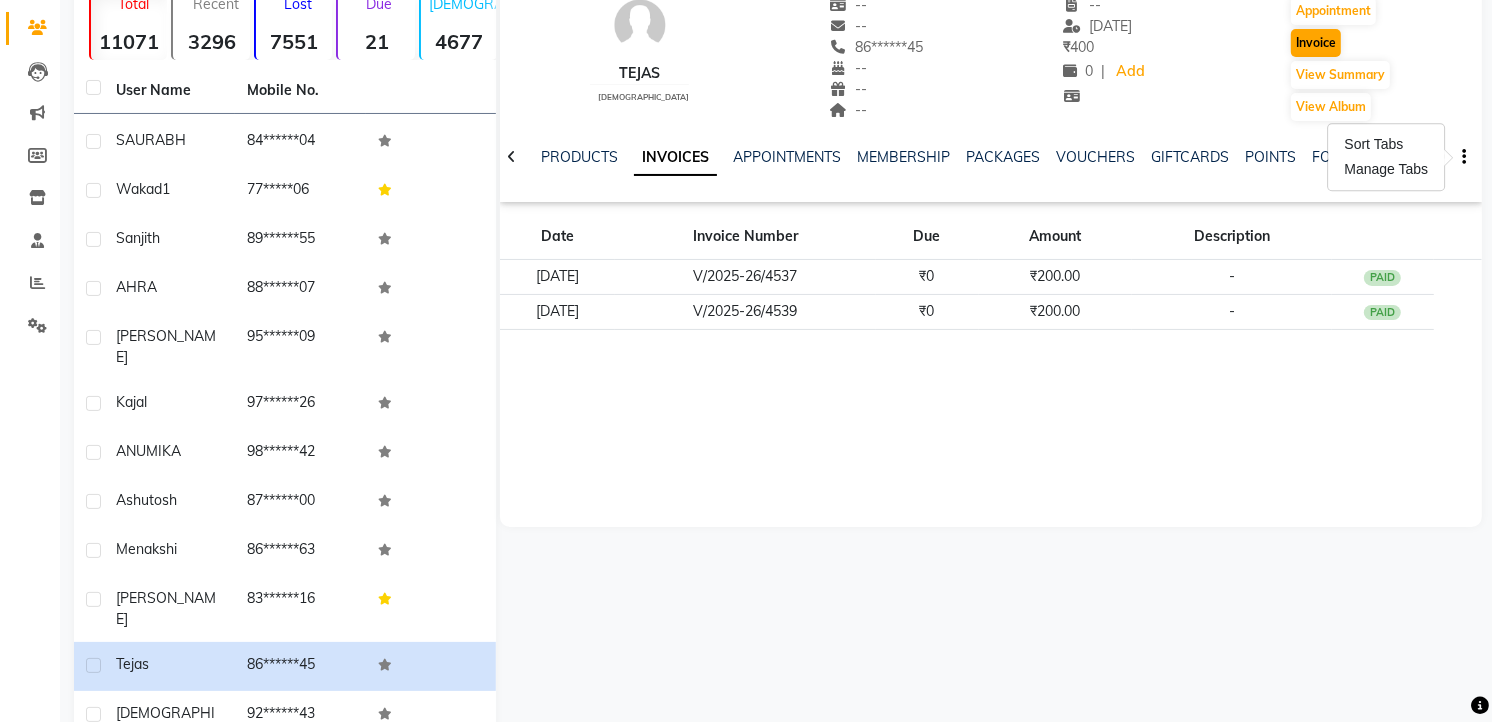 select on "service" 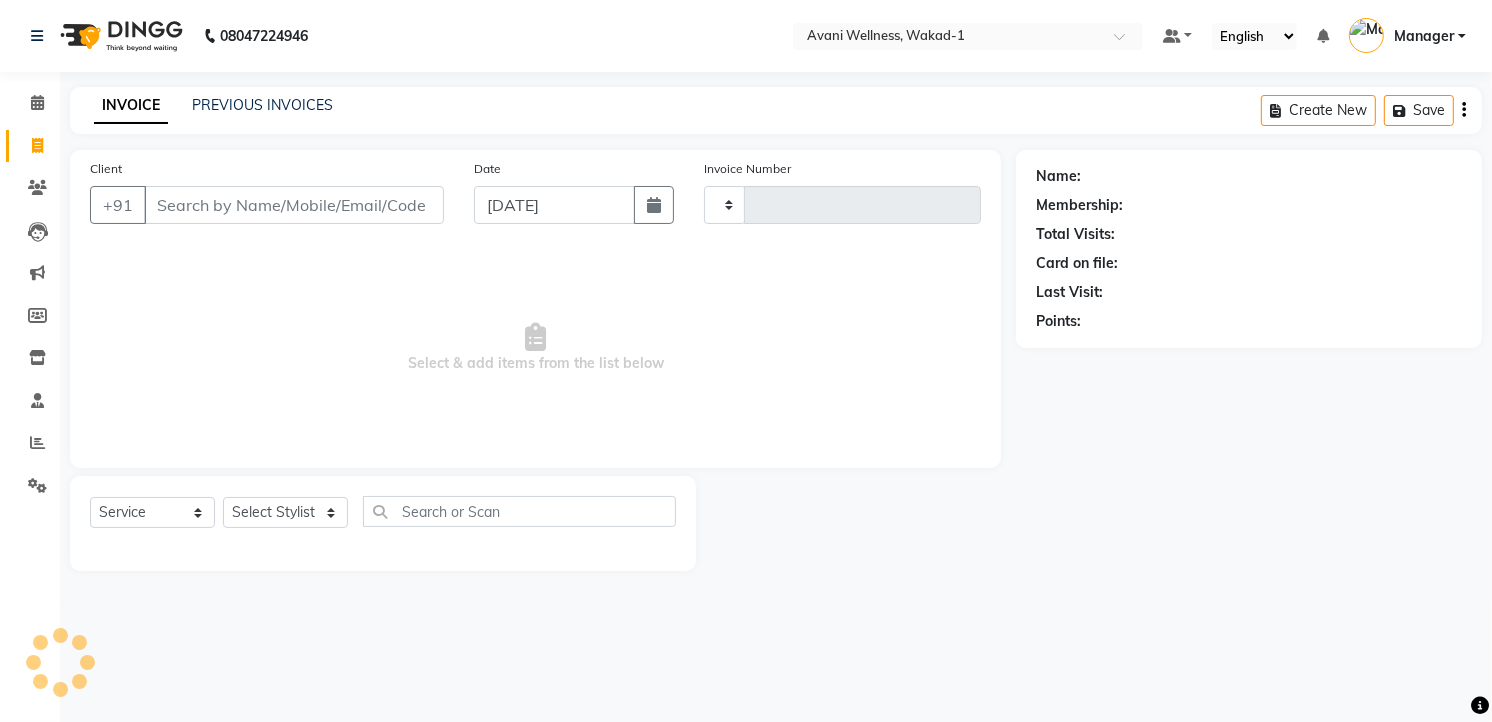 type on "4572" 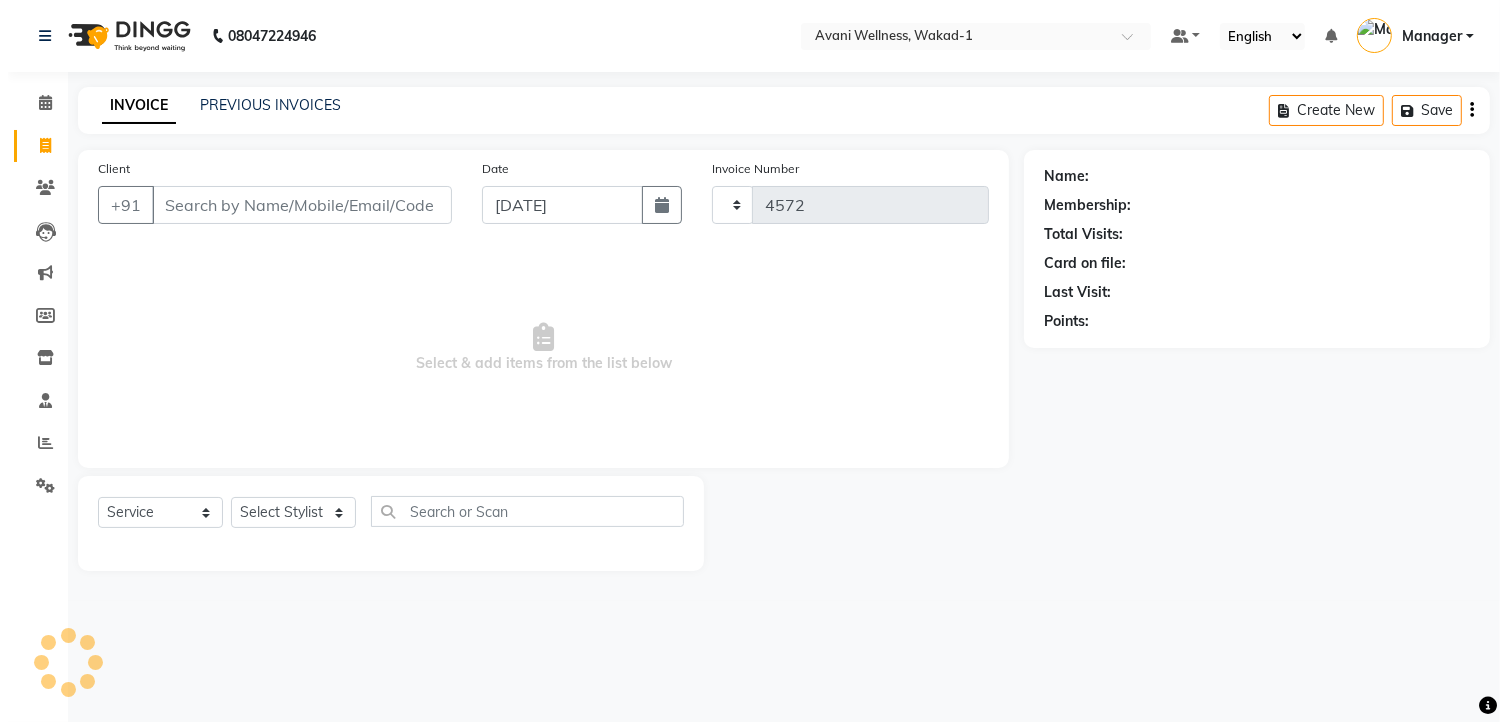 scroll, scrollTop: 0, scrollLeft: 0, axis: both 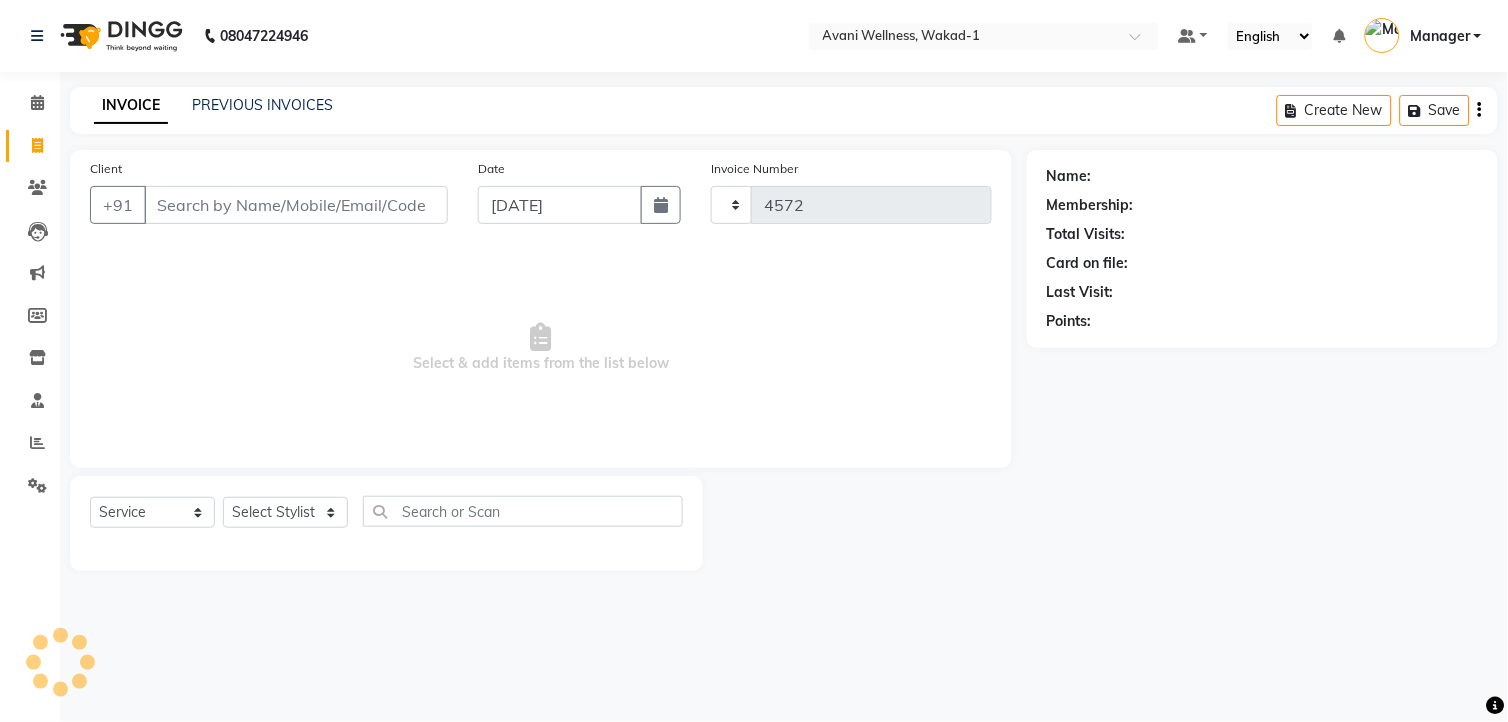 select on "4822" 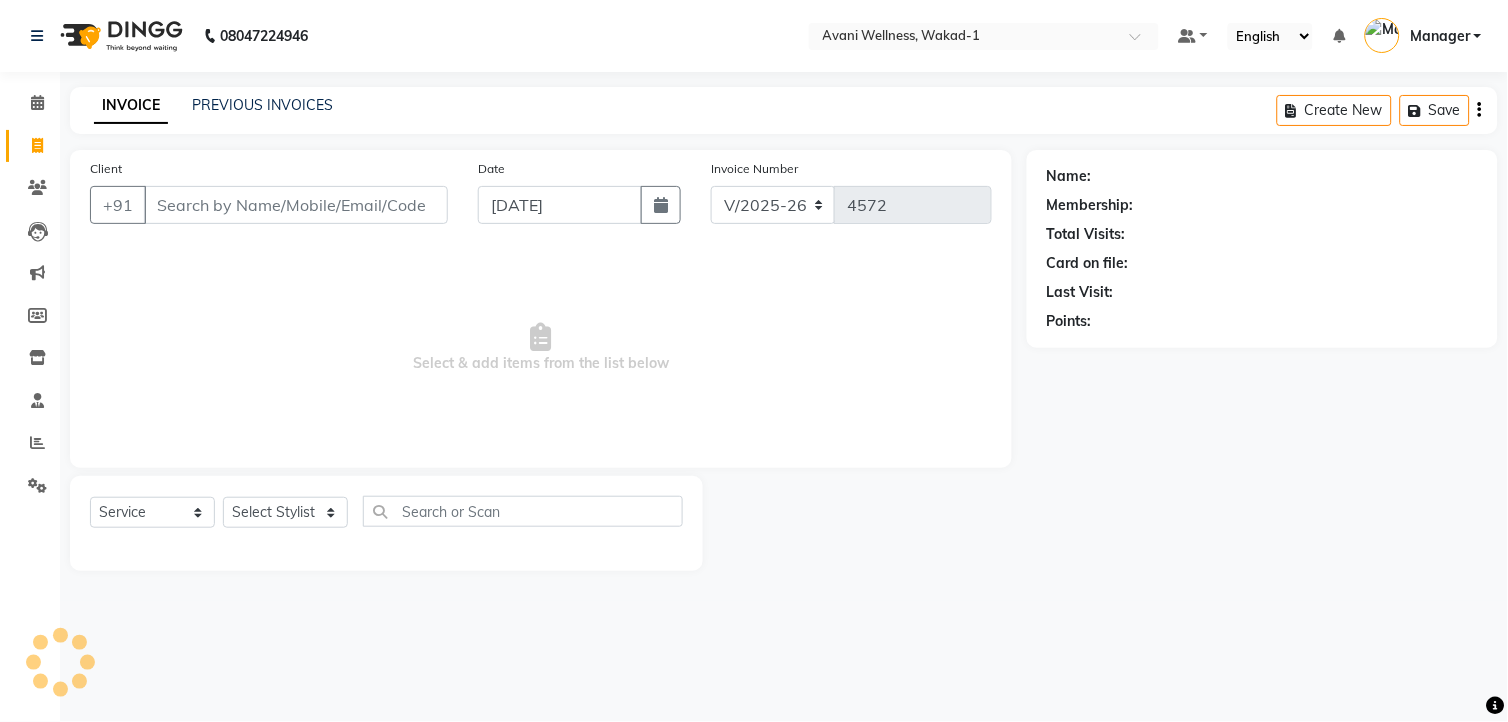 type on "86******45" 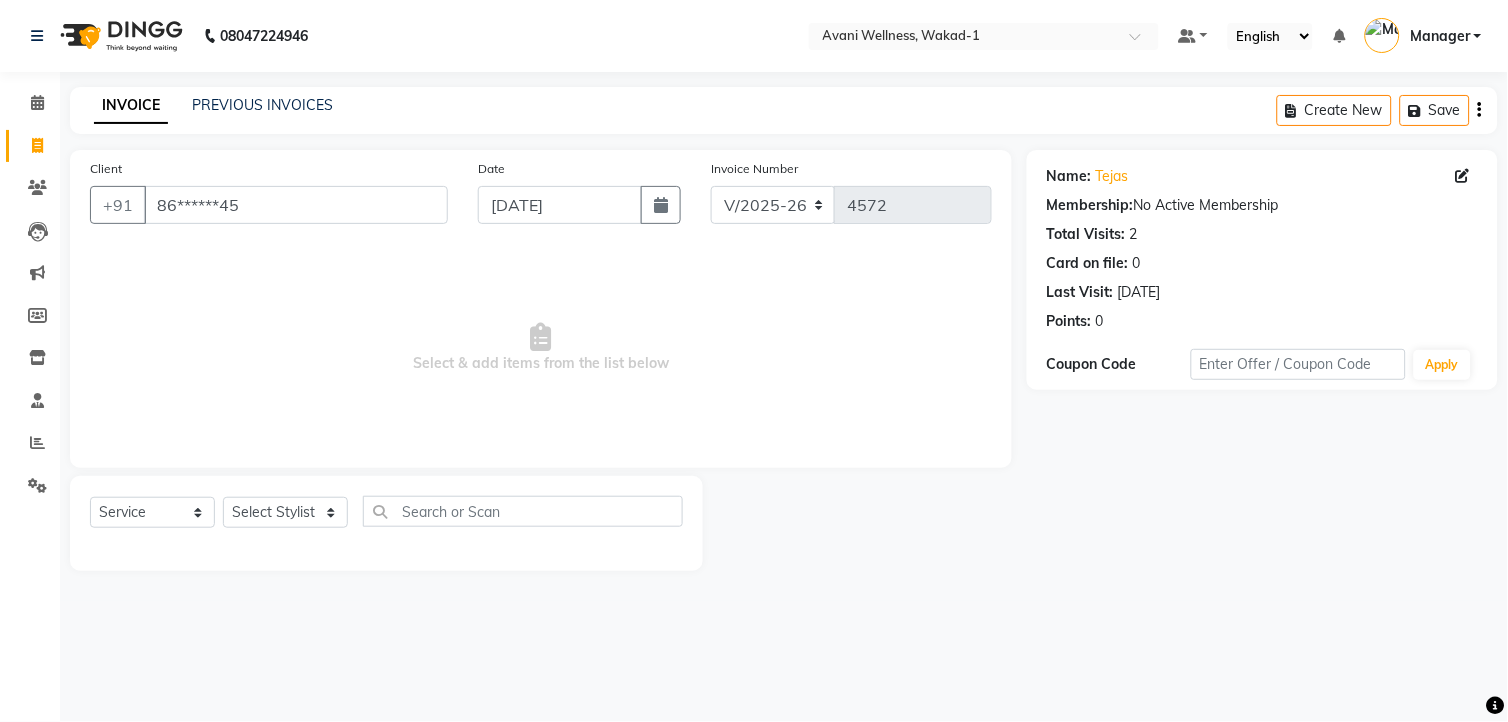 click on "Name:" 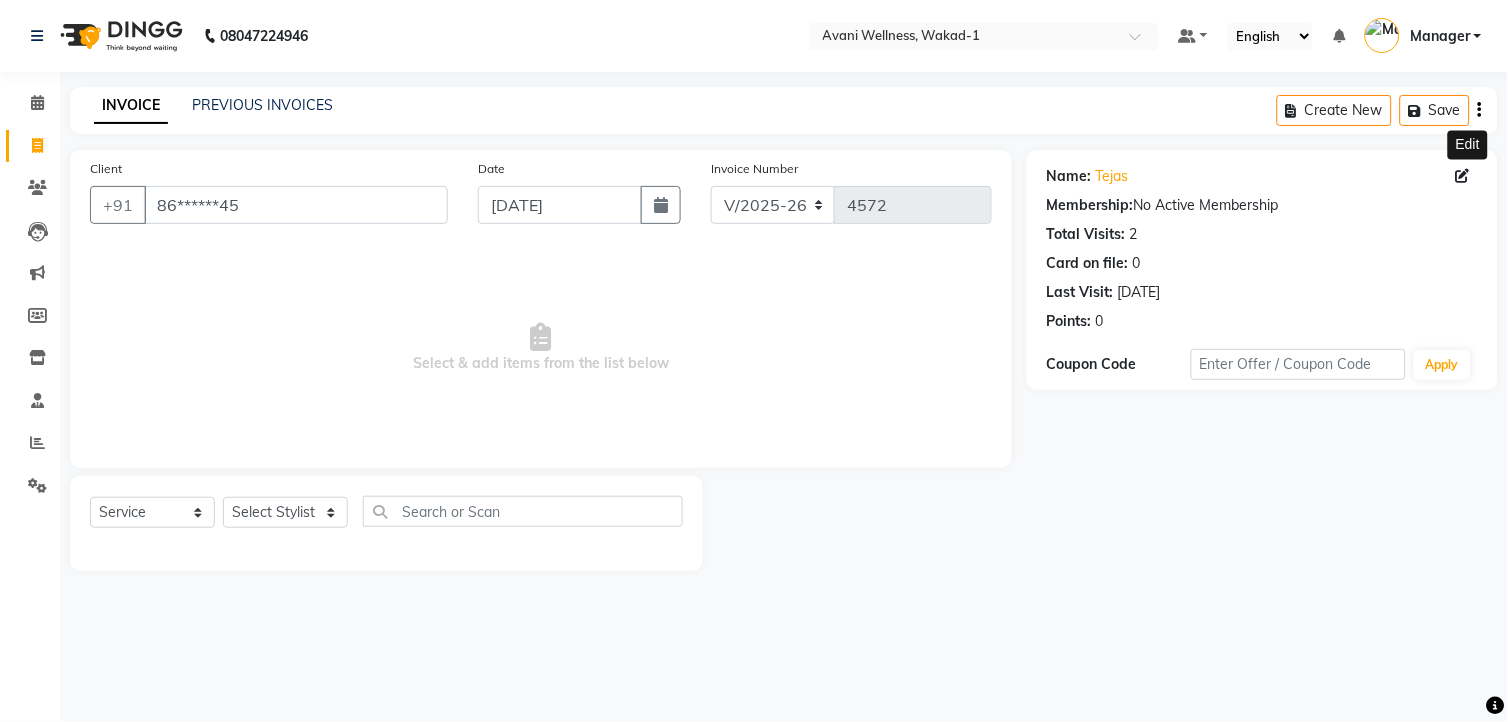 click 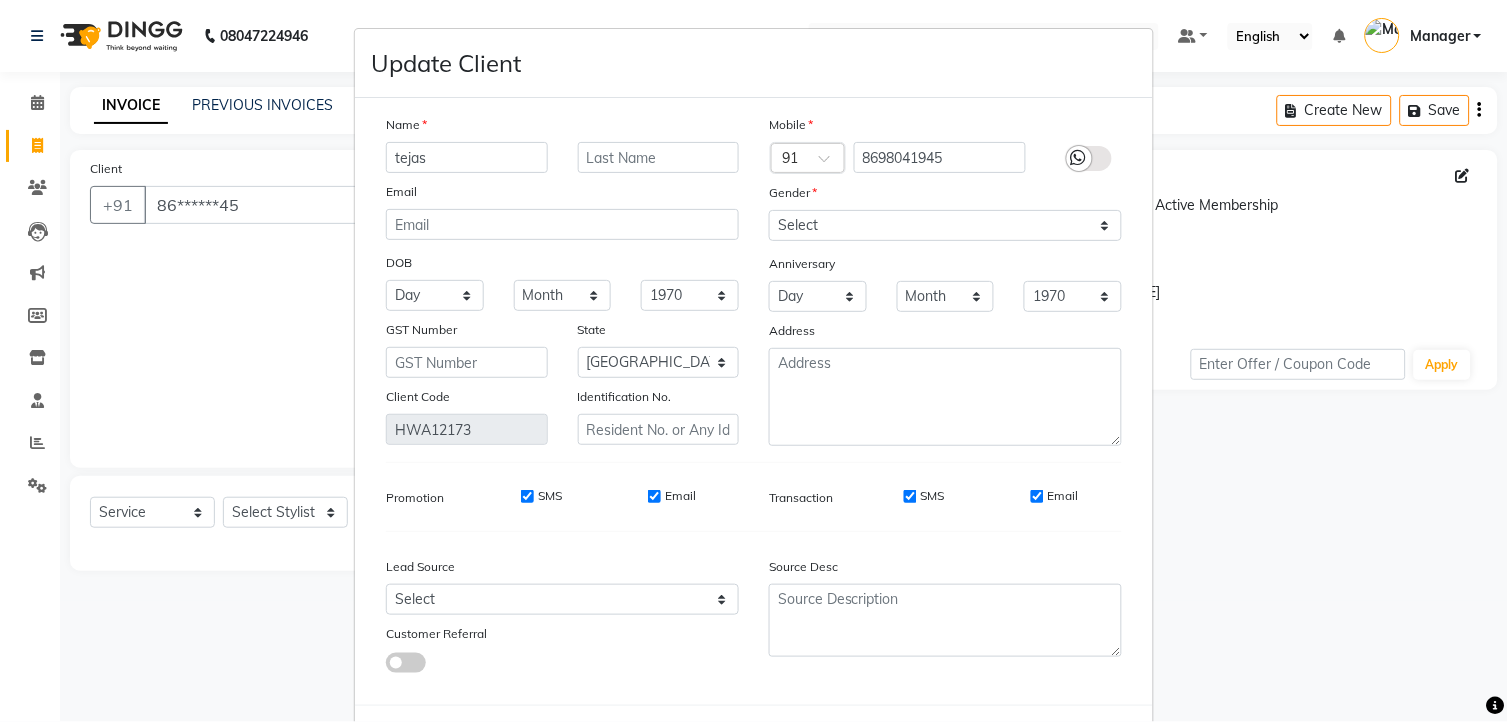 click on "Update Client Name tejas Email DOB Day 01 02 03 04 05 06 07 08 09 10 11 12 13 14 15 16 17 18 19 20 21 22 23 24 25 26 27 28 29 30 31 Month January February March April May June July August September October November [DATE] 1941 1942 1943 1944 1945 1946 1947 1948 1949 1950 1951 1952 1953 1954 1955 1956 1957 1958 1959 1960 1961 1962 1963 1964 1965 1966 1967 1968 1969 1970 1971 1972 1973 1974 1975 1976 1977 1978 1979 1980 1981 1982 1983 1984 1985 1986 1987 1988 1989 1990 1991 1992 1993 1994 1995 1996 1997 1998 1999 2000 2001 2002 2003 2004 2005 2006 2007 2008 2009 2010 2011 2012 2013 2014 2015 2016 2017 2018 2019 2020 2021 2022 2023 2024 GST Number State Select [GEOGRAPHIC_DATA] and [GEOGRAPHIC_DATA] [GEOGRAPHIC_DATA] [GEOGRAPHIC_DATA] [GEOGRAPHIC_DATA] [GEOGRAPHIC_DATA] [GEOGRAPHIC_DATA] [GEOGRAPHIC_DATA] [GEOGRAPHIC_DATA] and [GEOGRAPHIC_DATA] [GEOGRAPHIC_DATA] [GEOGRAPHIC_DATA] [GEOGRAPHIC_DATA] [GEOGRAPHIC_DATA] [GEOGRAPHIC_DATA] [GEOGRAPHIC_DATA] [GEOGRAPHIC_DATA] [GEOGRAPHIC_DATA] [GEOGRAPHIC_DATA] [GEOGRAPHIC_DATA] [GEOGRAPHIC_DATA] [GEOGRAPHIC_DATA] [GEOGRAPHIC_DATA] [GEOGRAPHIC_DATA] [GEOGRAPHIC_DATA] [GEOGRAPHIC_DATA] [GEOGRAPHIC_DATA] [GEOGRAPHIC_DATA] [GEOGRAPHIC_DATA] [GEOGRAPHIC_DATA] [GEOGRAPHIC_DATA] [GEOGRAPHIC_DATA] [GEOGRAPHIC_DATA]" at bounding box center (754, 361) 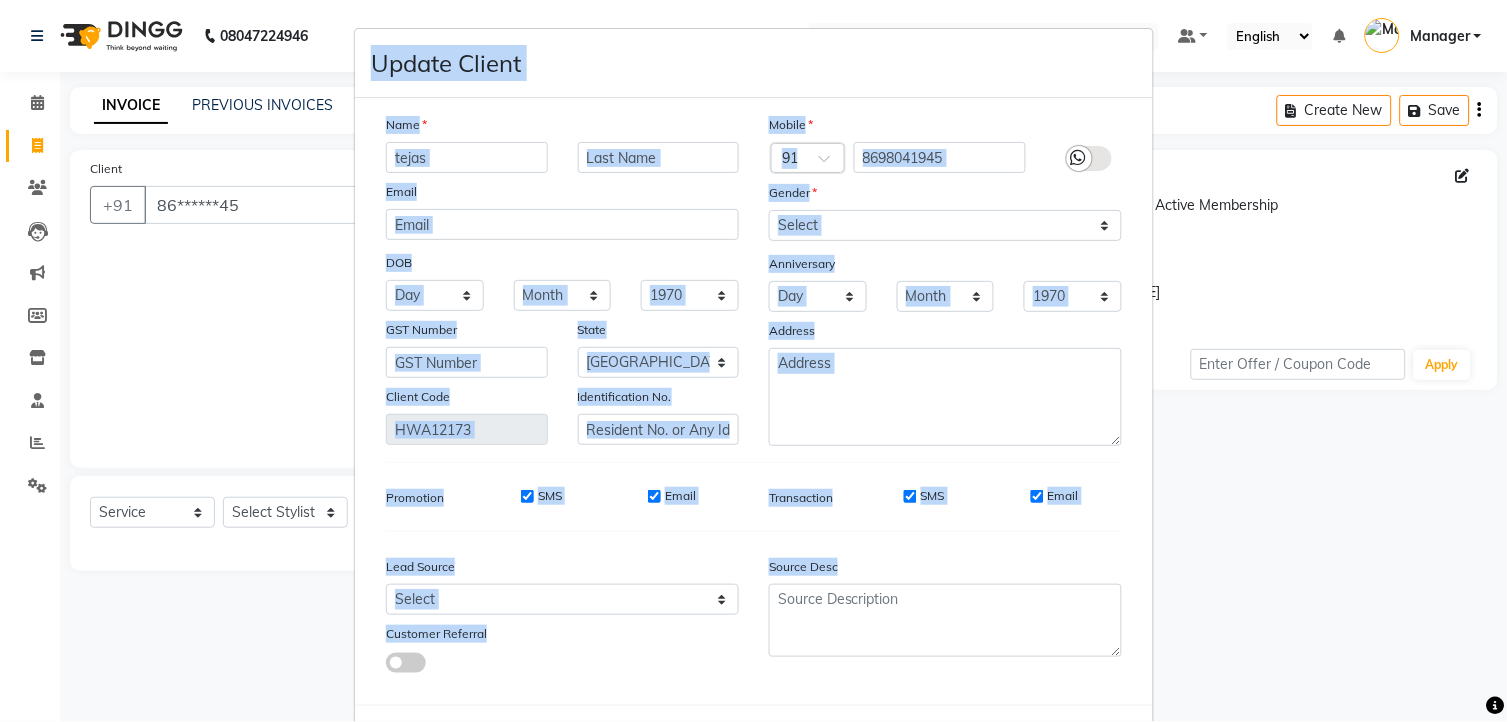 drag, startPoint x: 1241, startPoint y: 460, endPoint x: 1045, endPoint y: 573, distance: 226.24103 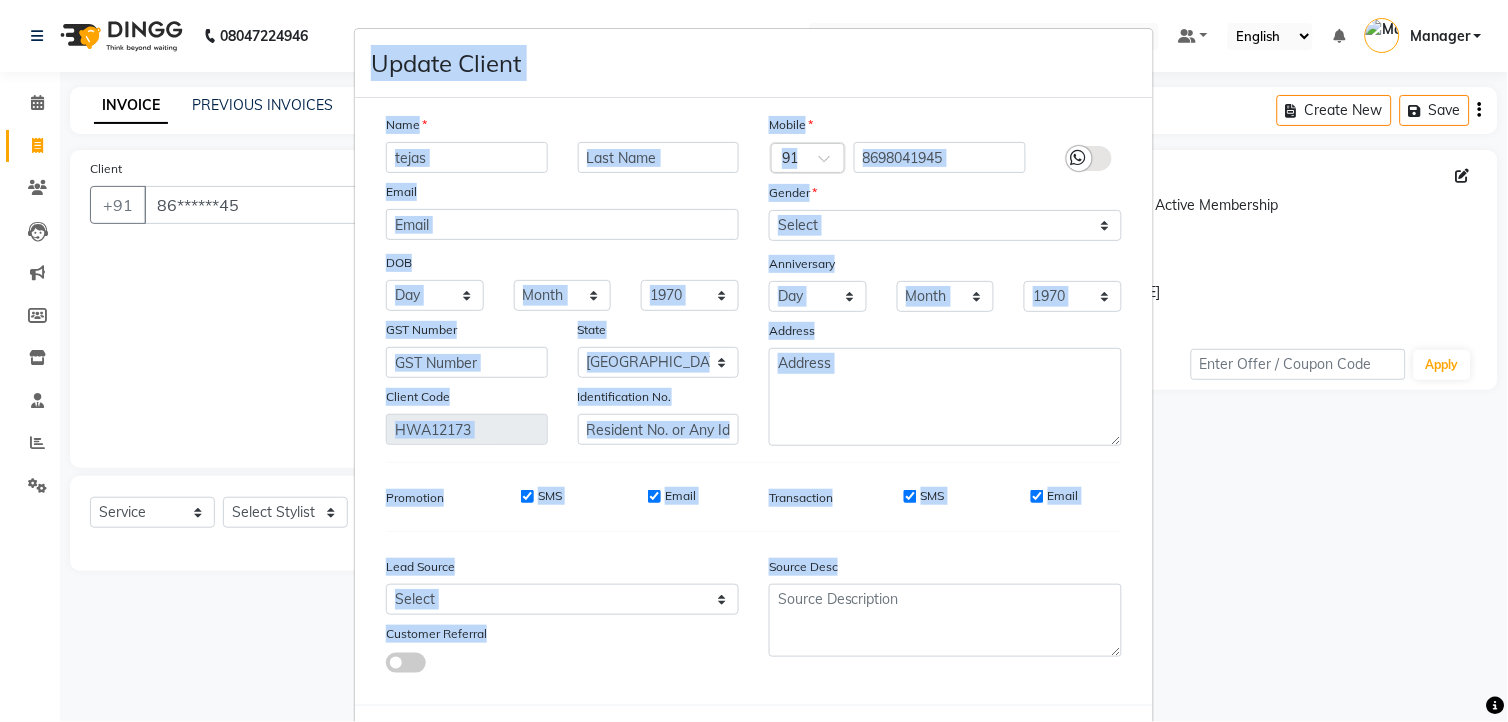 click on "Update Client Name tejas Email DOB Day 01 02 03 04 05 06 07 08 09 10 11 12 13 14 15 16 17 18 19 20 21 22 23 24 25 26 27 28 29 30 31 Month January February March April May June July August September October November [DATE] 1941 1942 1943 1944 1945 1946 1947 1948 1949 1950 1951 1952 1953 1954 1955 1956 1957 1958 1959 1960 1961 1962 1963 1964 1965 1966 1967 1968 1969 1970 1971 1972 1973 1974 1975 1976 1977 1978 1979 1980 1981 1982 1983 1984 1985 1986 1987 1988 1989 1990 1991 1992 1993 1994 1995 1996 1997 1998 1999 2000 2001 2002 2003 2004 2005 2006 2007 2008 2009 2010 2011 2012 2013 2014 2015 2016 2017 2018 2019 2020 2021 2022 2023 2024 GST Number State Select [GEOGRAPHIC_DATA] and [GEOGRAPHIC_DATA] [GEOGRAPHIC_DATA] [GEOGRAPHIC_DATA] [GEOGRAPHIC_DATA] [GEOGRAPHIC_DATA] [GEOGRAPHIC_DATA] [GEOGRAPHIC_DATA] [GEOGRAPHIC_DATA] and [GEOGRAPHIC_DATA] [GEOGRAPHIC_DATA] [GEOGRAPHIC_DATA] [GEOGRAPHIC_DATA] [GEOGRAPHIC_DATA] [GEOGRAPHIC_DATA] [GEOGRAPHIC_DATA] [GEOGRAPHIC_DATA] [GEOGRAPHIC_DATA] [GEOGRAPHIC_DATA] [GEOGRAPHIC_DATA] [GEOGRAPHIC_DATA] [GEOGRAPHIC_DATA] [GEOGRAPHIC_DATA] [GEOGRAPHIC_DATA] [GEOGRAPHIC_DATA] [GEOGRAPHIC_DATA] [GEOGRAPHIC_DATA] [GEOGRAPHIC_DATA] [GEOGRAPHIC_DATA] [GEOGRAPHIC_DATA] [GEOGRAPHIC_DATA] [GEOGRAPHIC_DATA] [GEOGRAPHIC_DATA]" at bounding box center (754, 361) 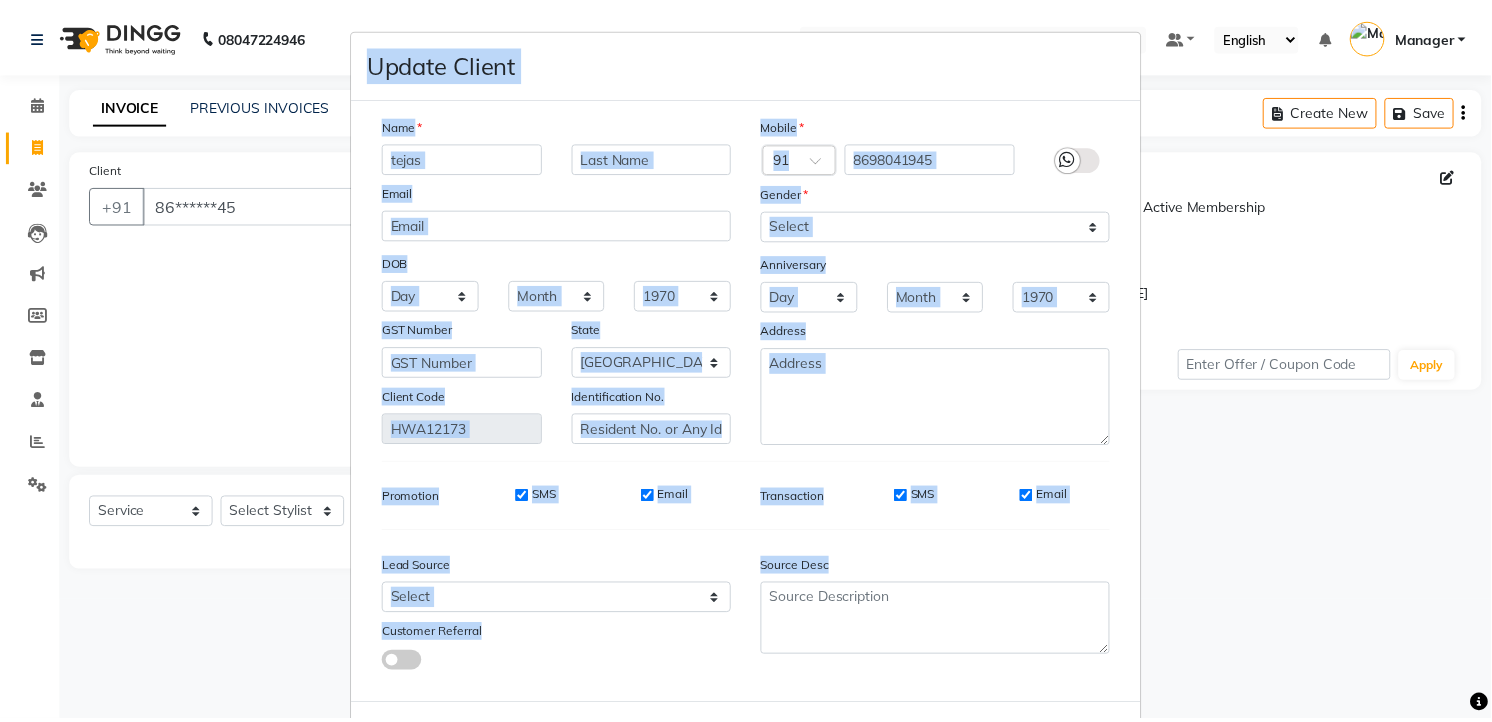 scroll, scrollTop: 93, scrollLeft: 0, axis: vertical 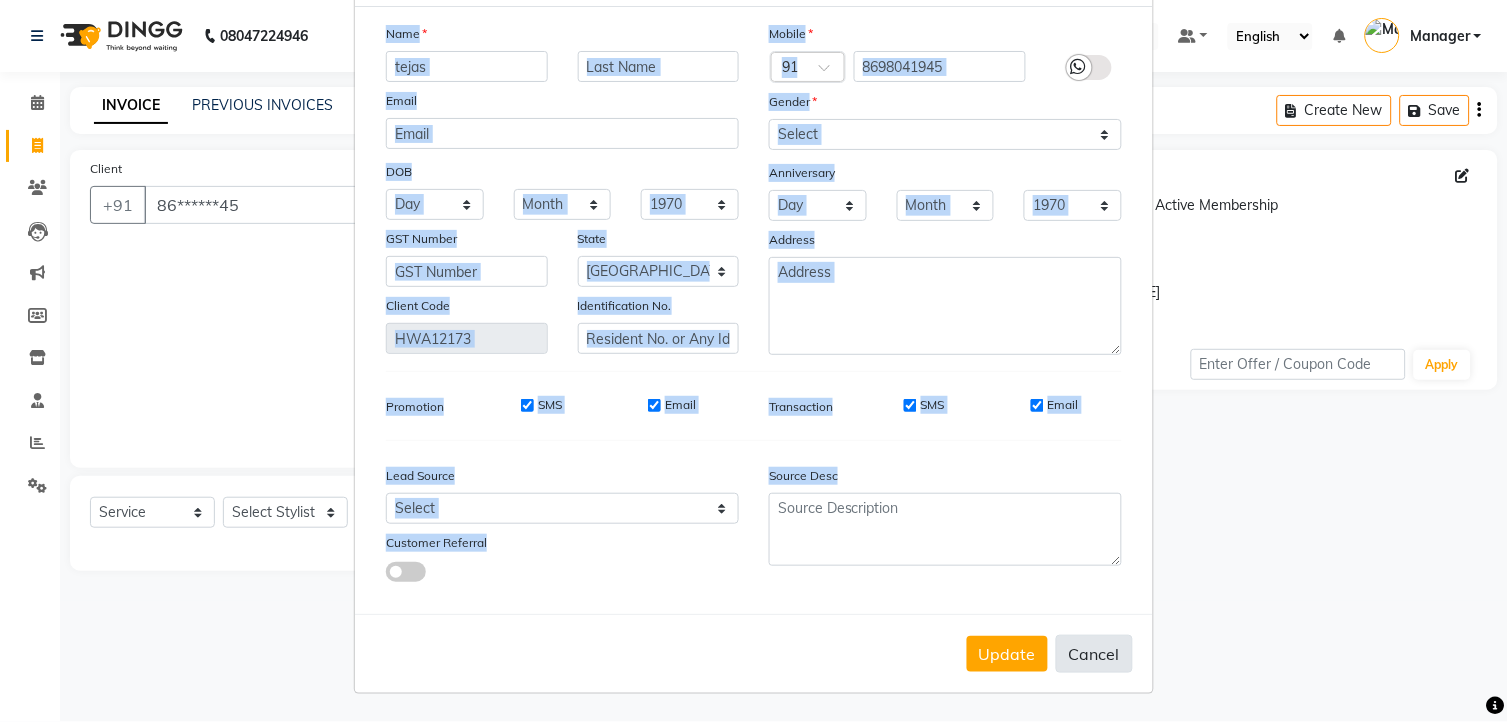 click on "Cancel" at bounding box center [1094, 654] 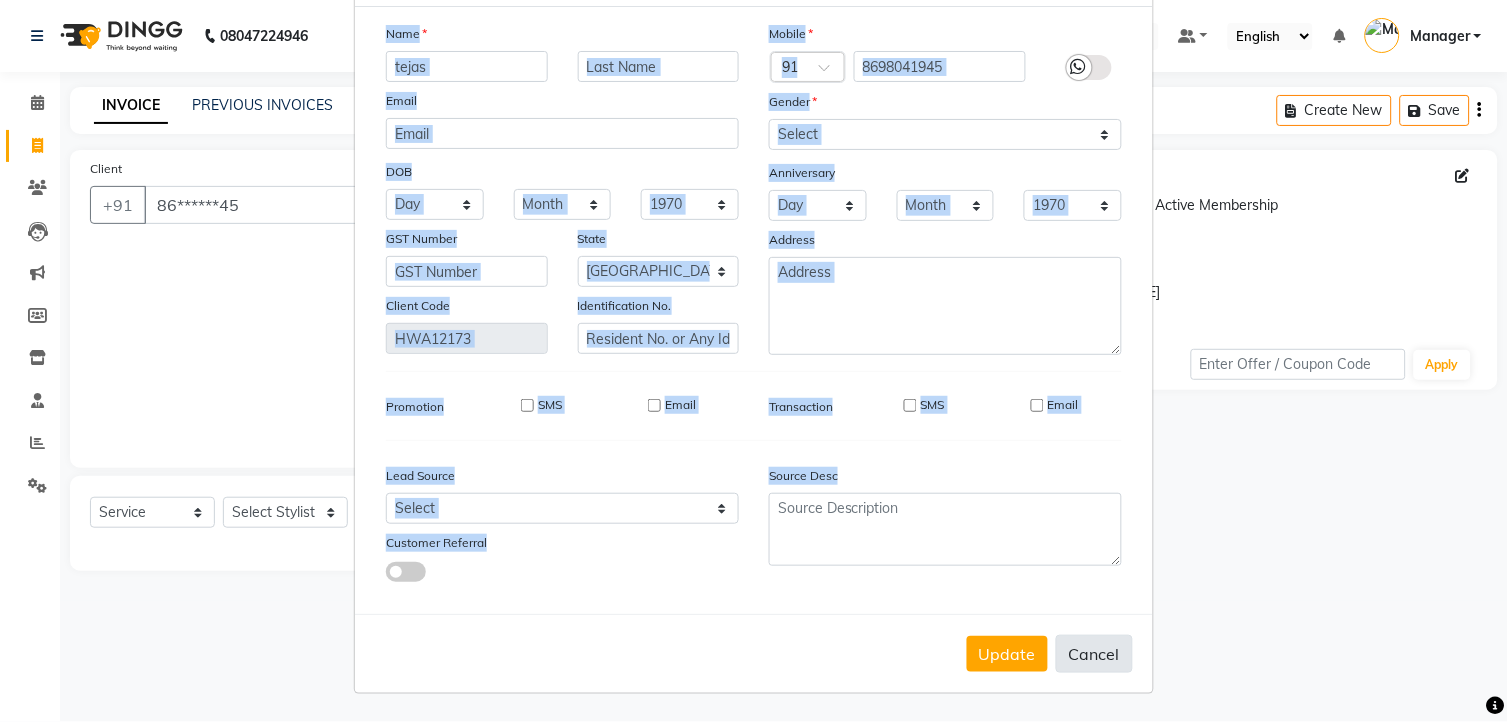 type 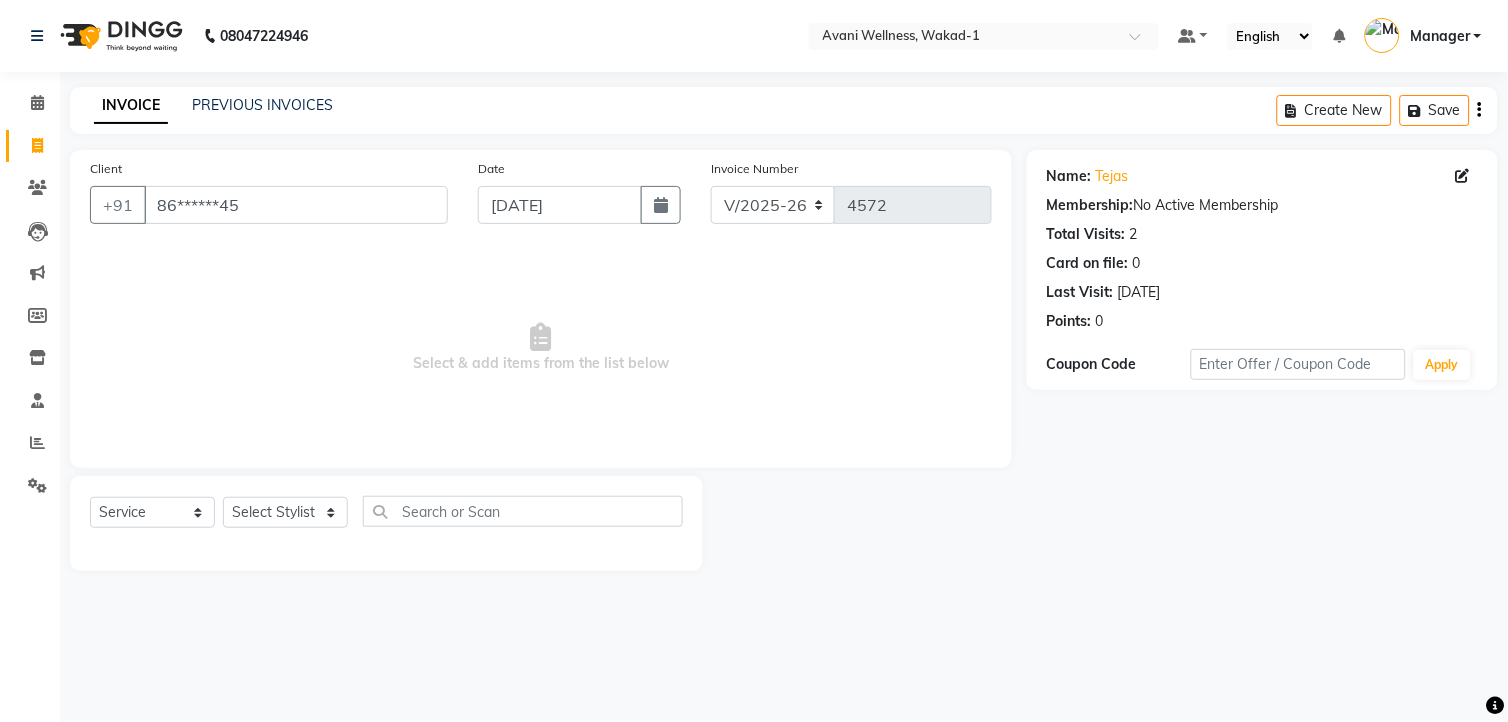 click on "Coupon Code" 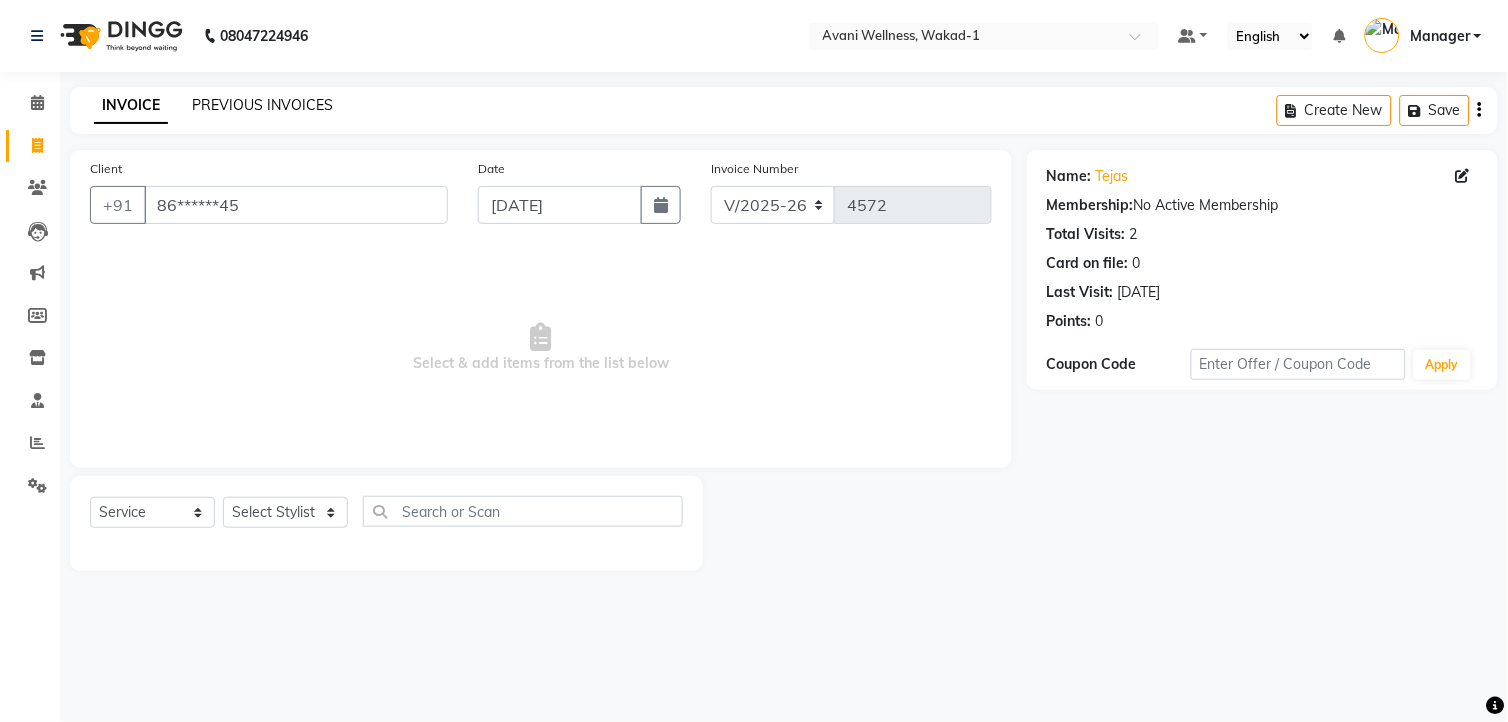 click on "PREVIOUS INVOICES" 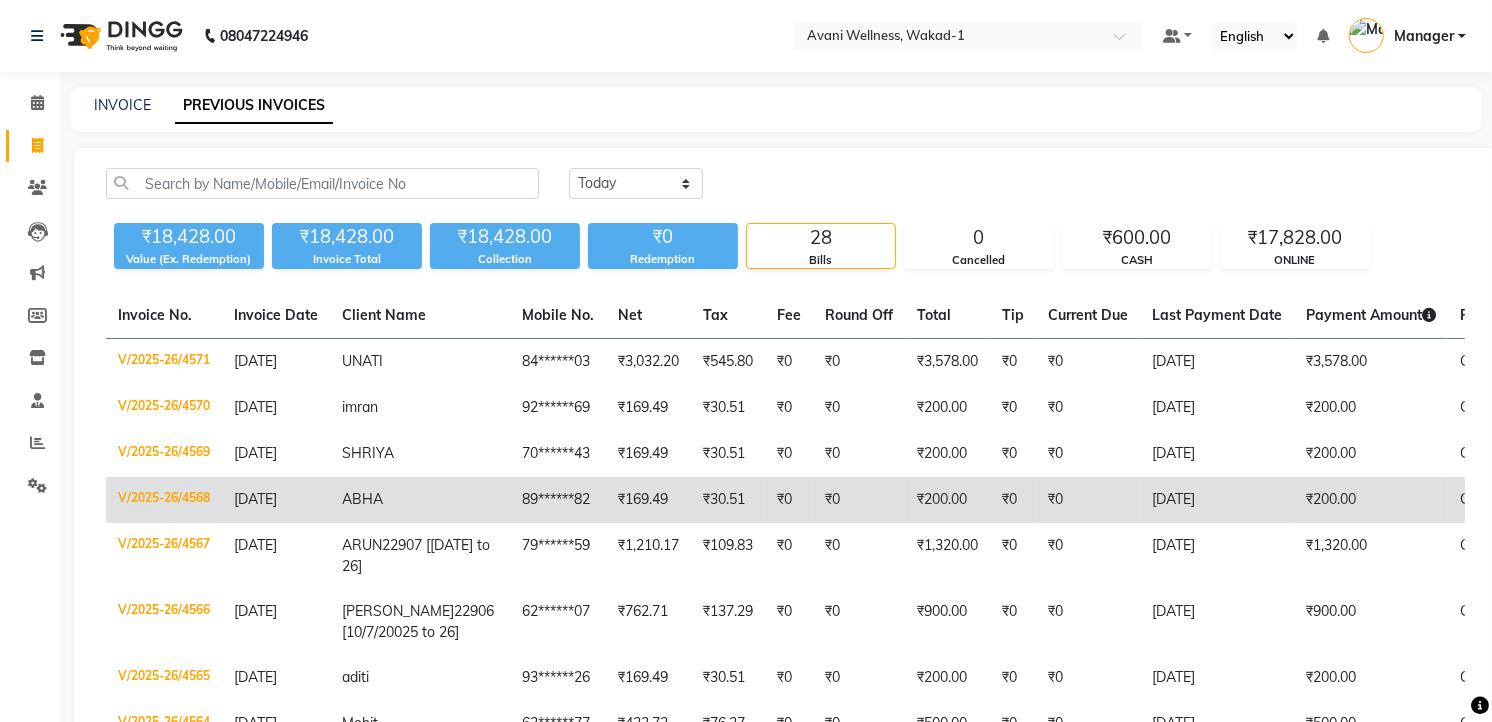 scroll, scrollTop: 14, scrollLeft: 0, axis: vertical 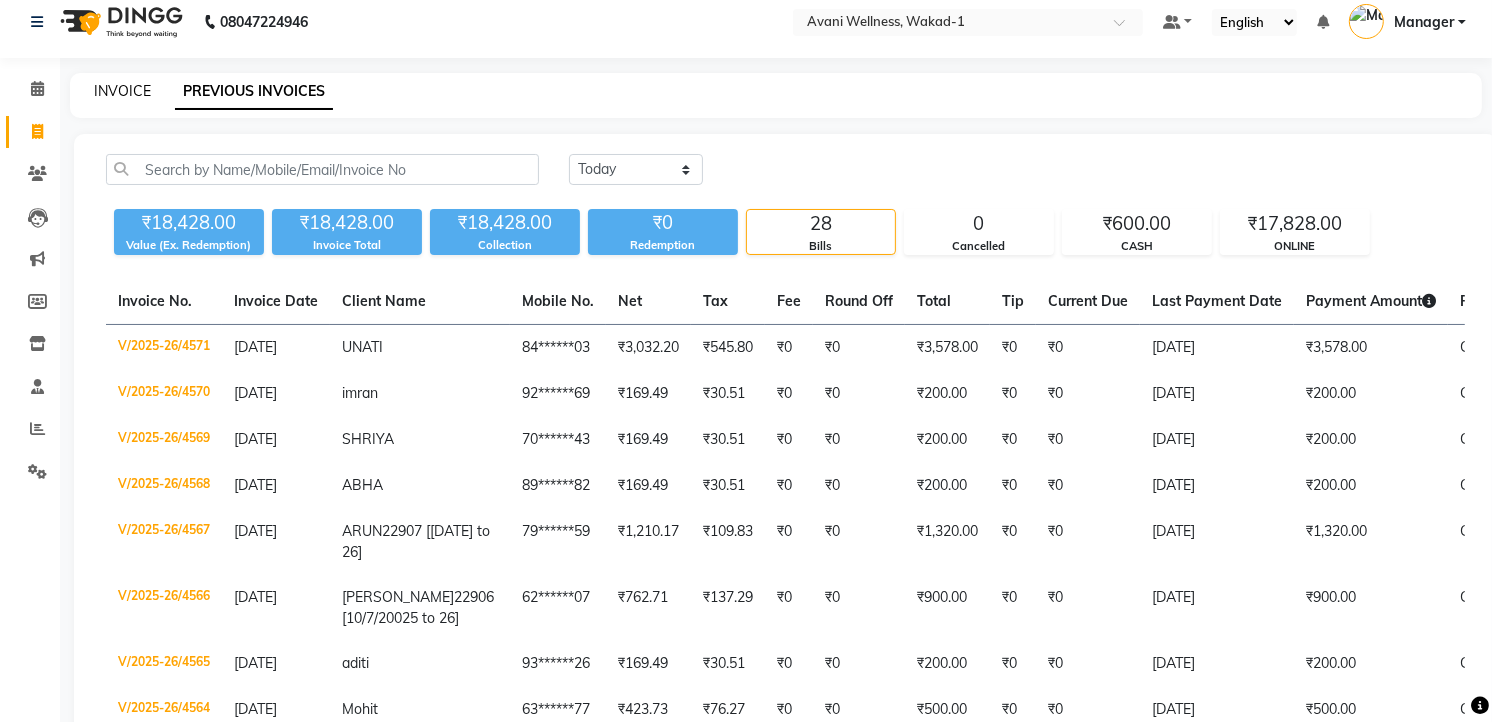 click on "INVOICE" 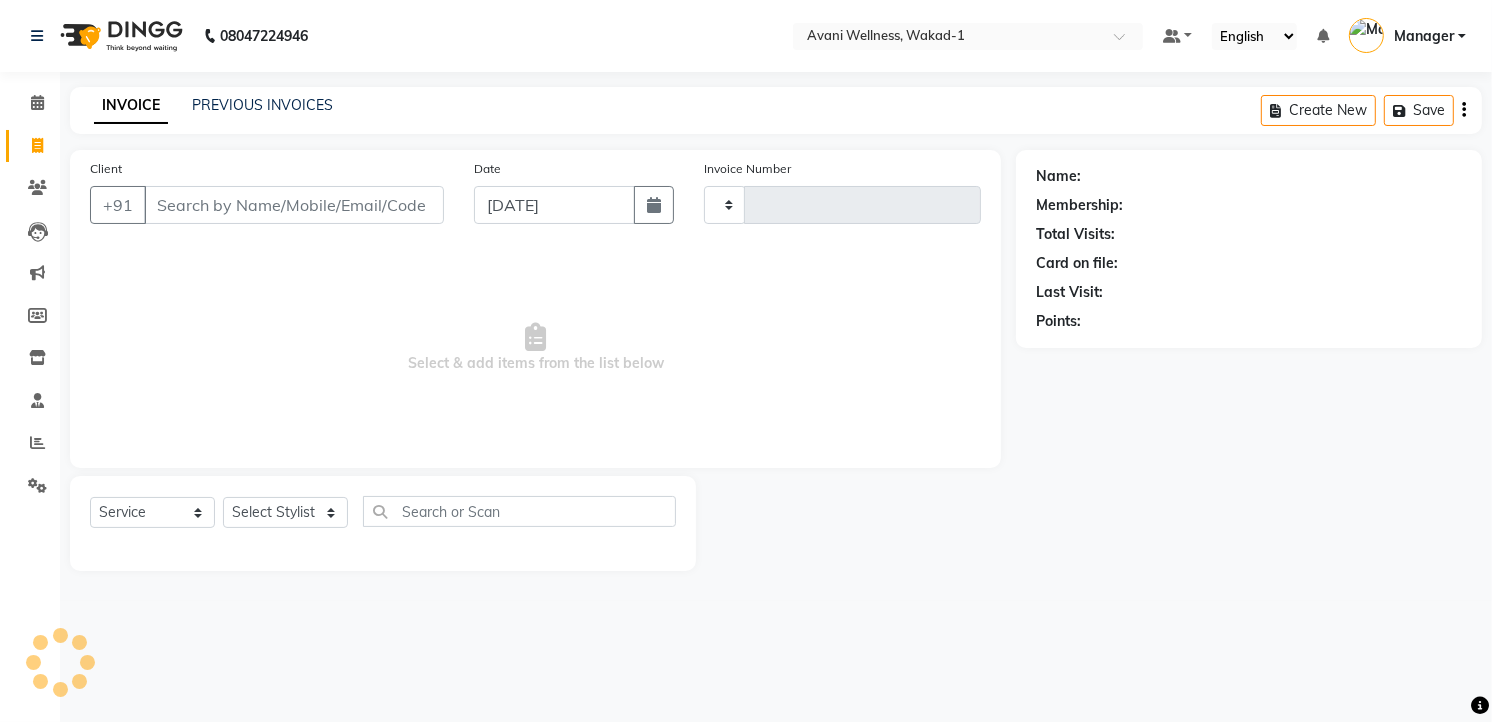 type on "4572" 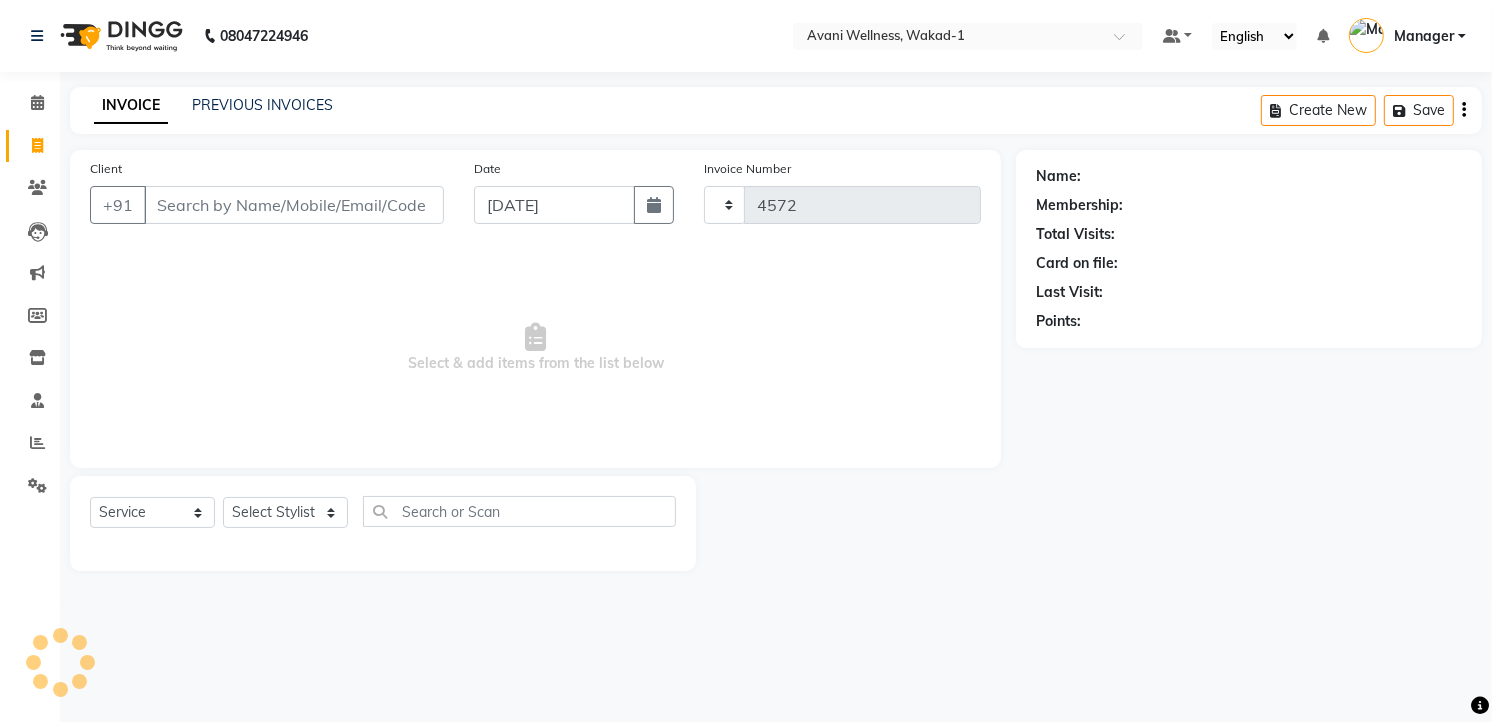 scroll, scrollTop: 0, scrollLeft: 0, axis: both 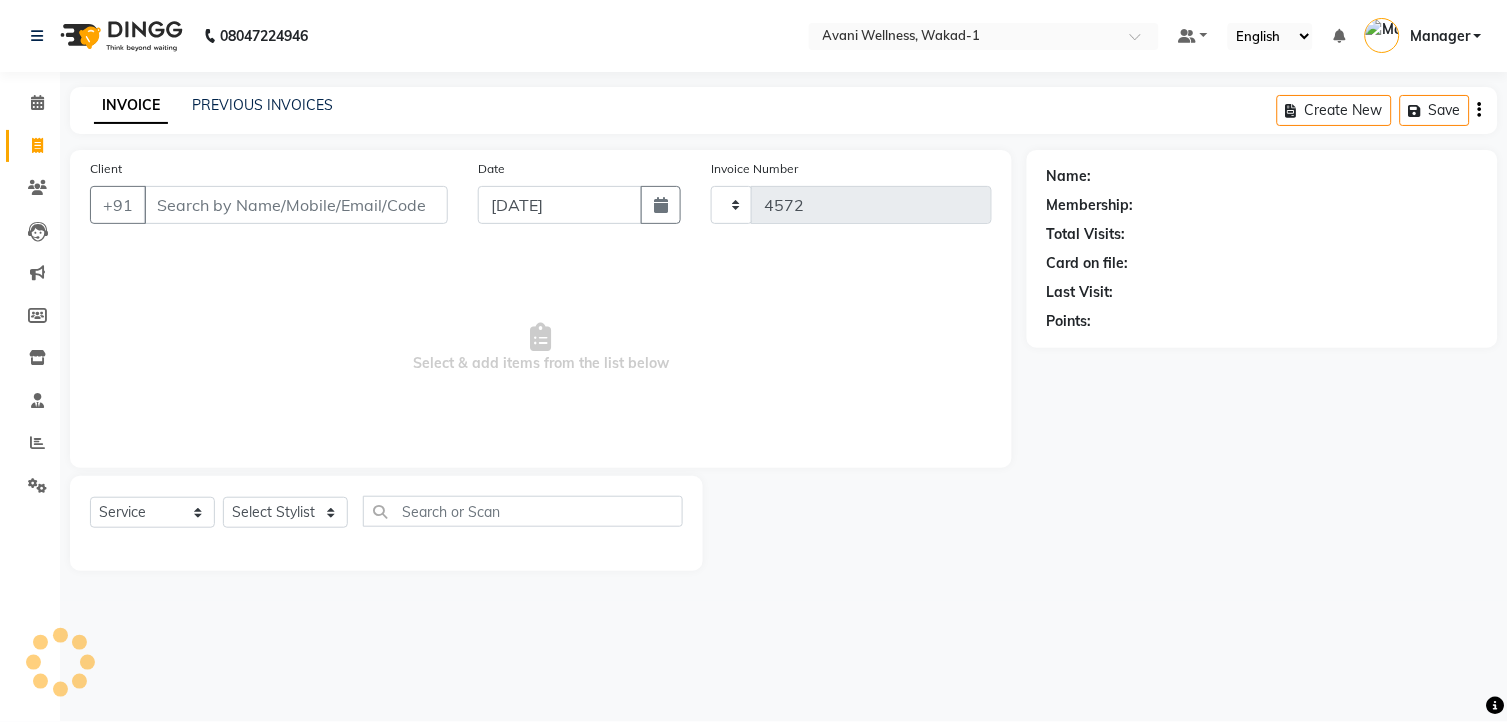 select on "4822" 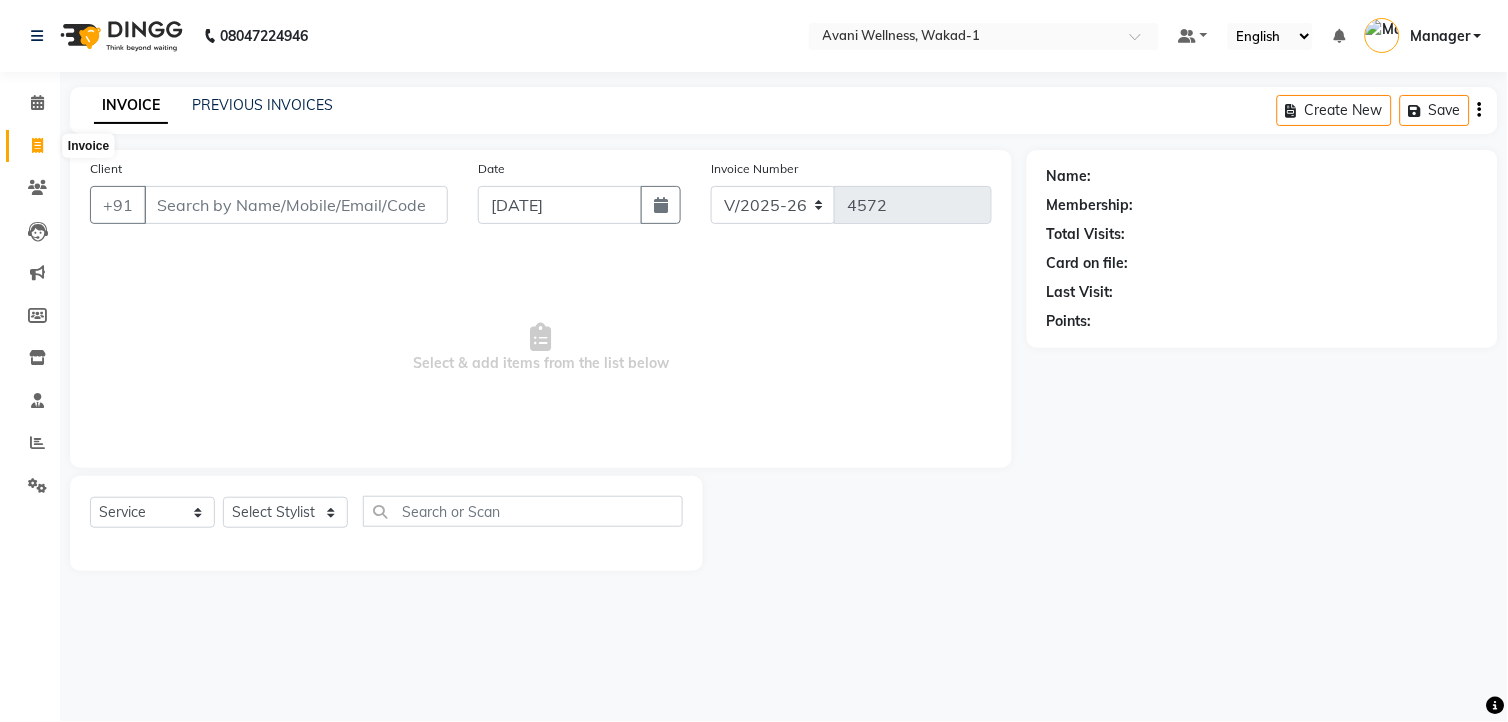 click 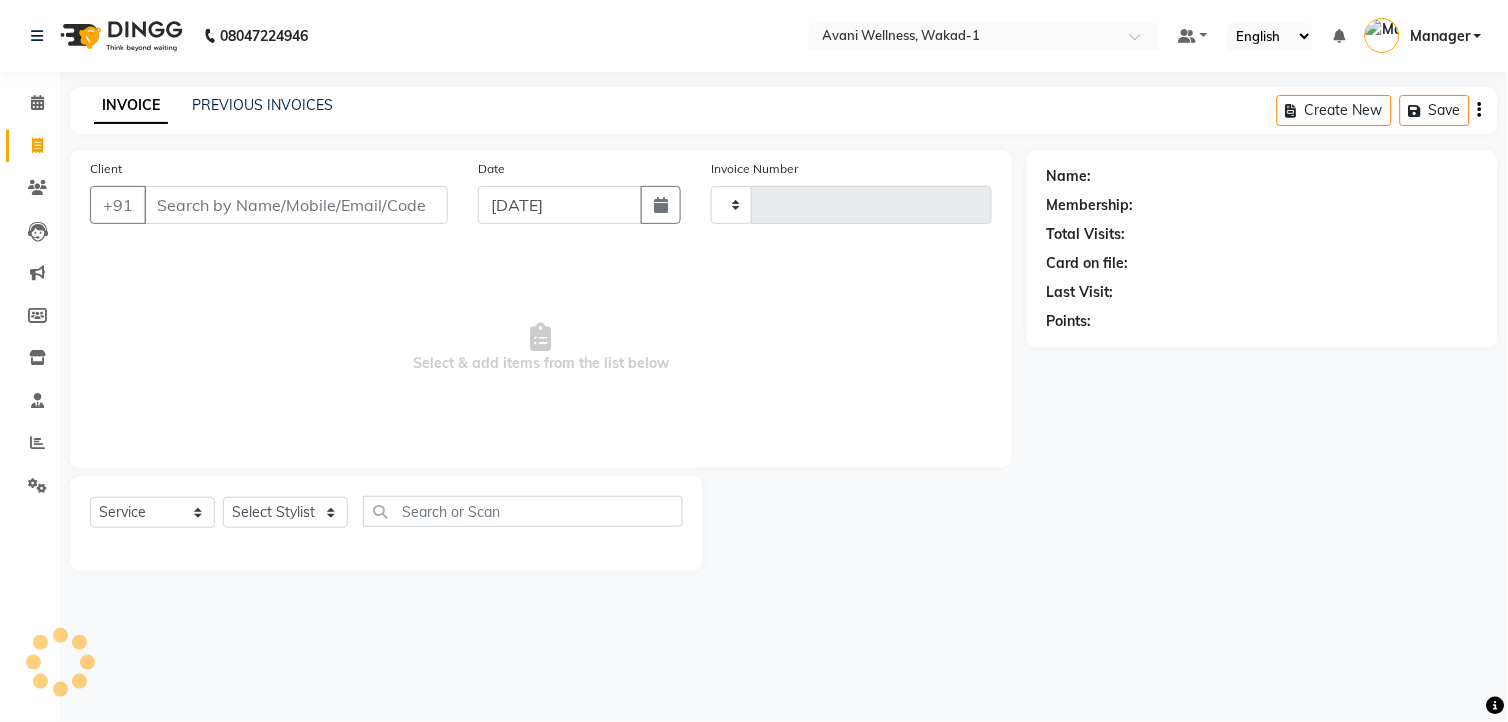 type on "4572" 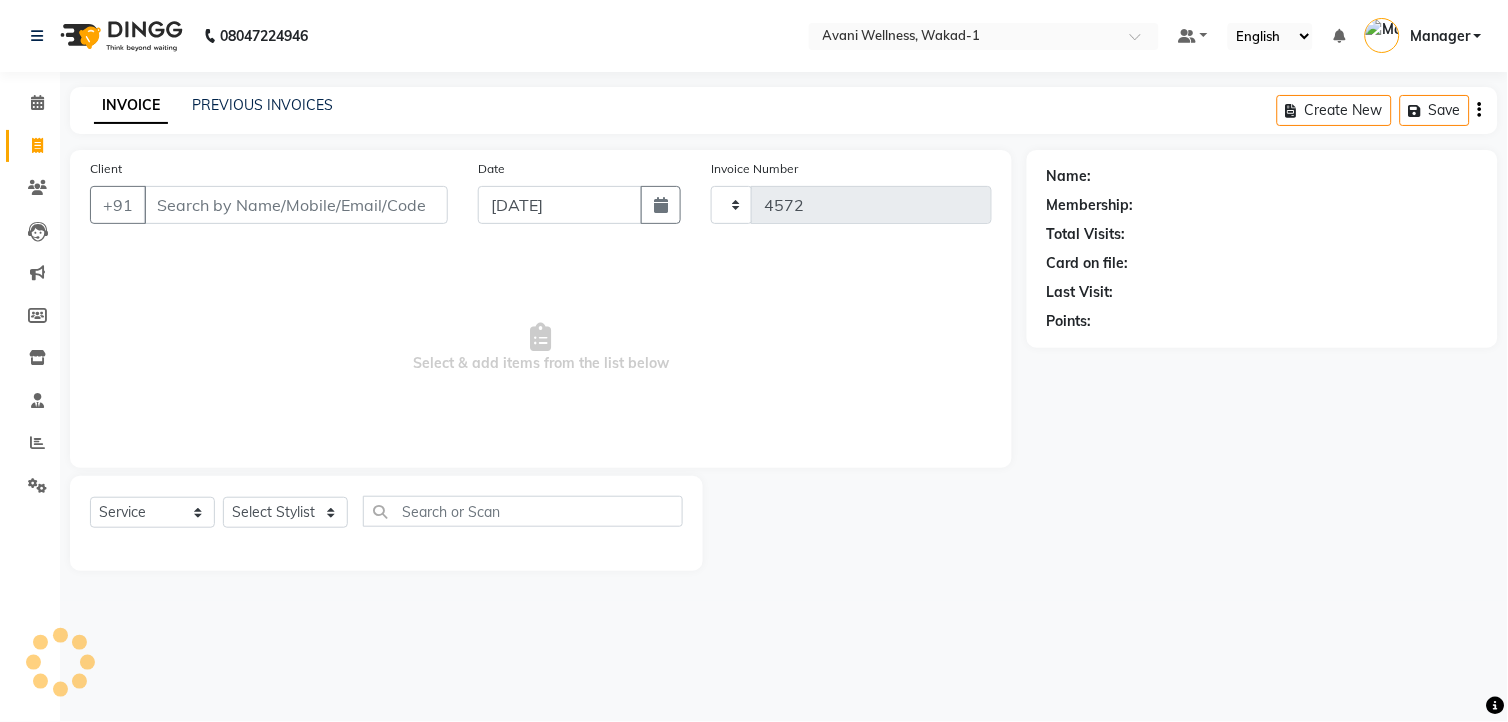 select on "4822" 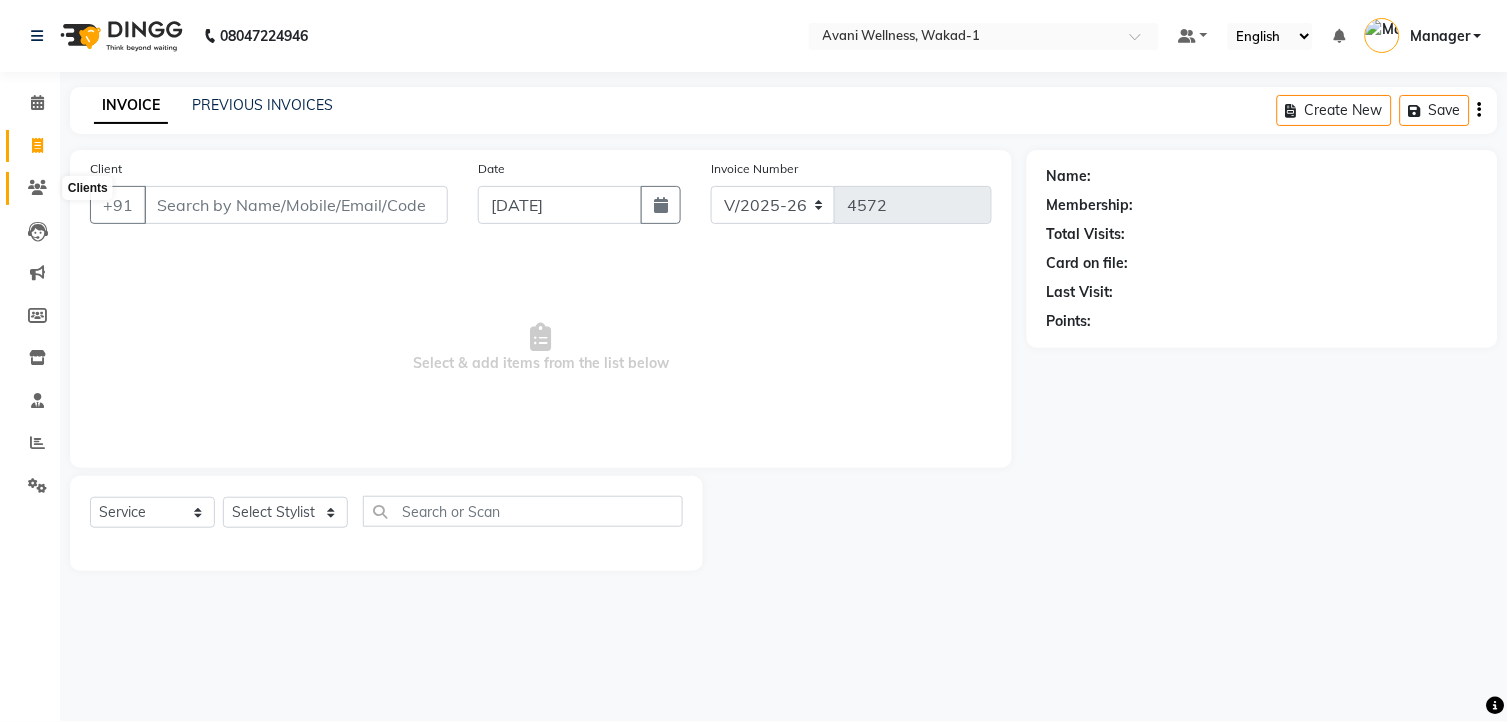 click 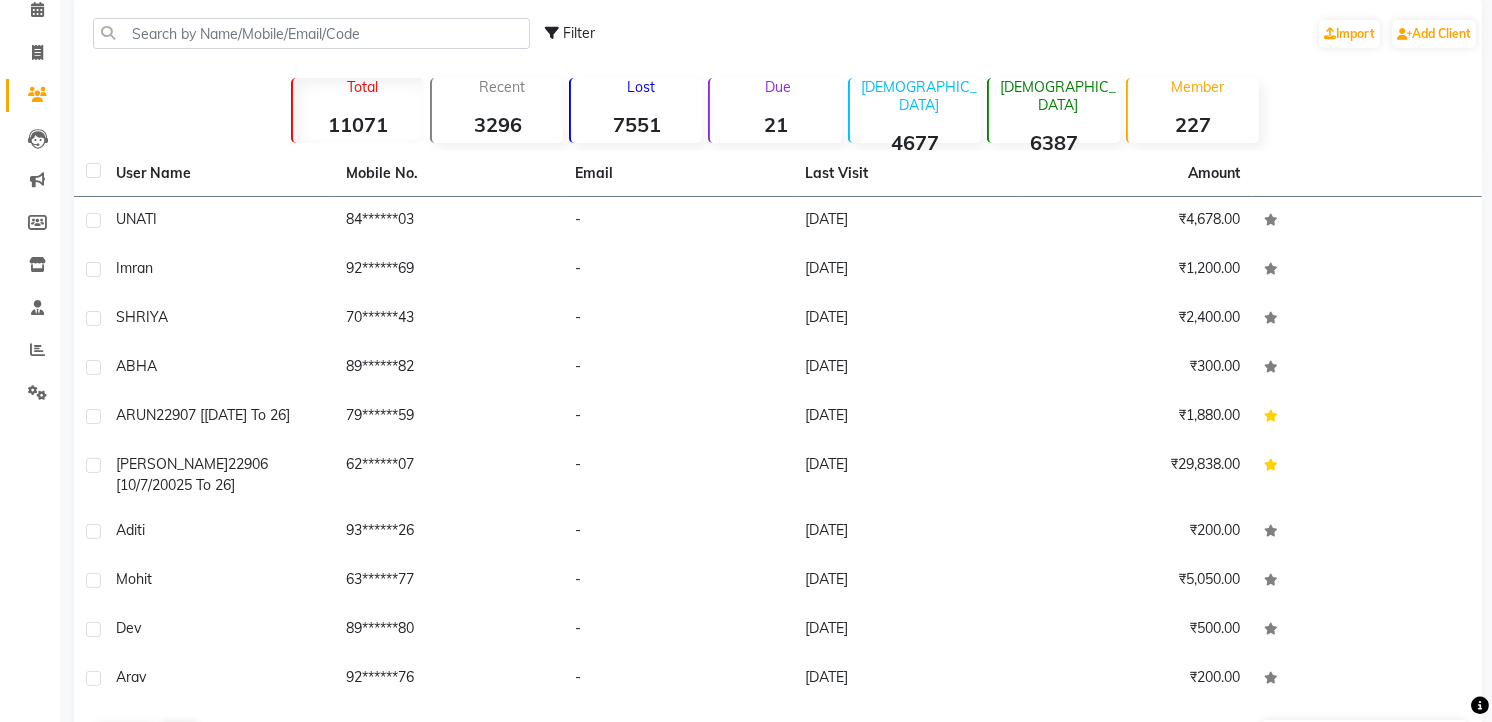 scroll, scrollTop: 160, scrollLeft: 0, axis: vertical 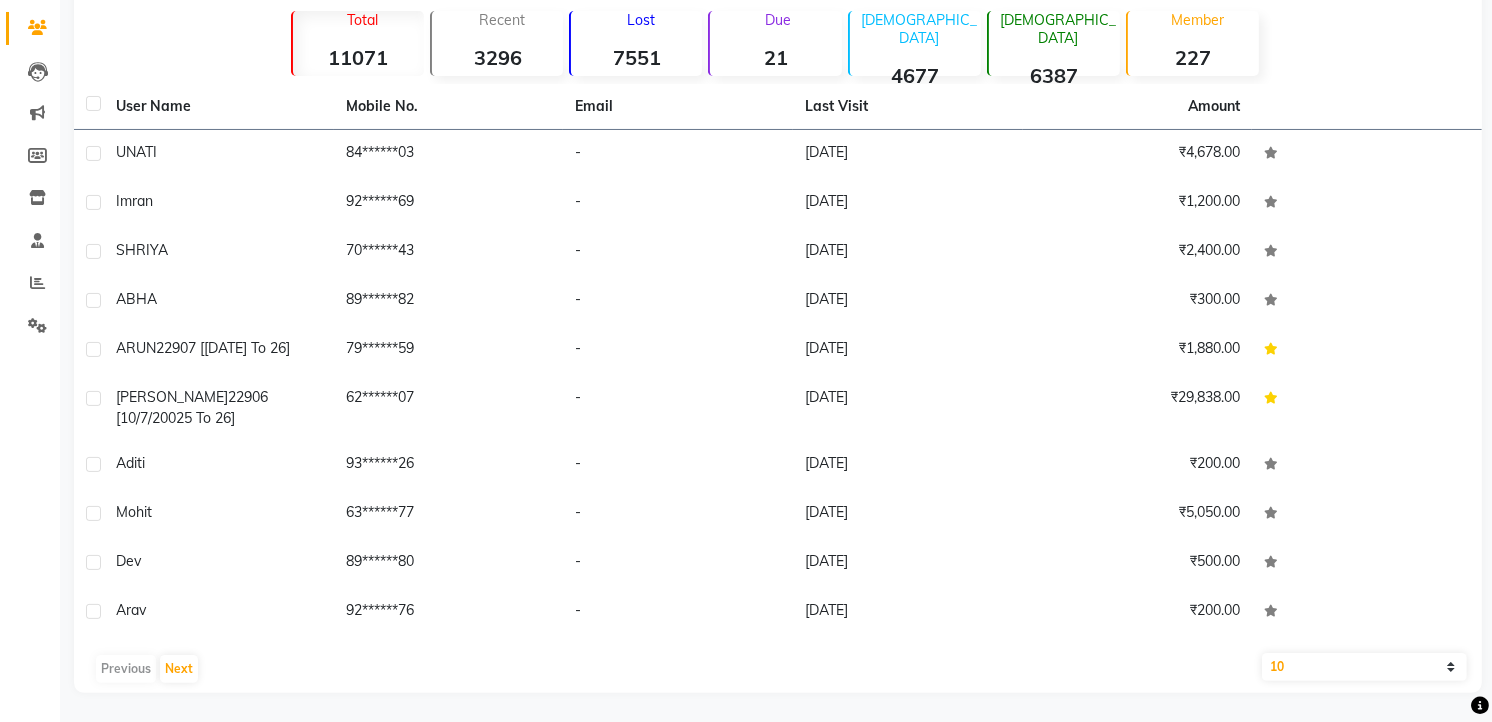 click on "10   50   100" 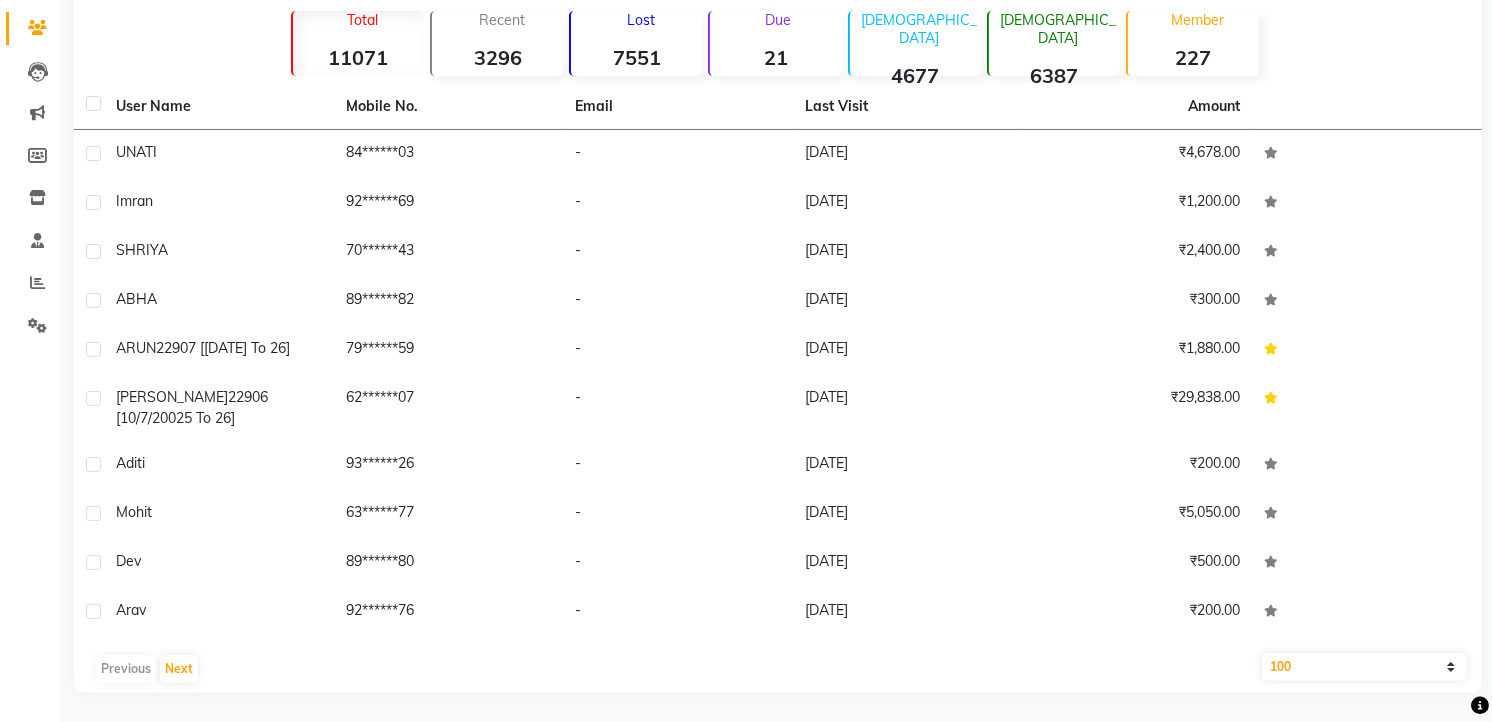click on "10   50   100" 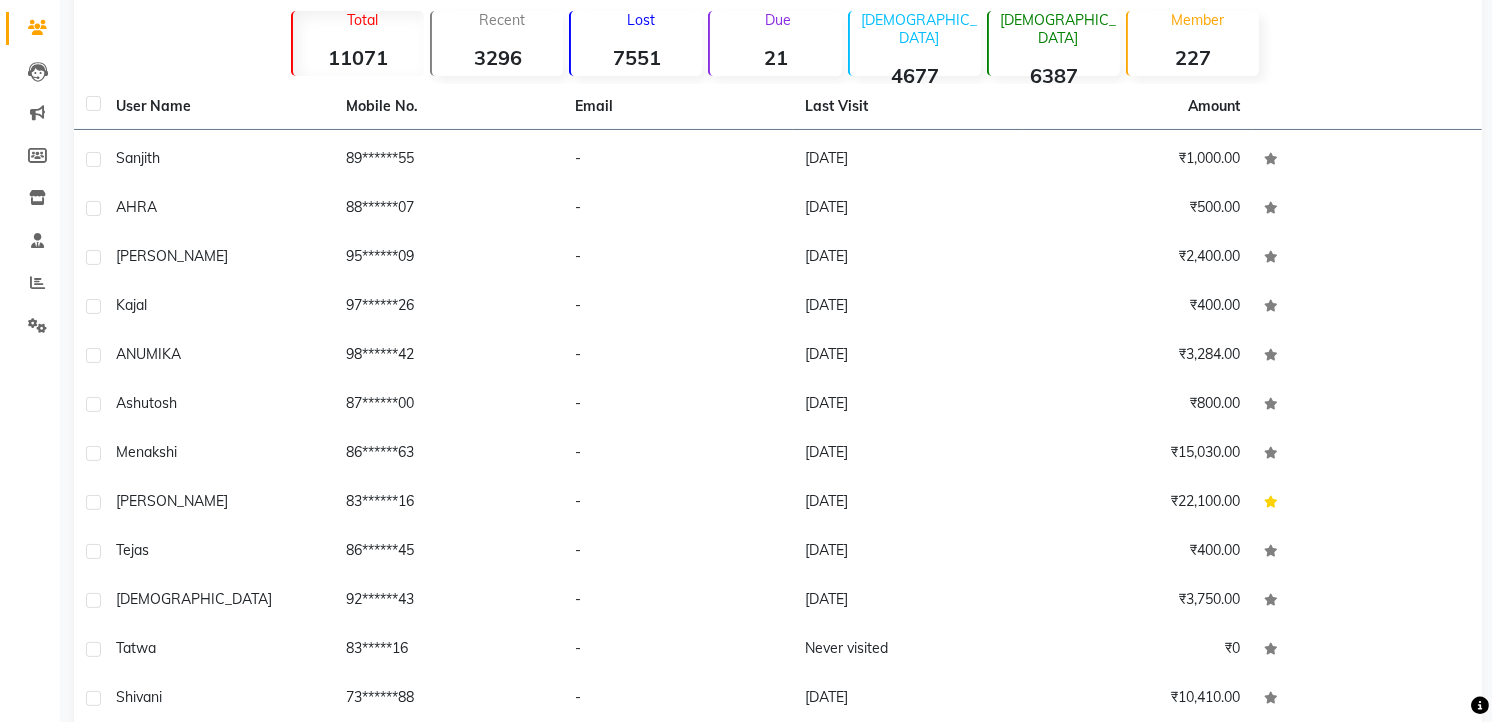 scroll, scrollTop: 1156, scrollLeft: 0, axis: vertical 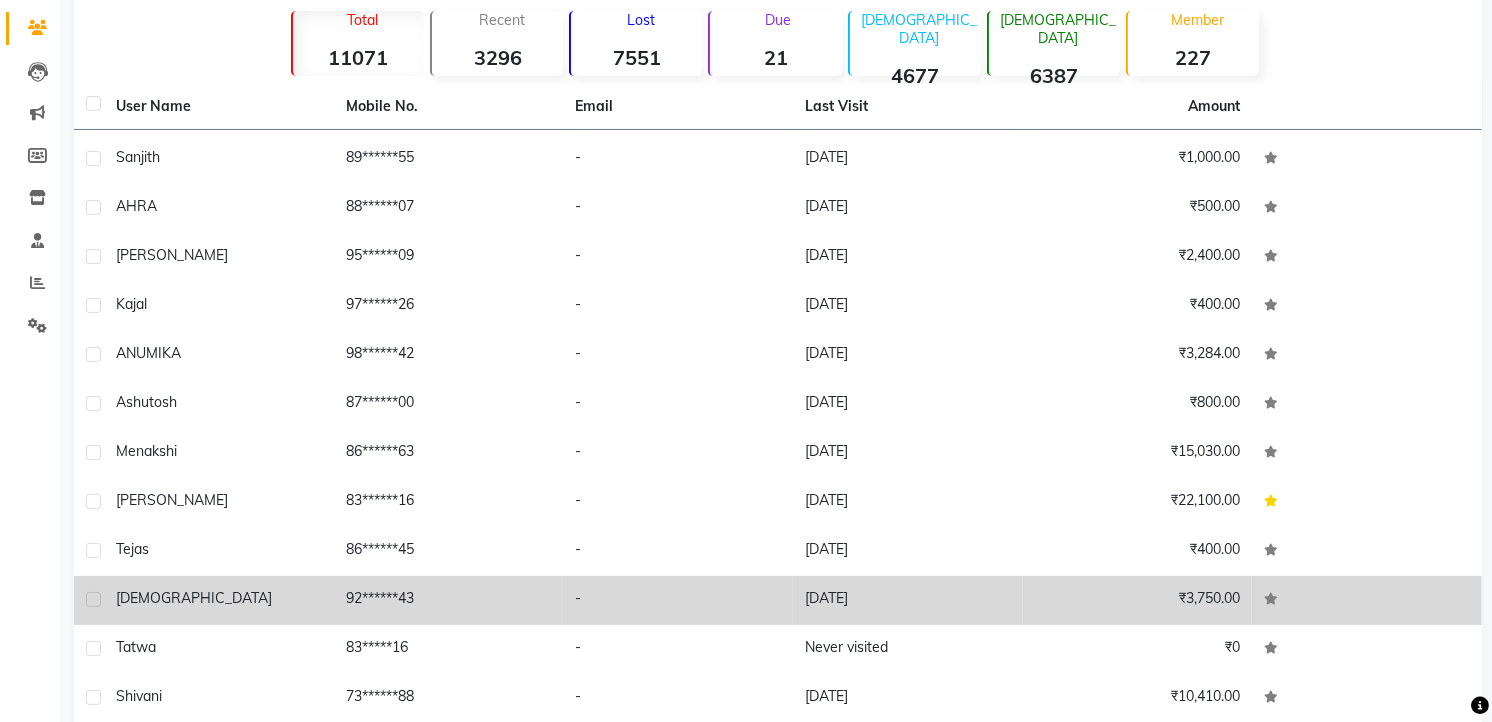 click on "[DEMOGRAPHIC_DATA]" 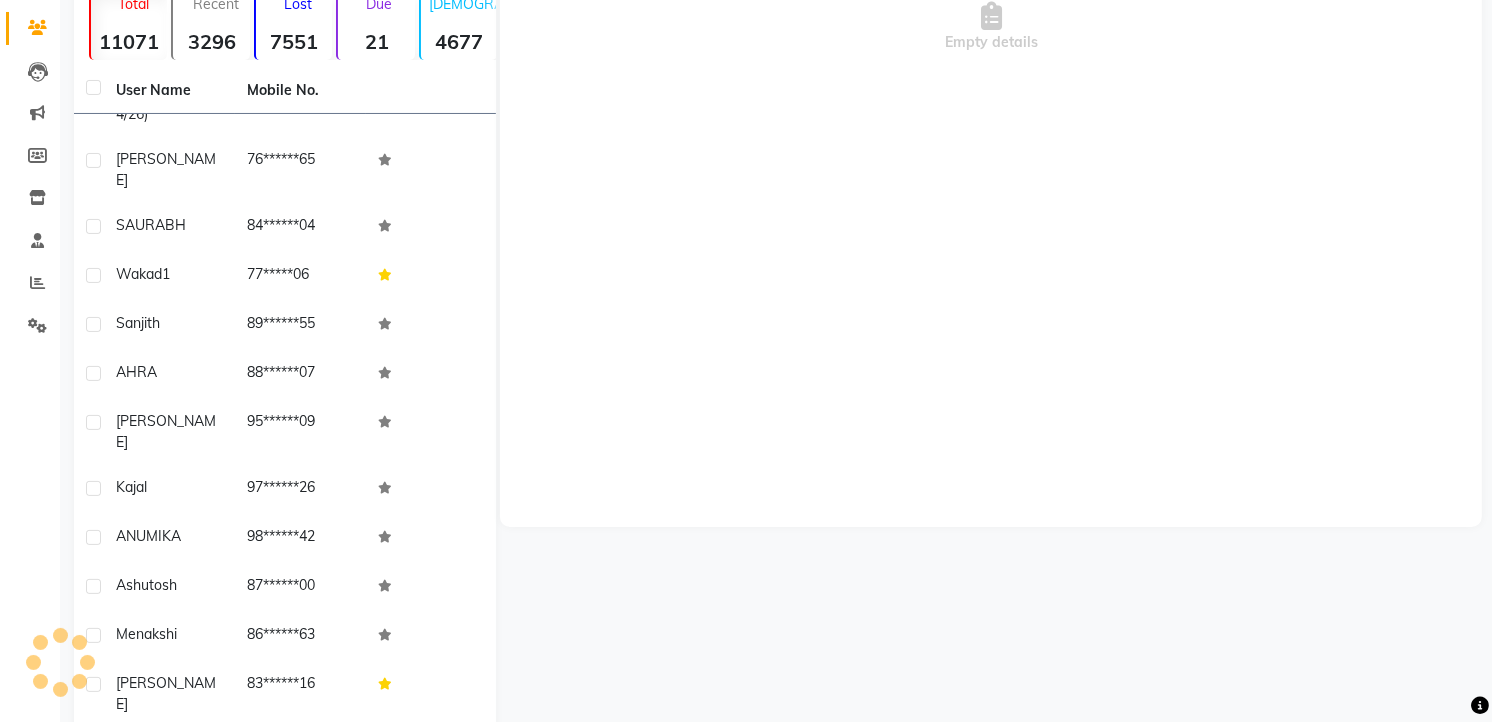 scroll, scrollTop: 1241, scrollLeft: 0, axis: vertical 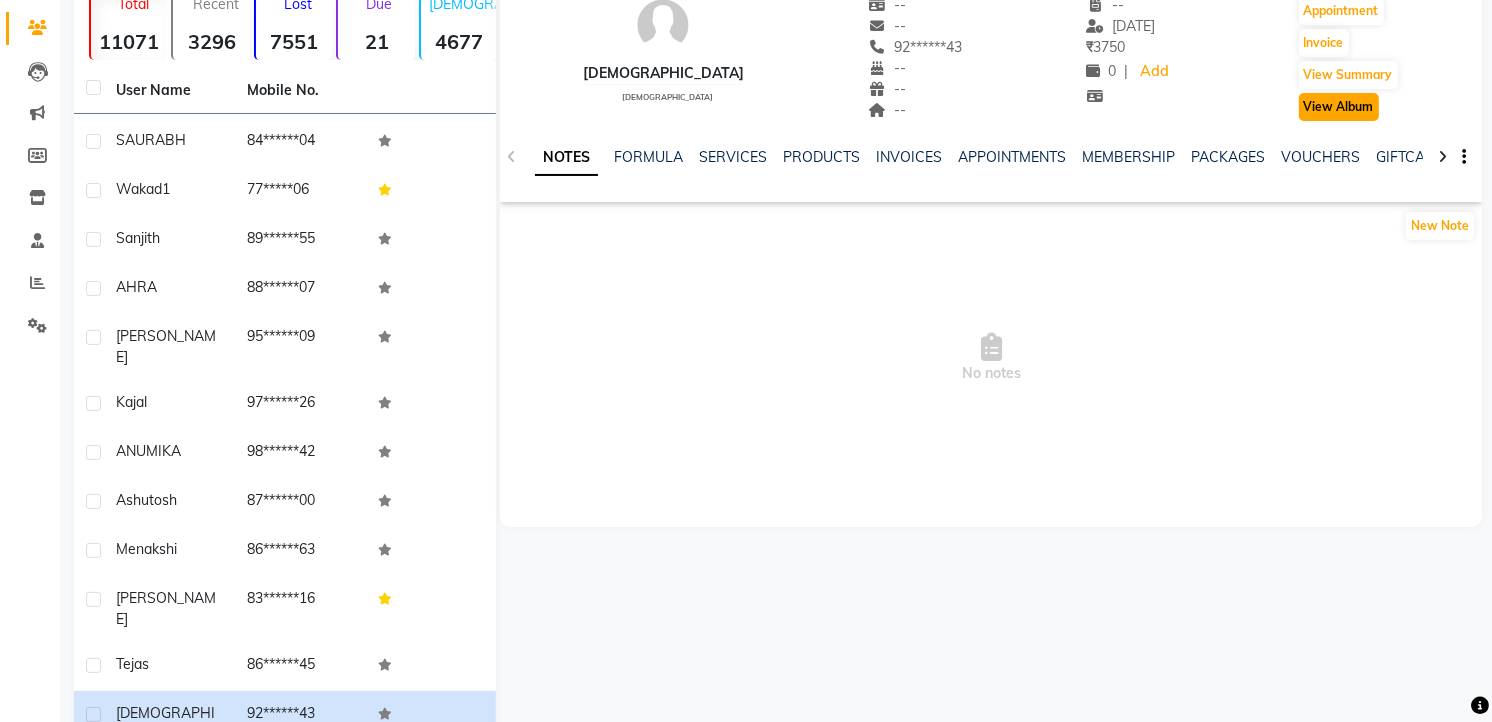 click on "View Album" 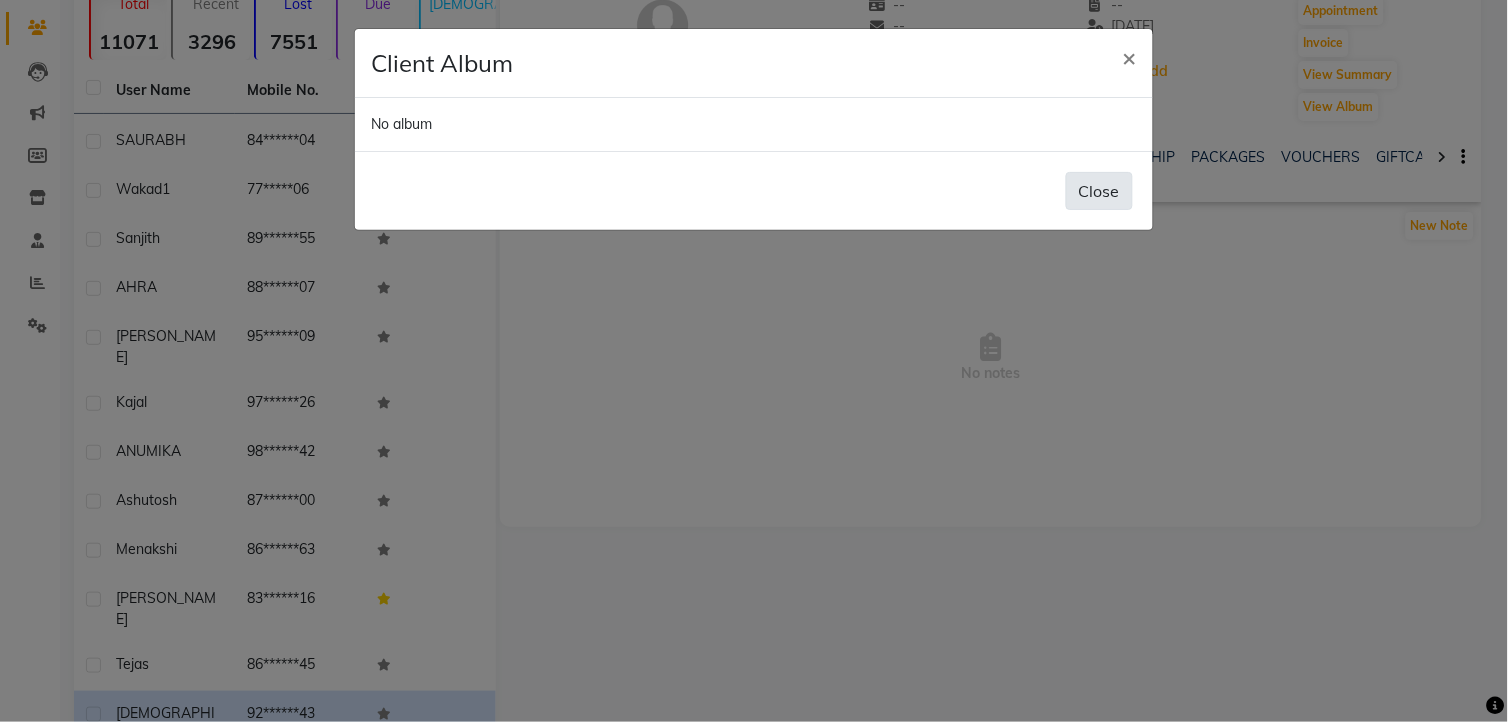 click on "Close" 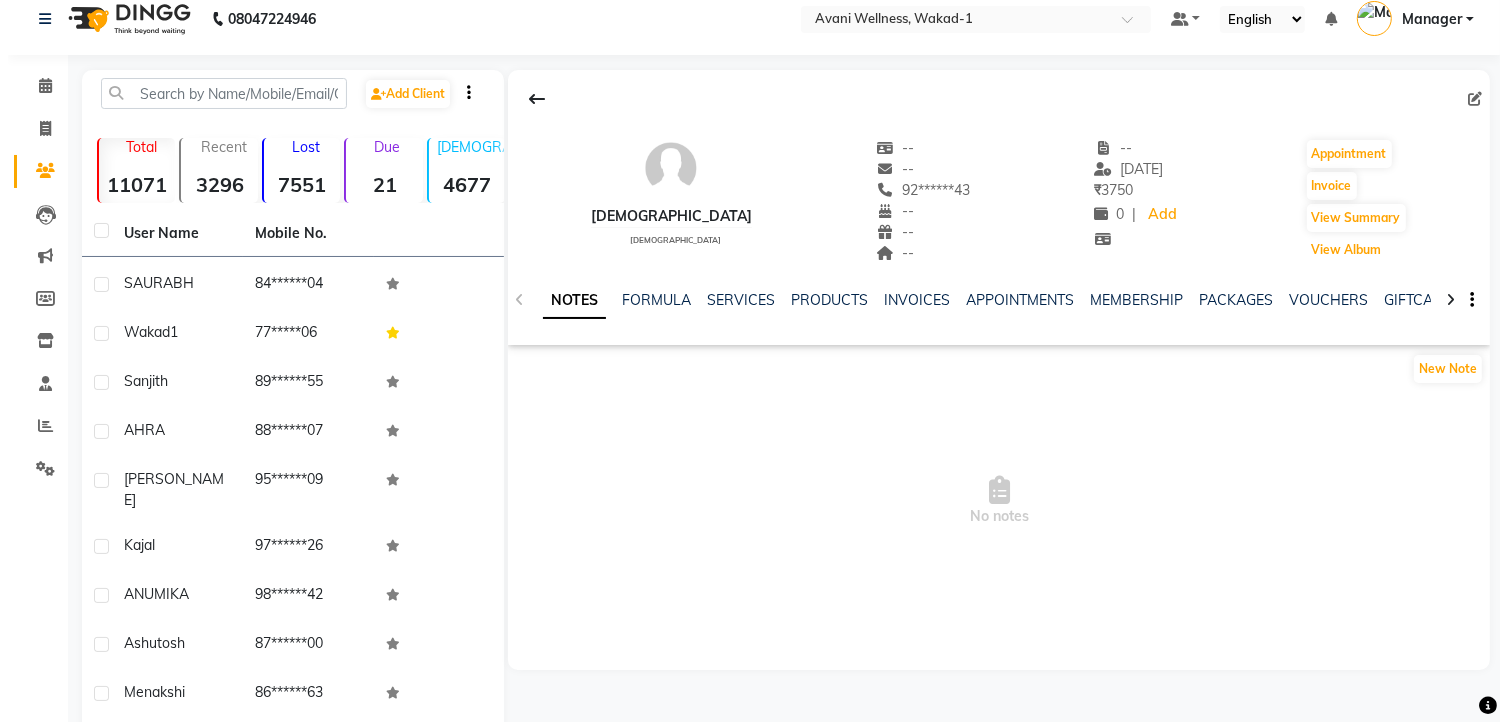 scroll, scrollTop: 5, scrollLeft: 0, axis: vertical 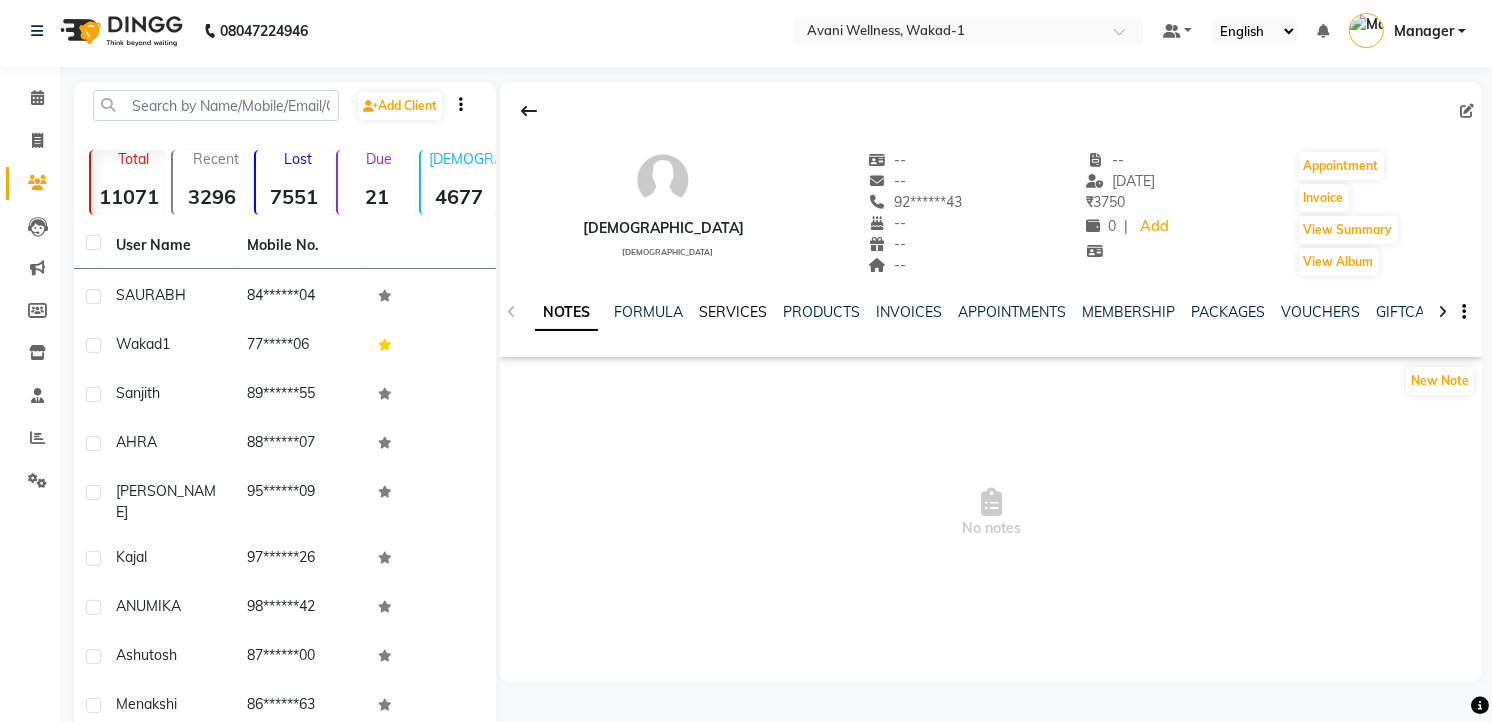 click on "SERVICES" 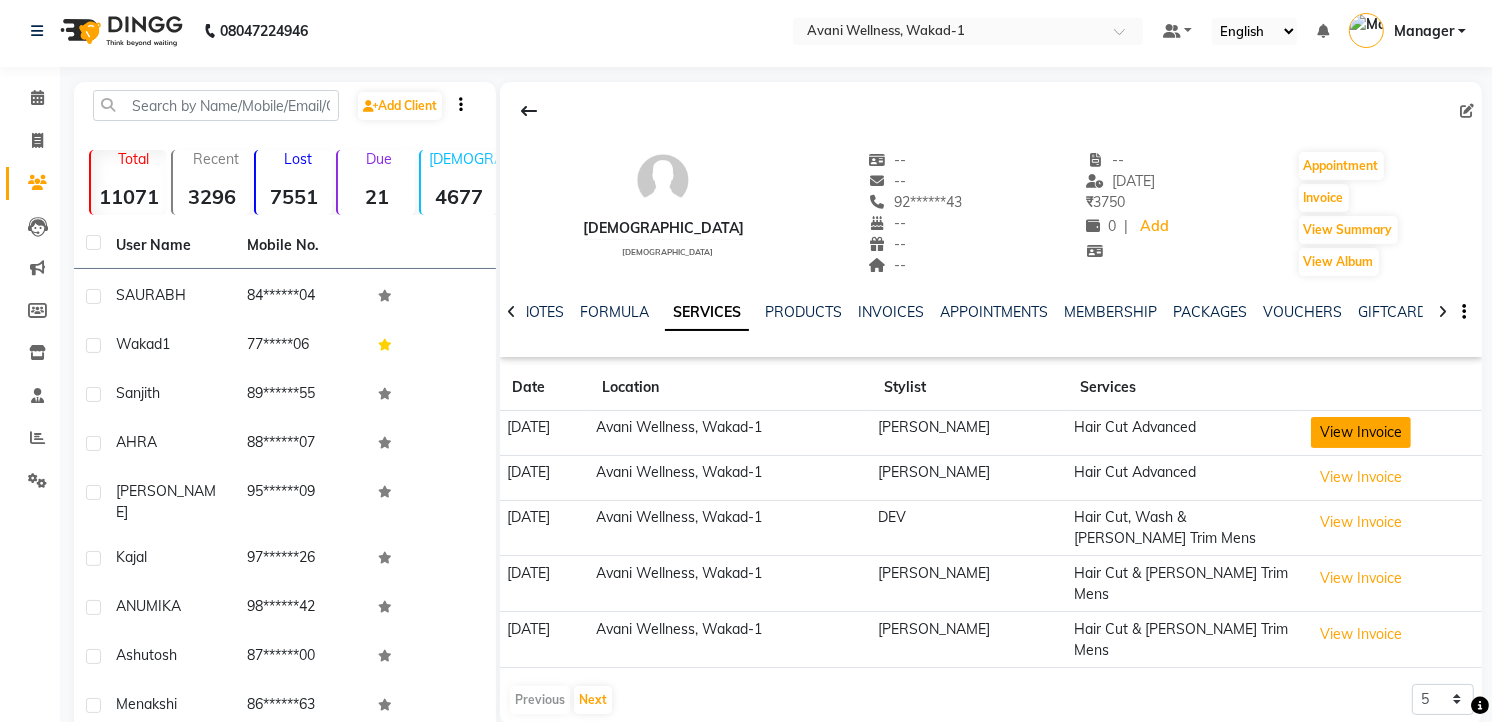 click on "View Invoice" 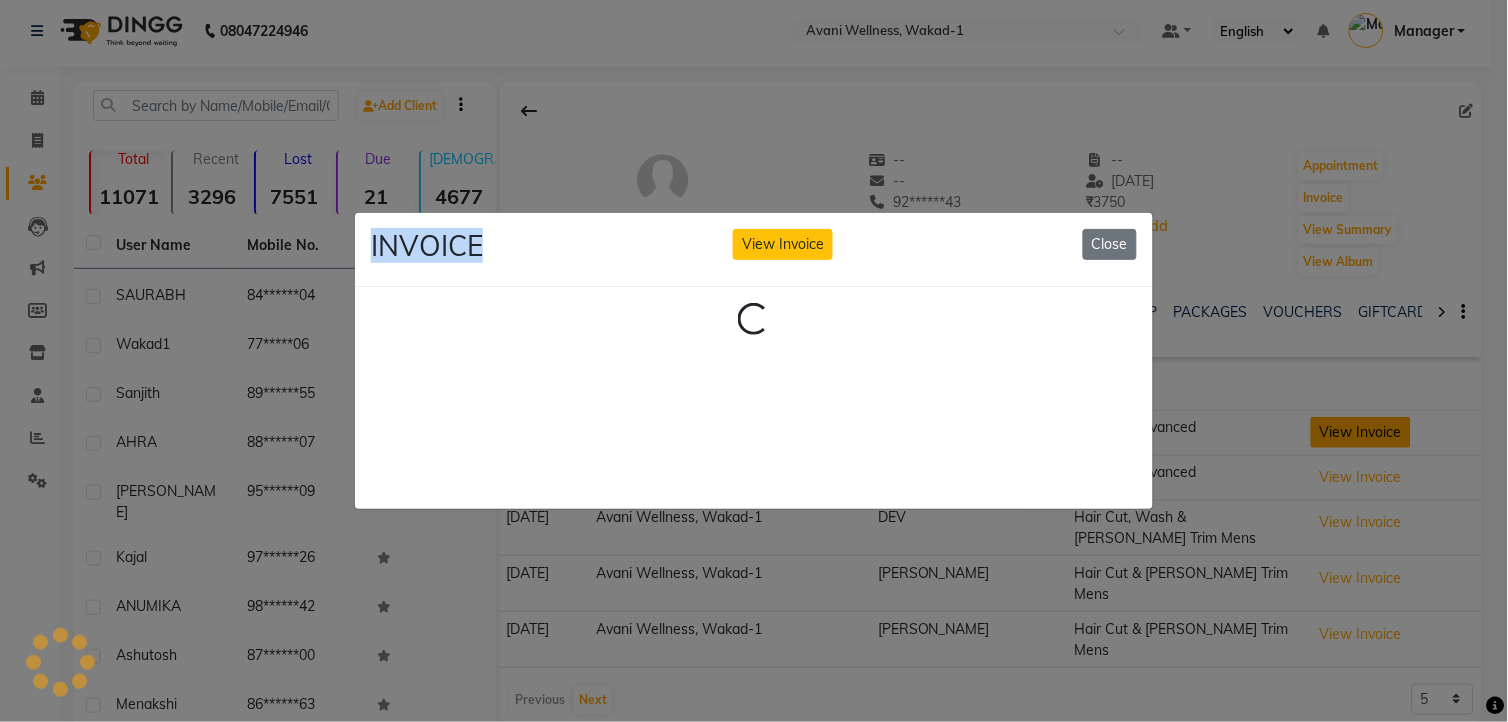 click on "INVOICE View Invoice Close Loading..." 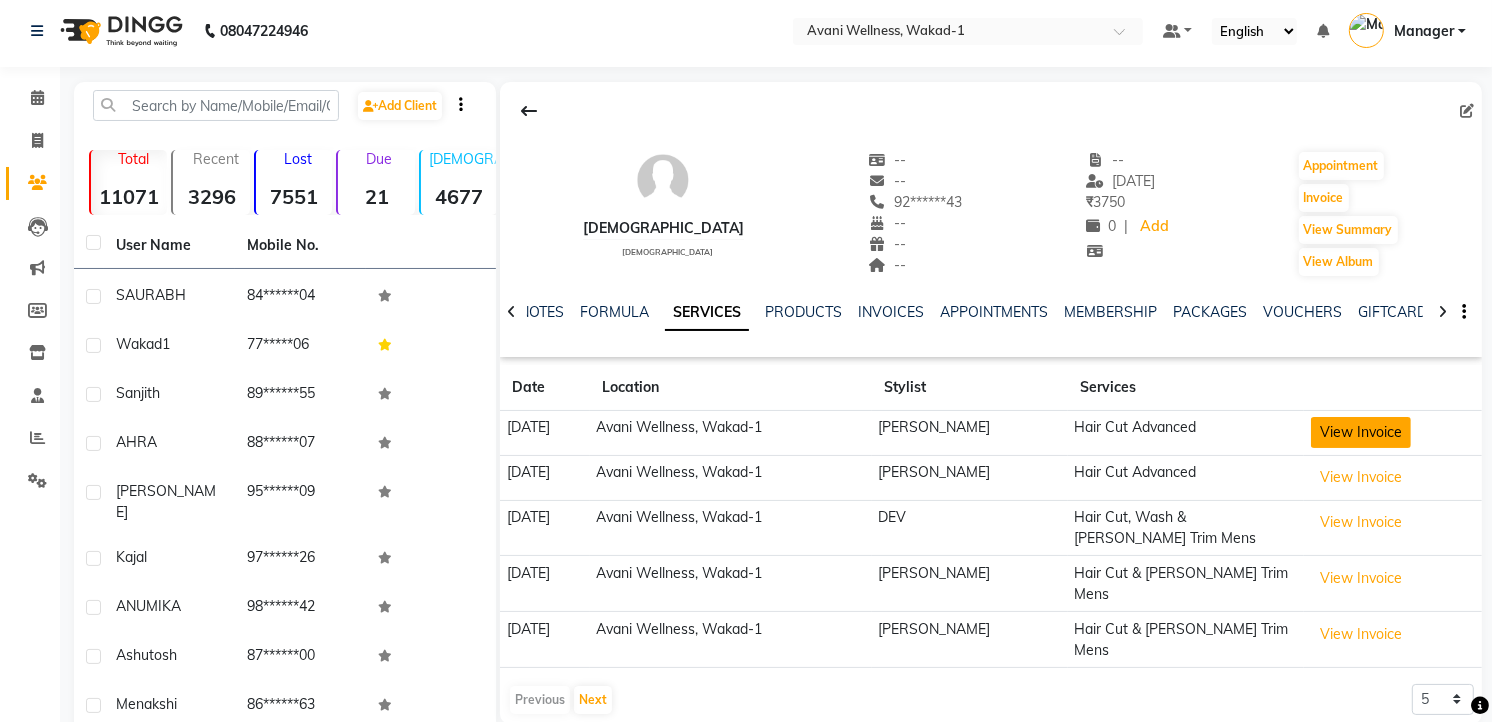 click on "View Invoice" 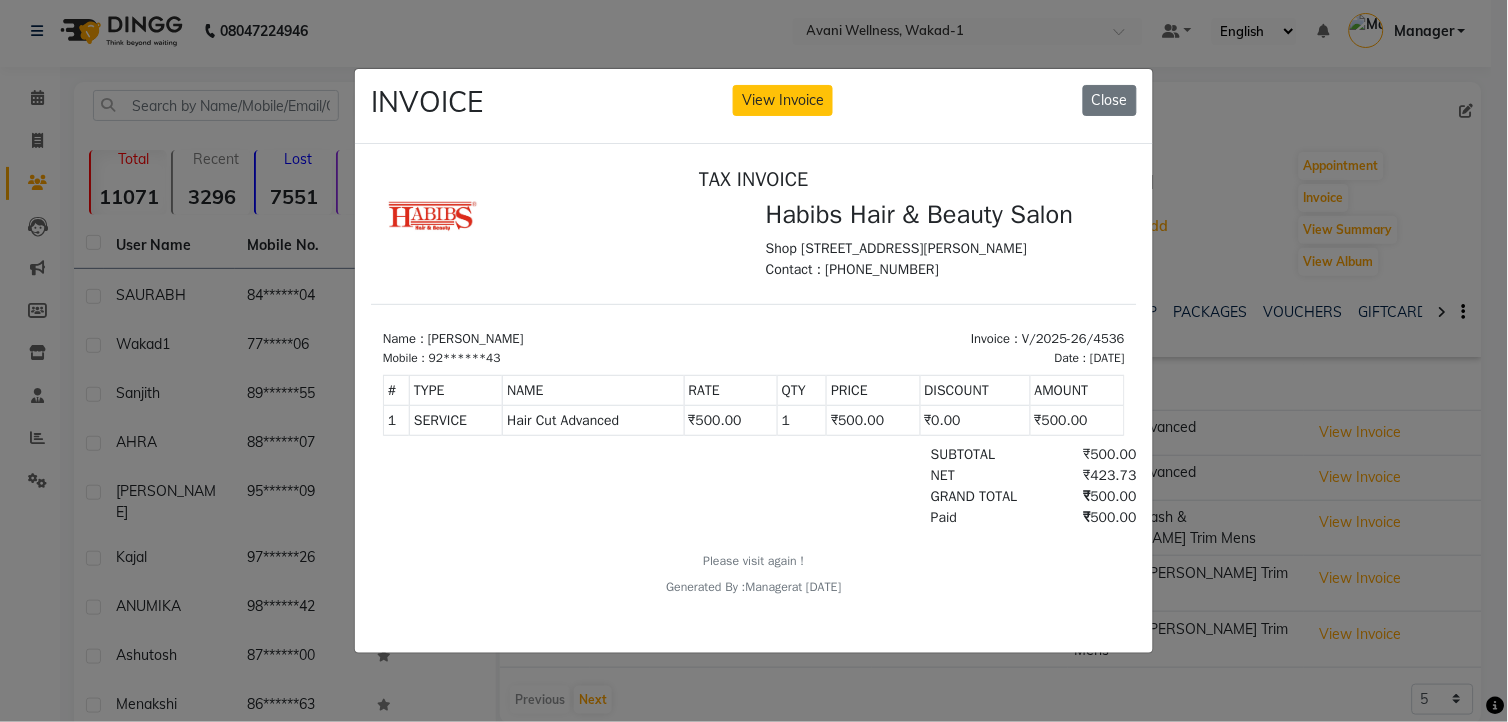 scroll, scrollTop: 0, scrollLeft: 0, axis: both 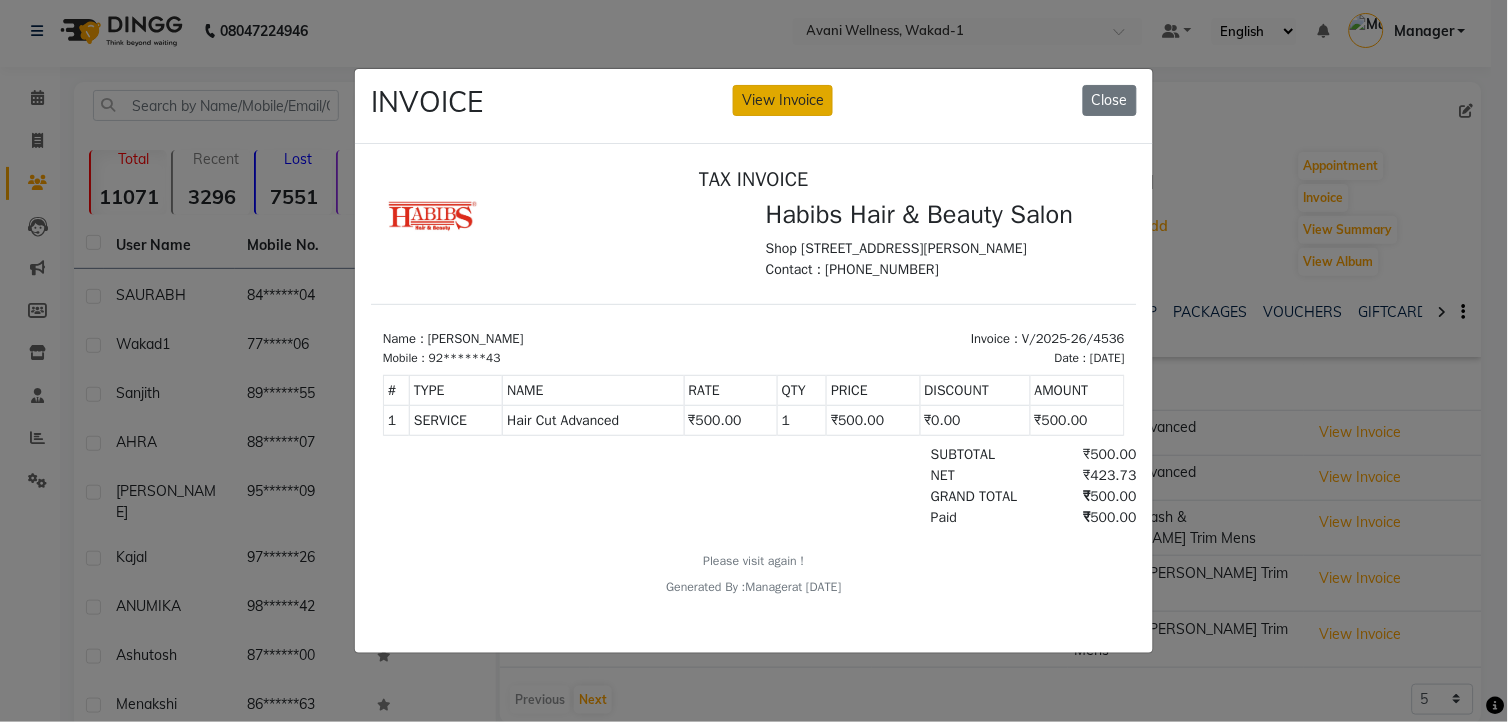 click on "View Invoice" 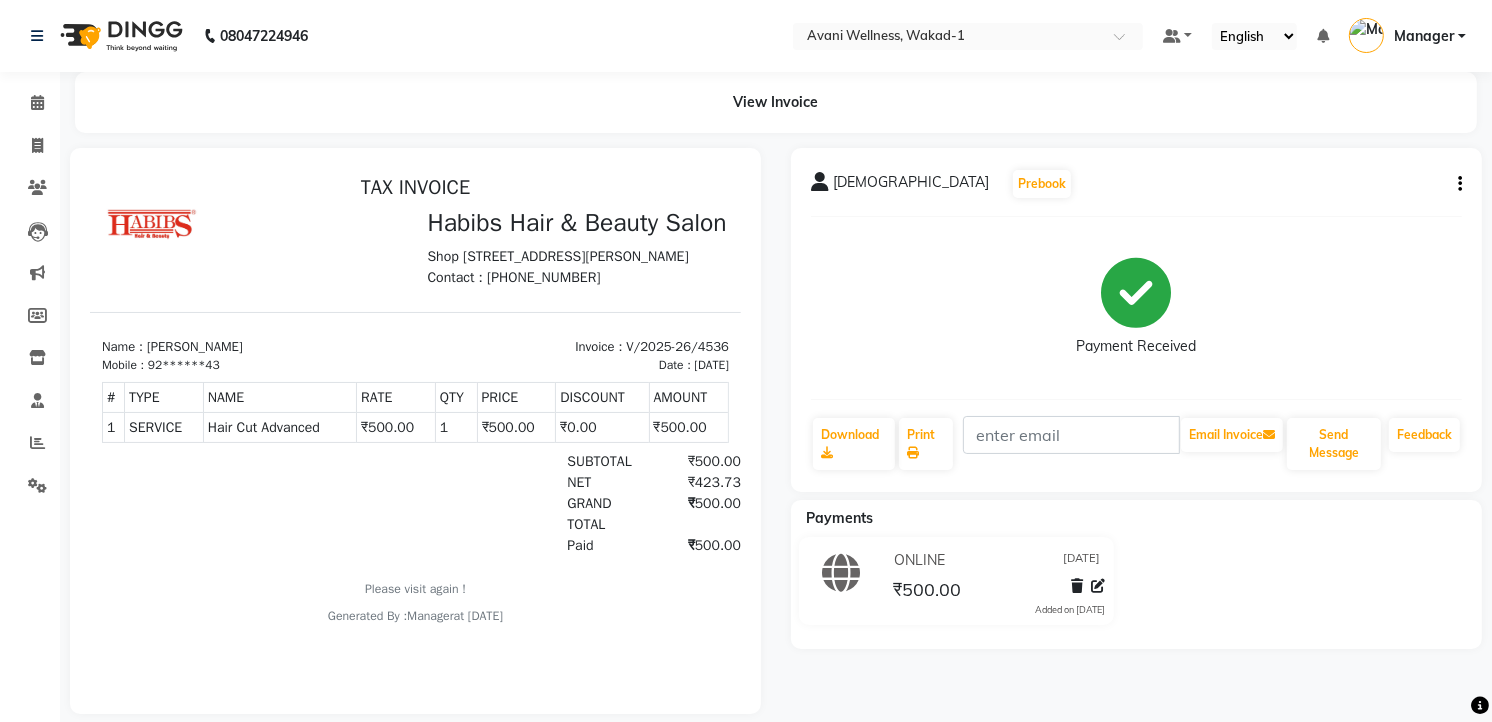 scroll, scrollTop: 16, scrollLeft: 0, axis: vertical 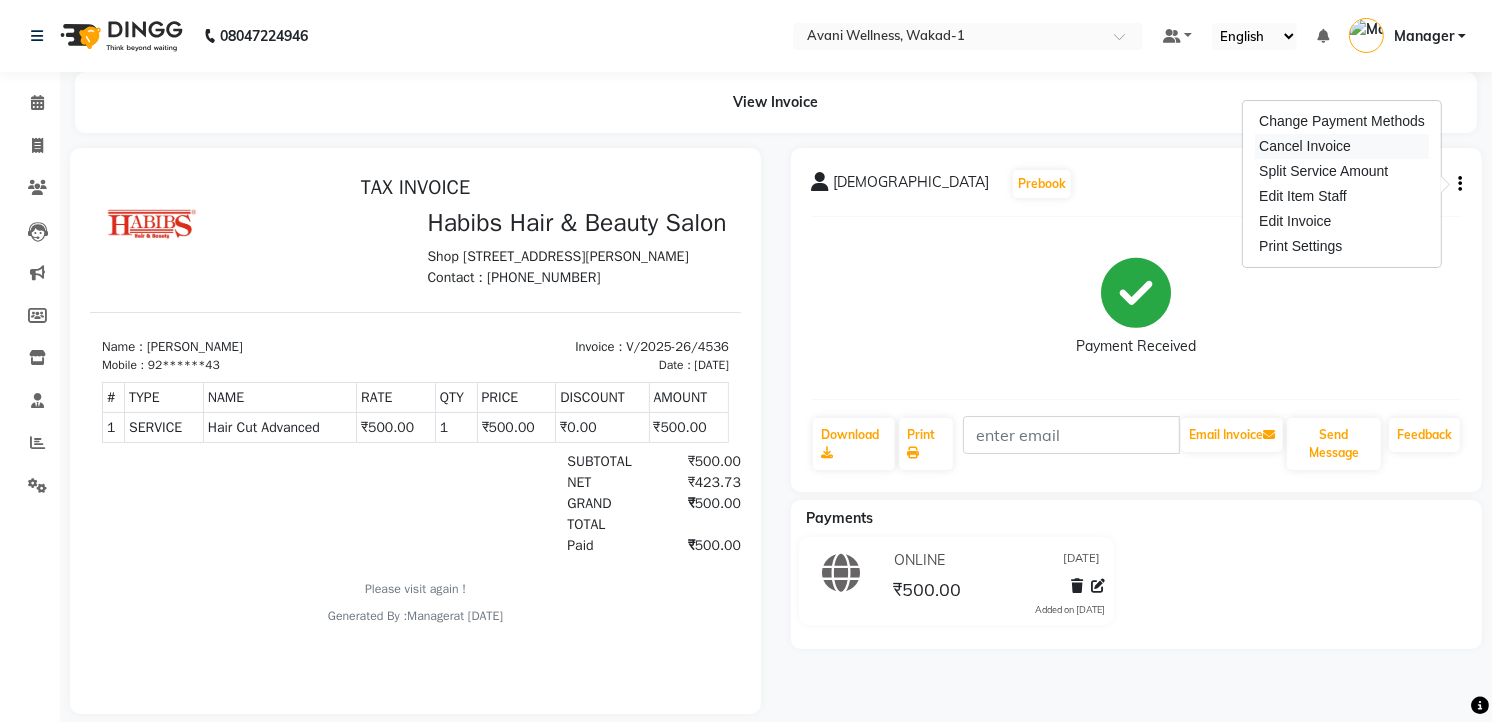 click on "Cancel Invoice" at bounding box center (1342, 146) 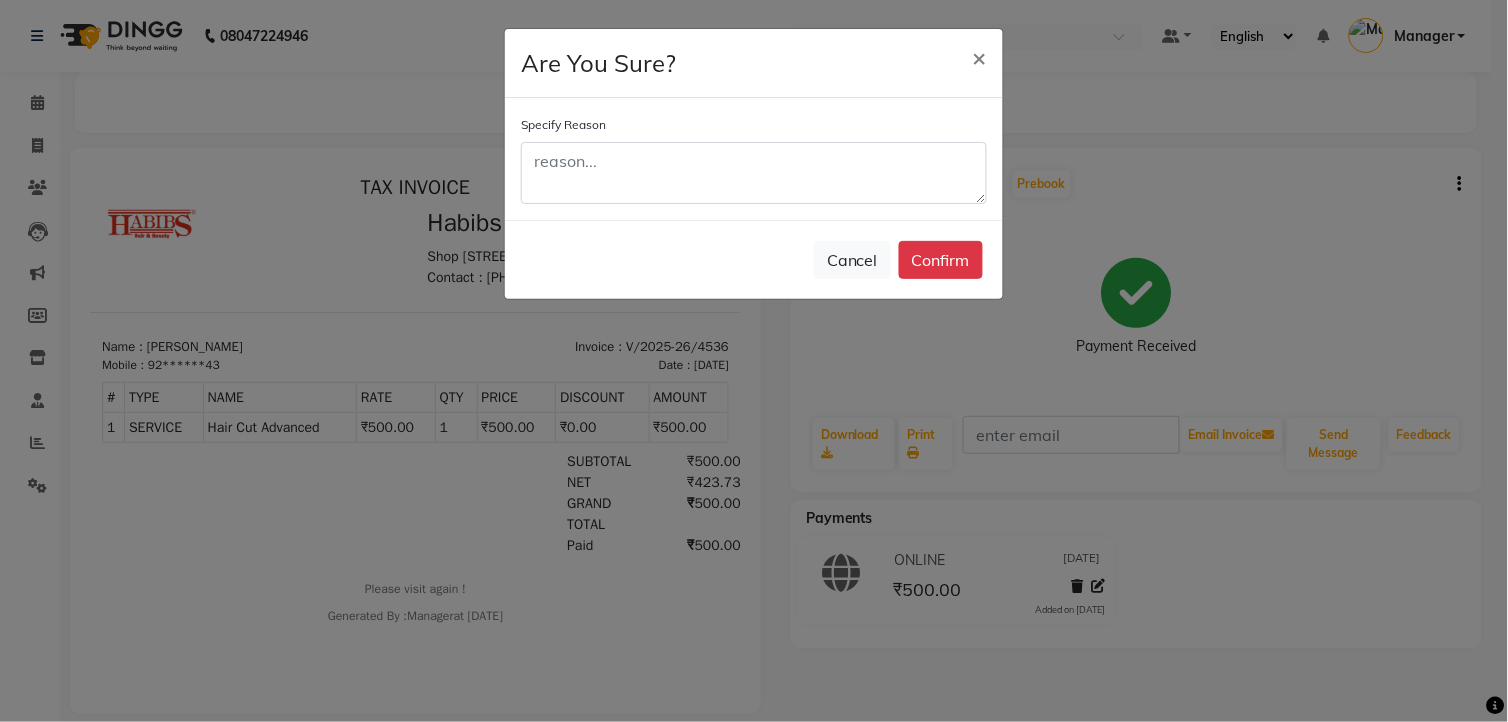 drag, startPoint x: 648, startPoint y: 325, endPoint x: 610, endPoint y: 254, distance: 80.529495 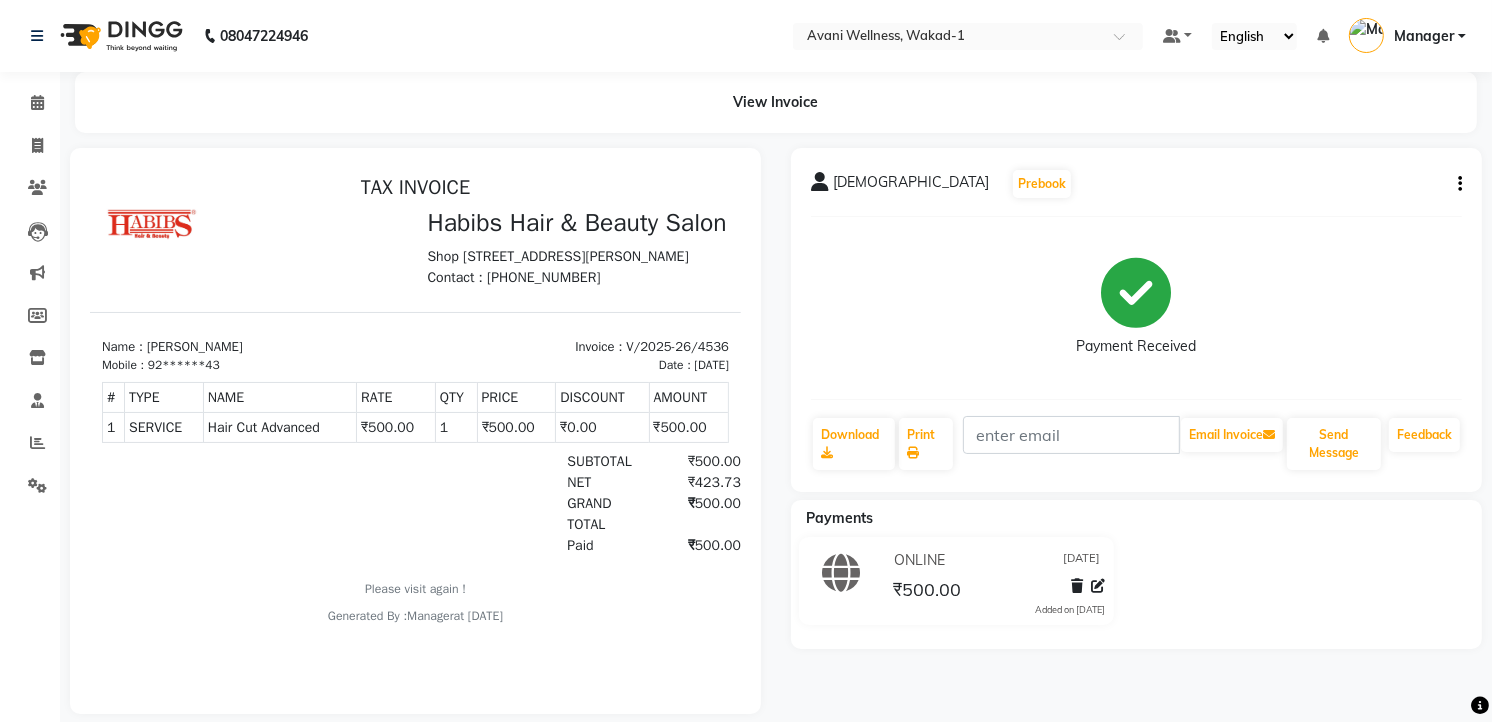 click 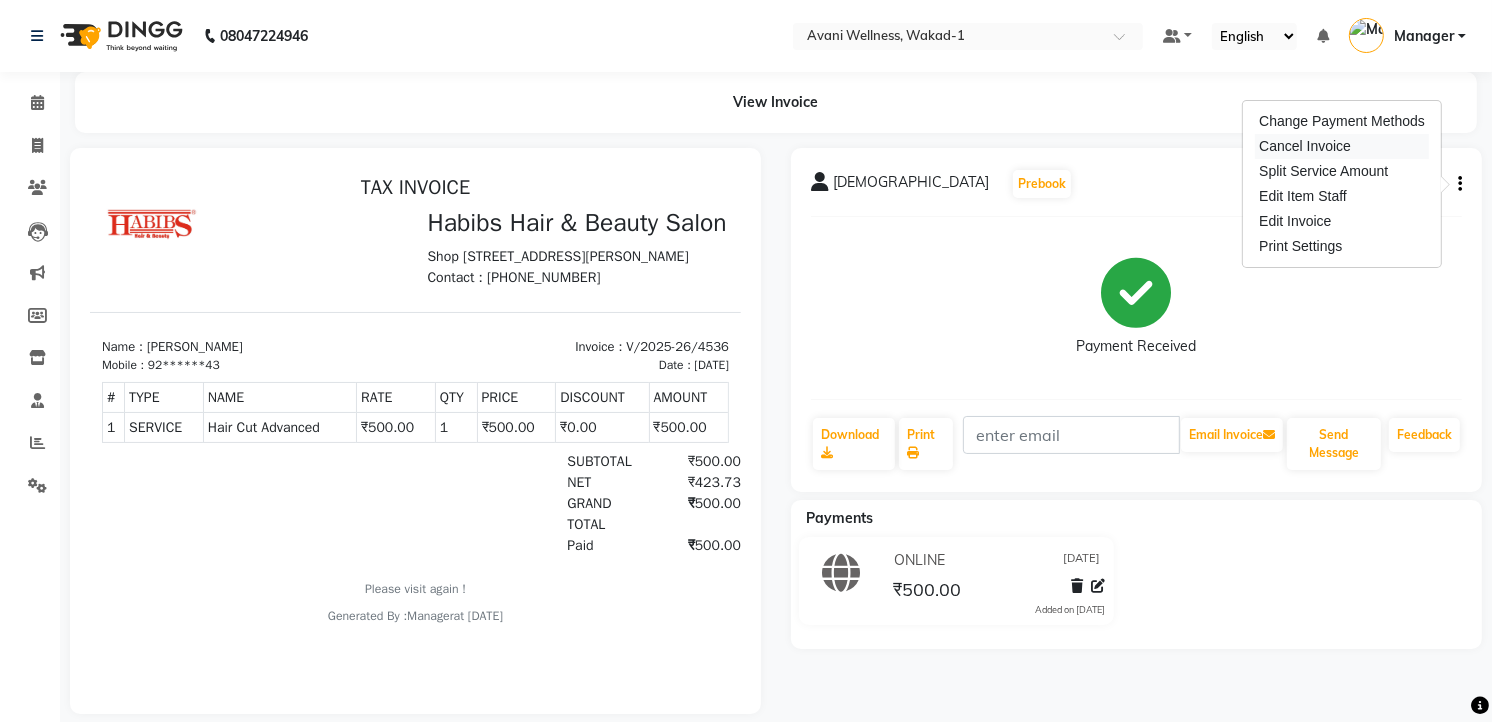 click on "Cancel Invoice" at bounding box center (1342, 146) 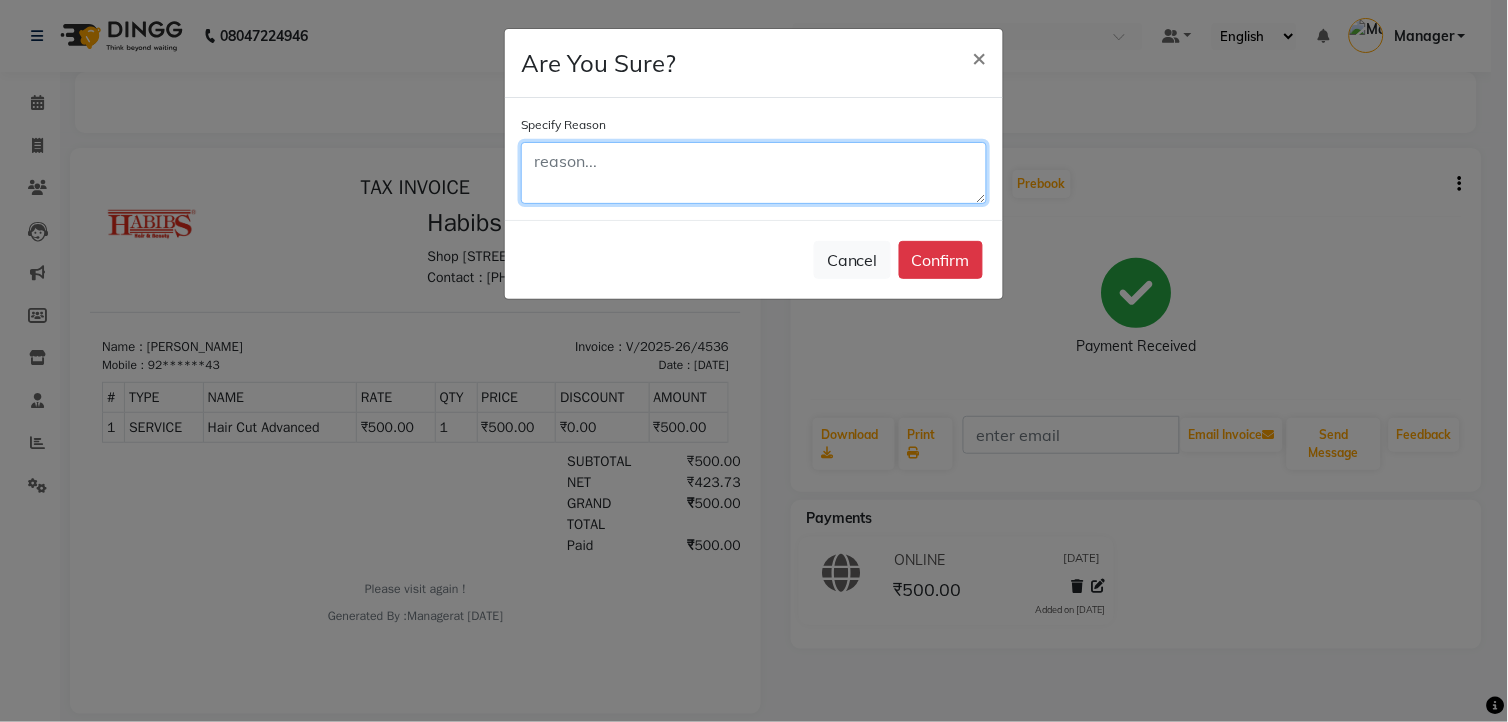 click 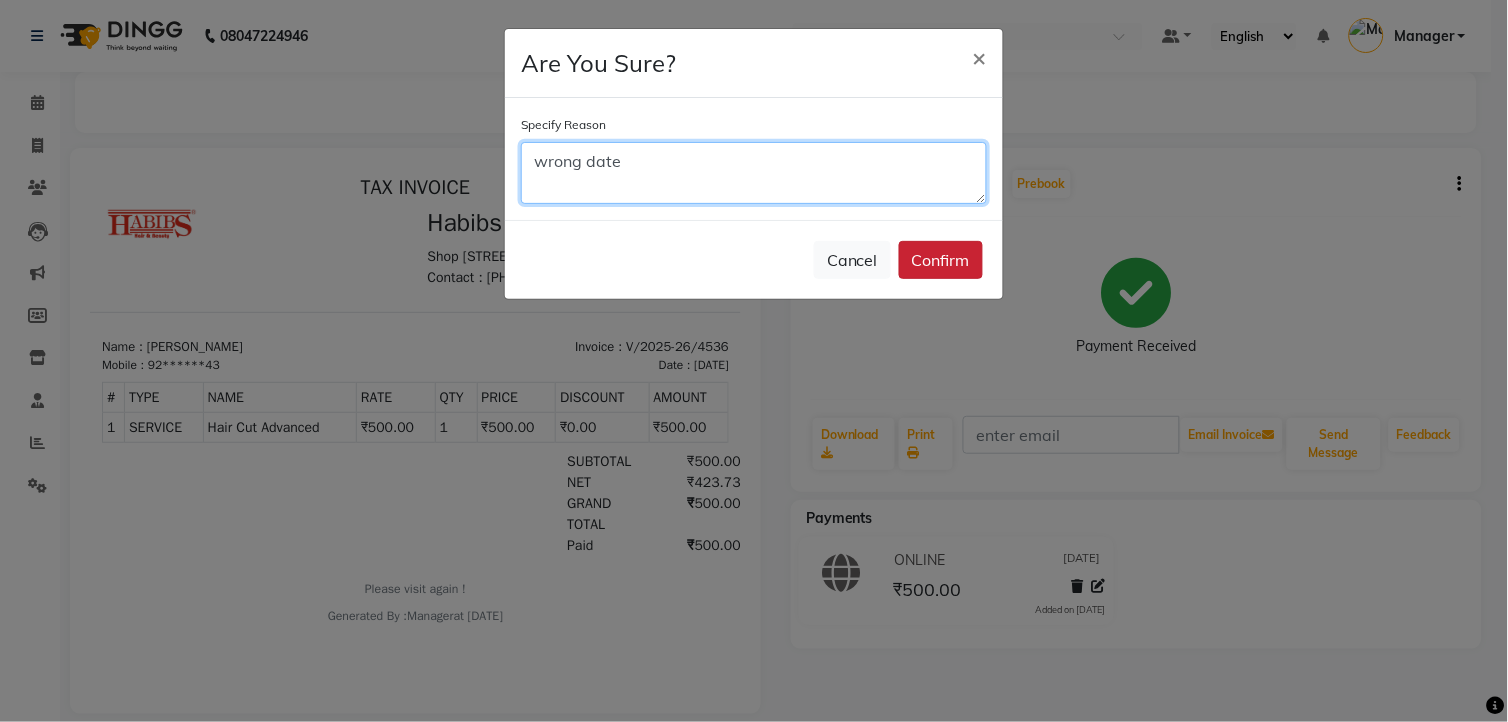type on "wrong date" 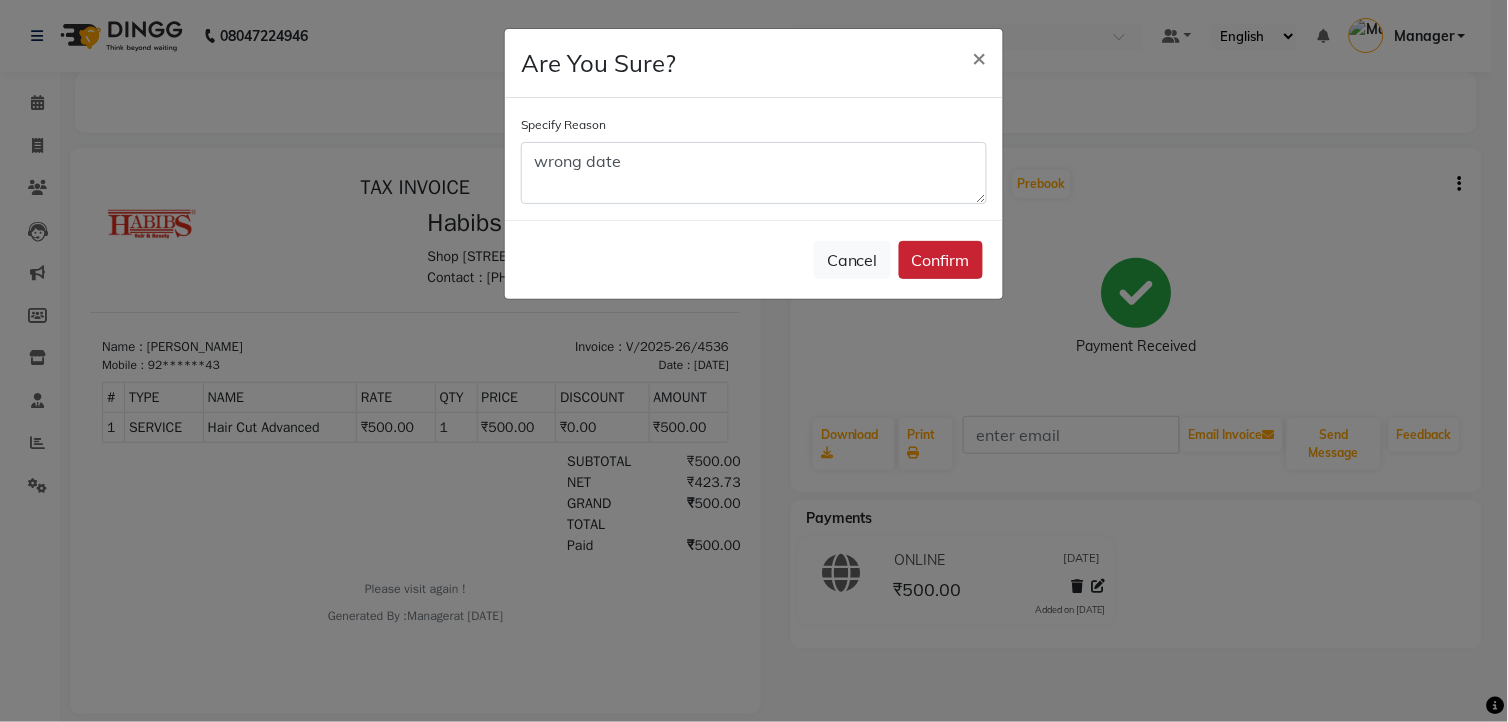 click on "Confirm" 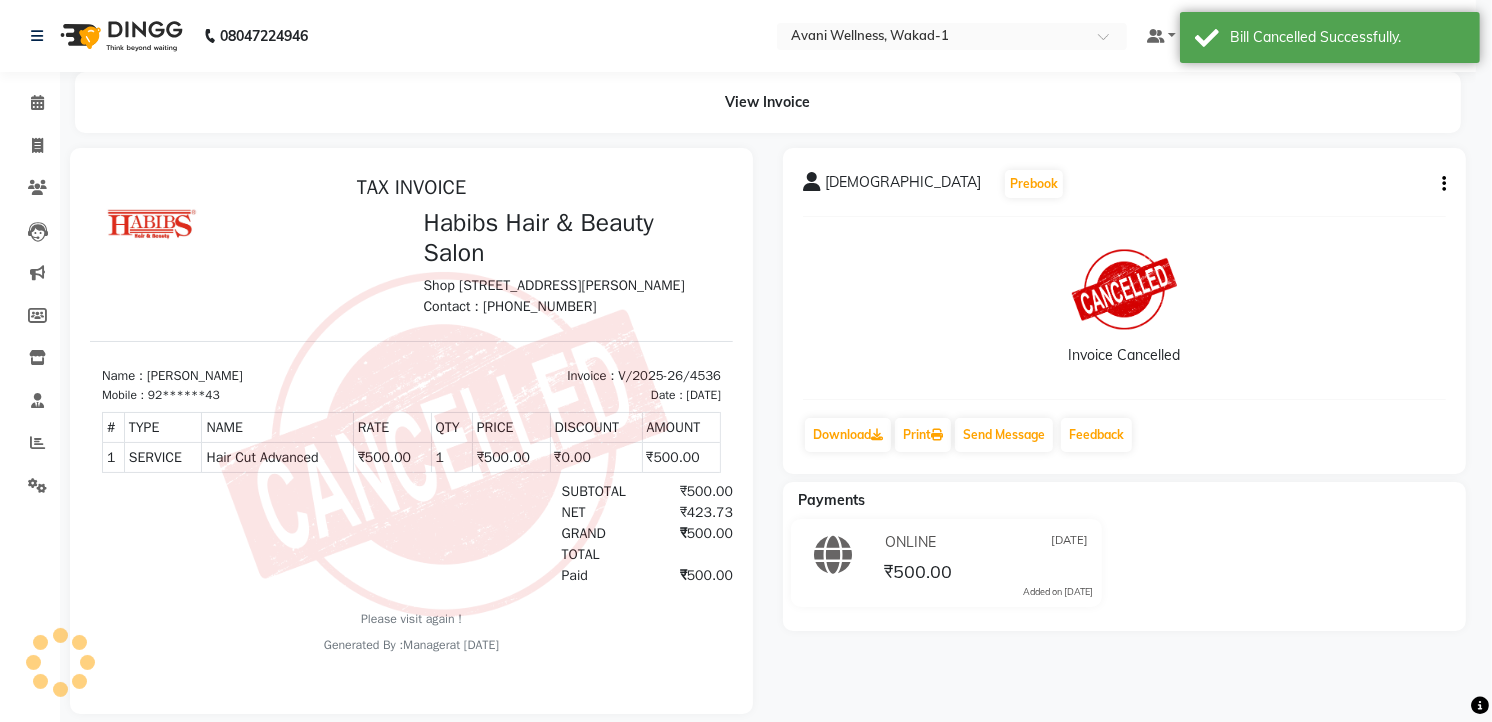 scroll, scrollTop: 16, scrollLeft: 0, axis: vertical 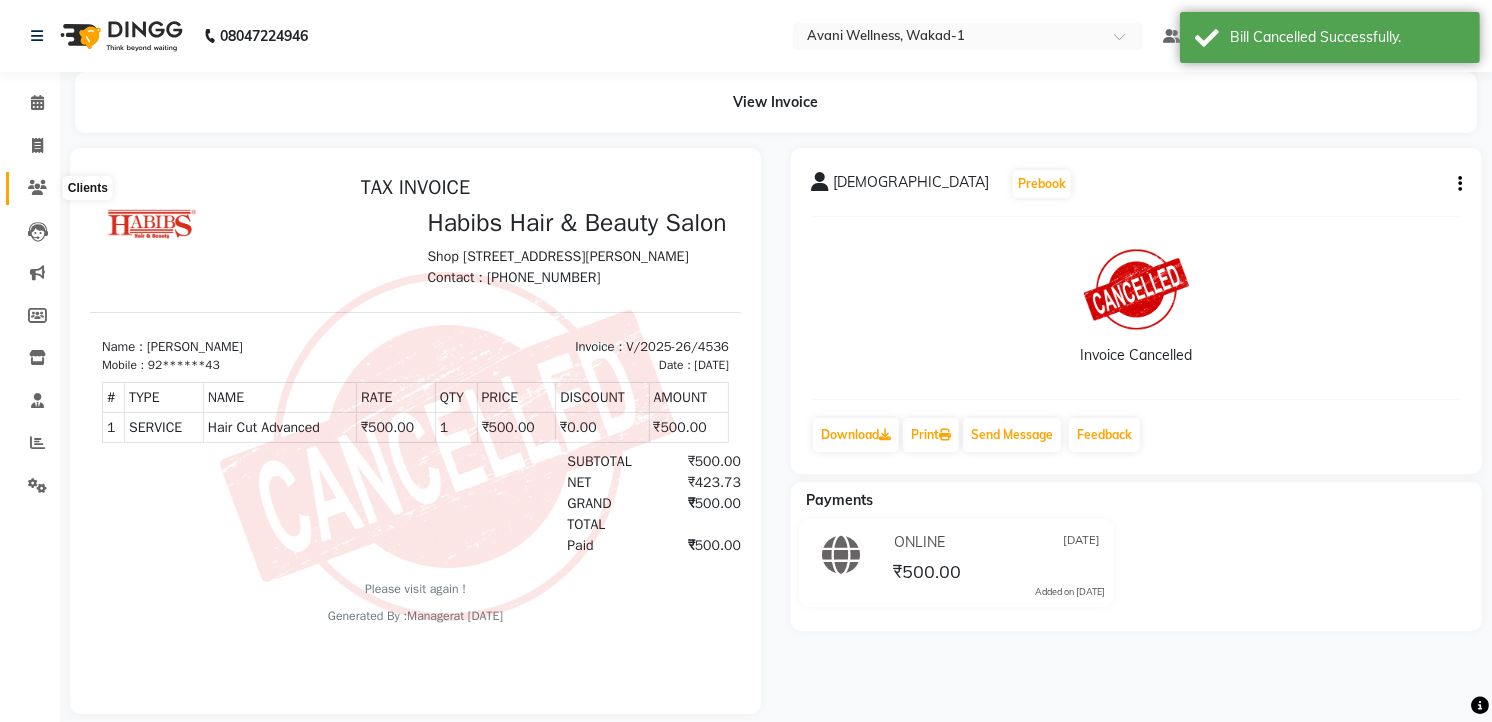 click 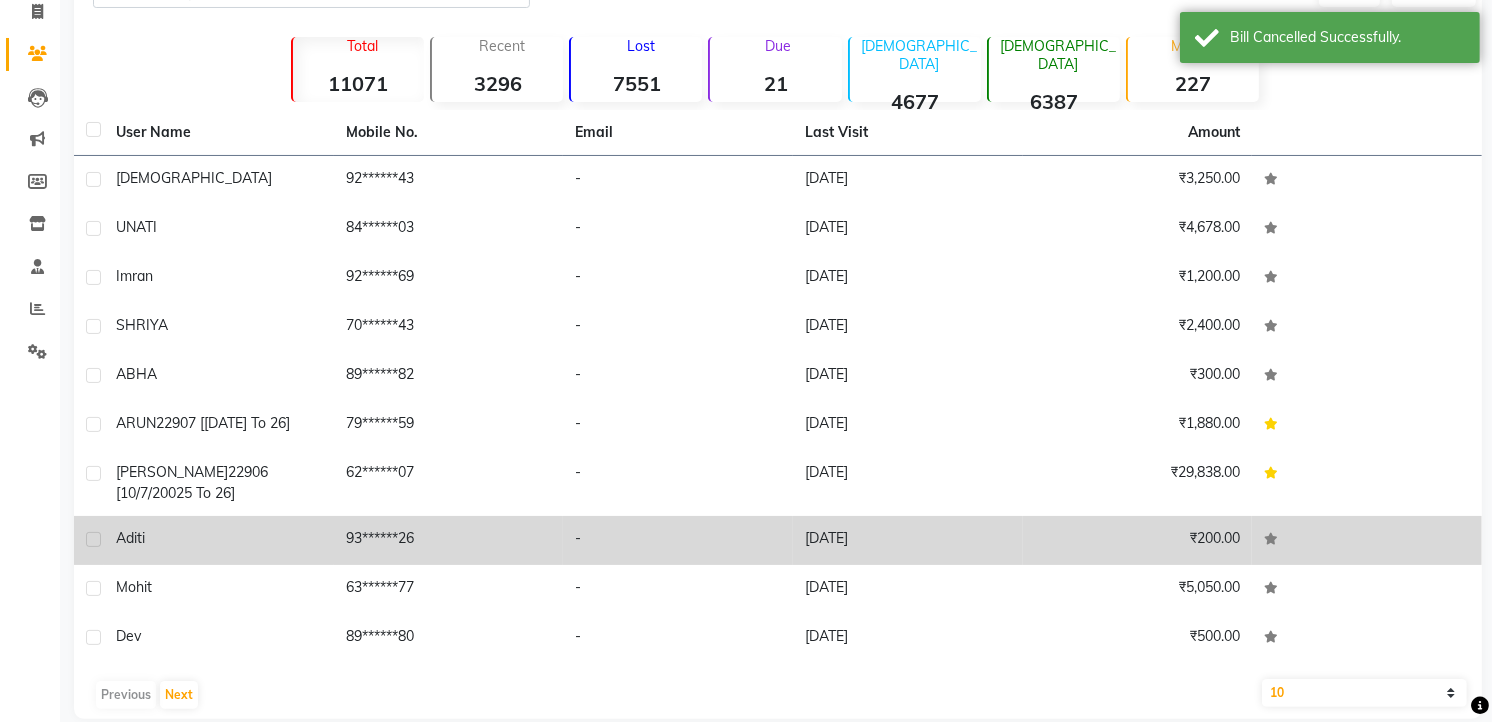 scroll, scrollTop: 160, scrollLeft: 0, axis: vertical 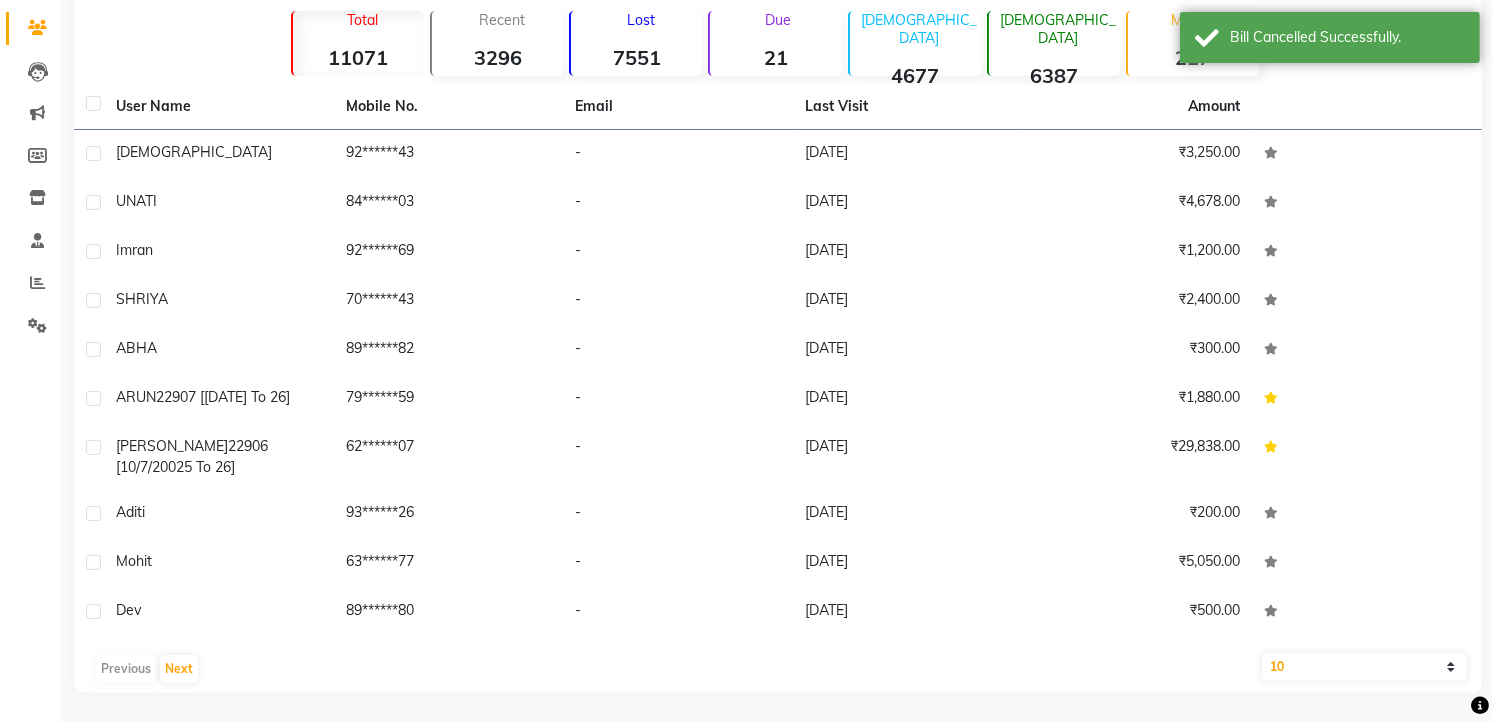 click on "10   50   100" 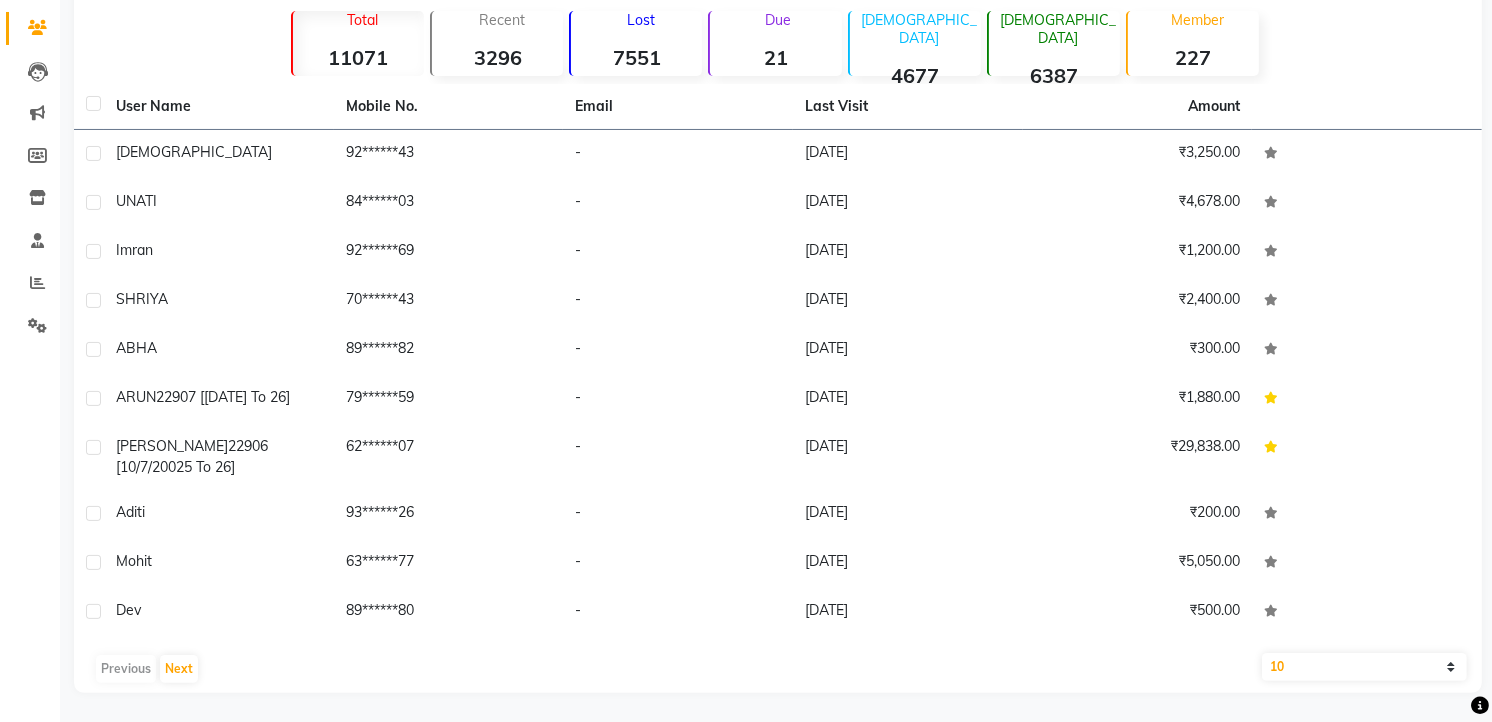 select on "100" 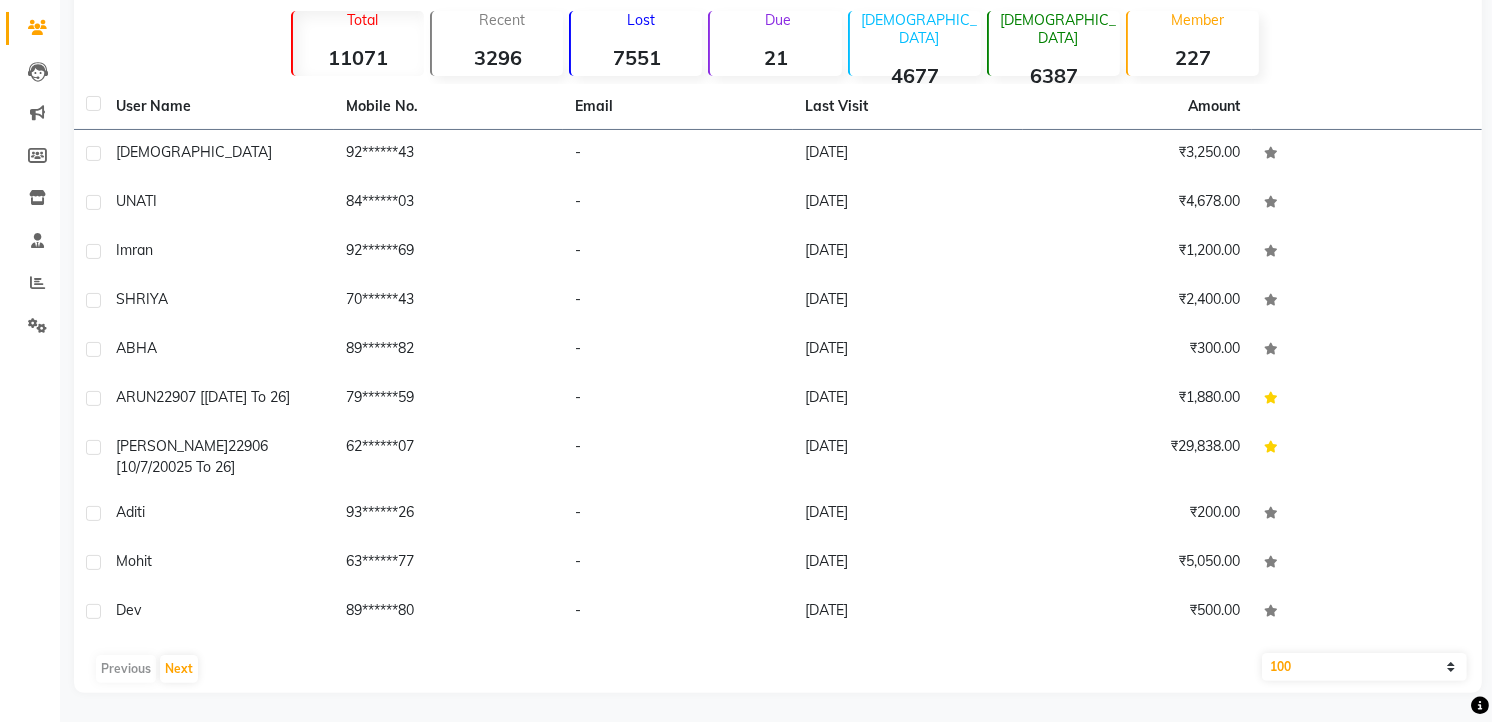 click on "10   50   100" 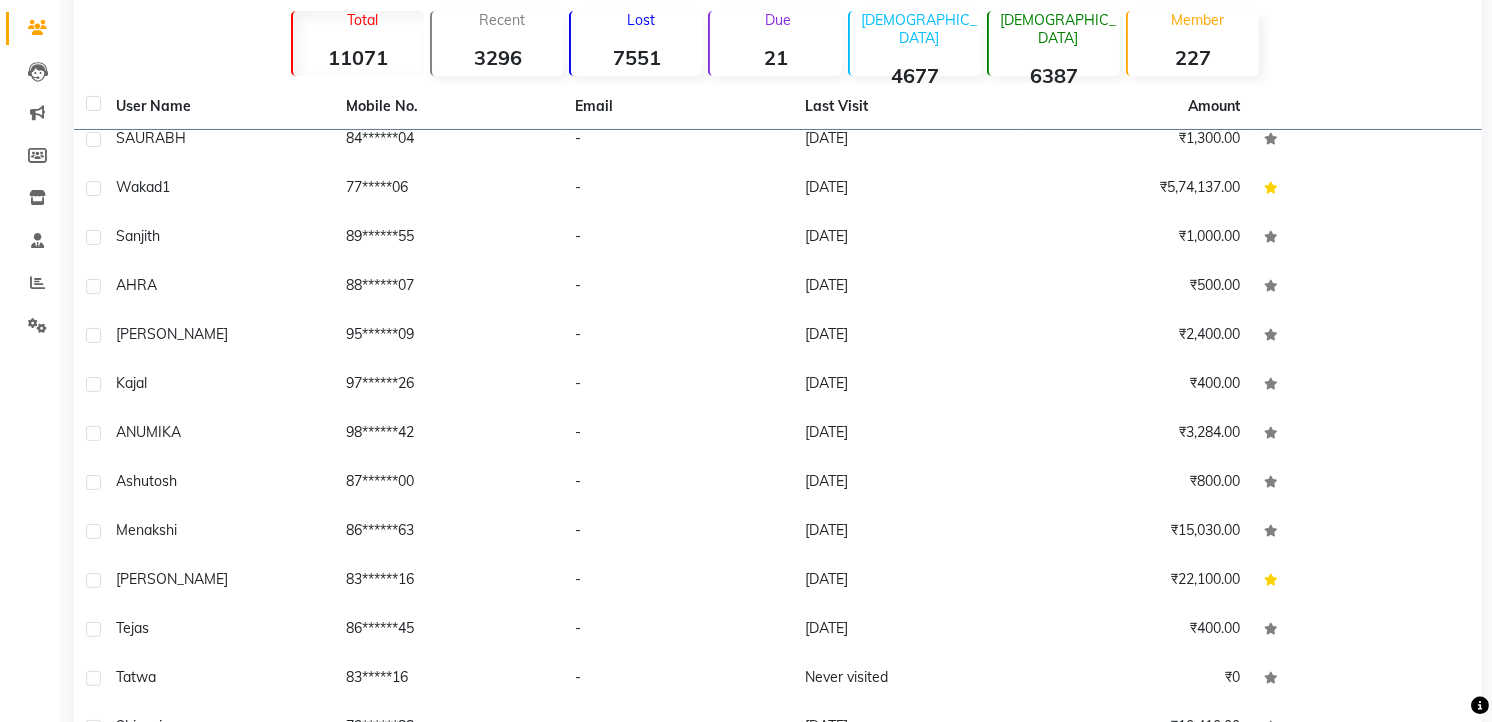 scroll, scrollTop: 1127, scrollLeft: 0, axis: vertical 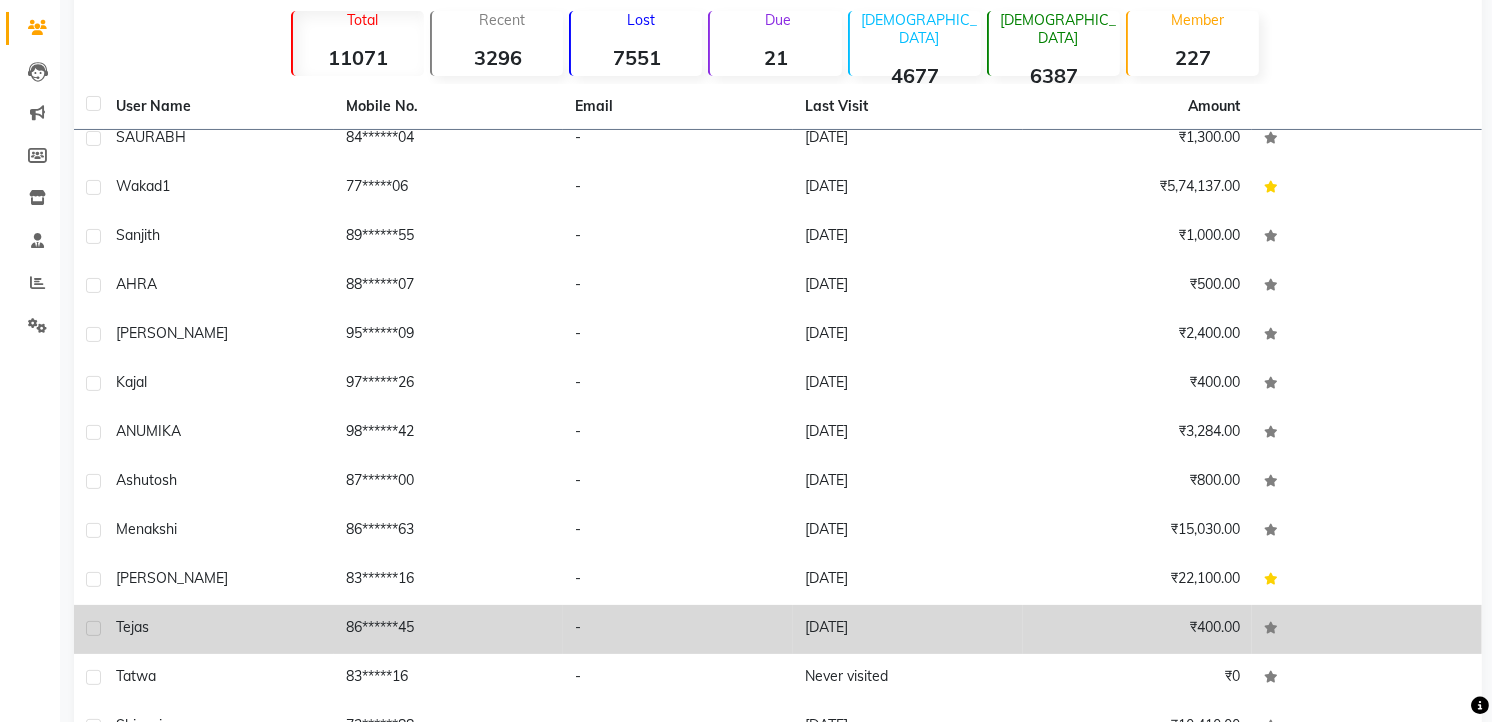 click on "-" 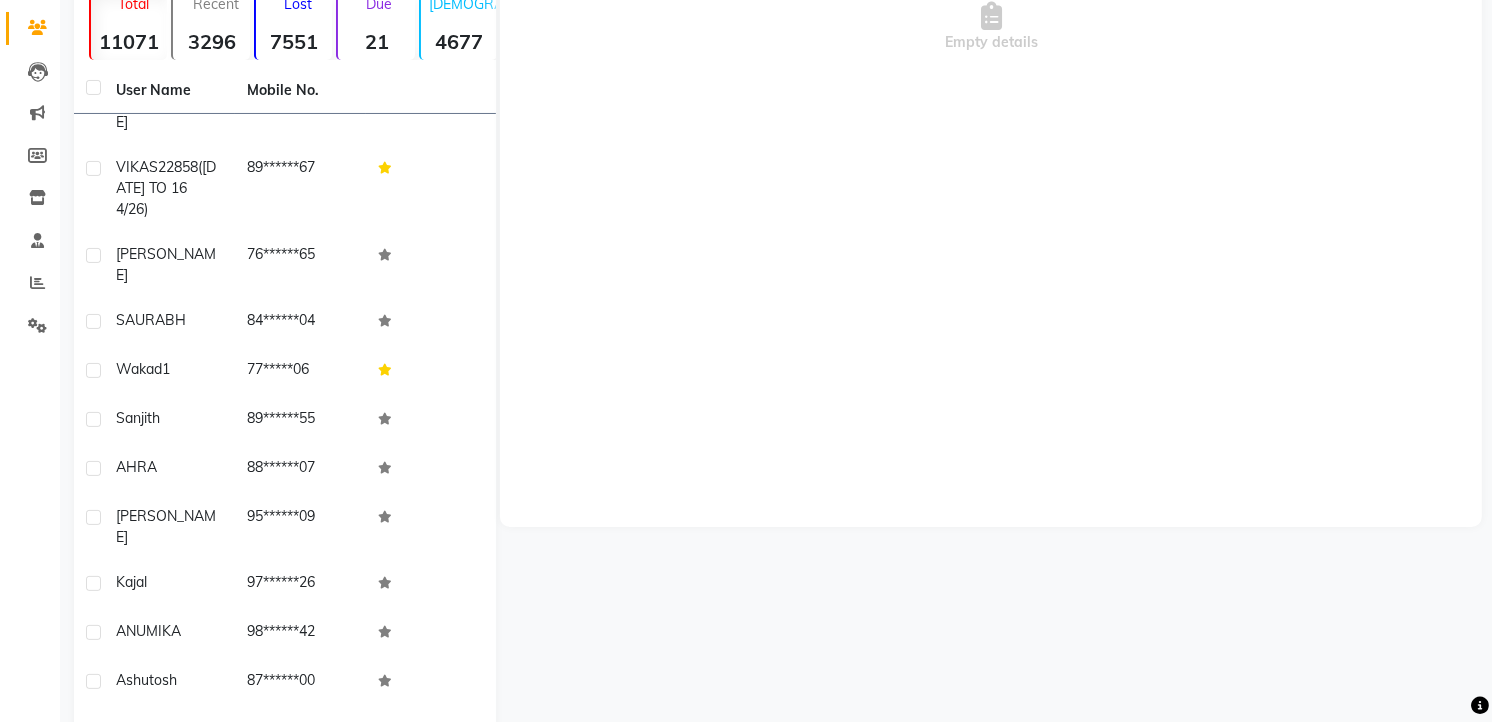 scroll, scrollTop: 1211, scrollLeft: 0, axis: vertical 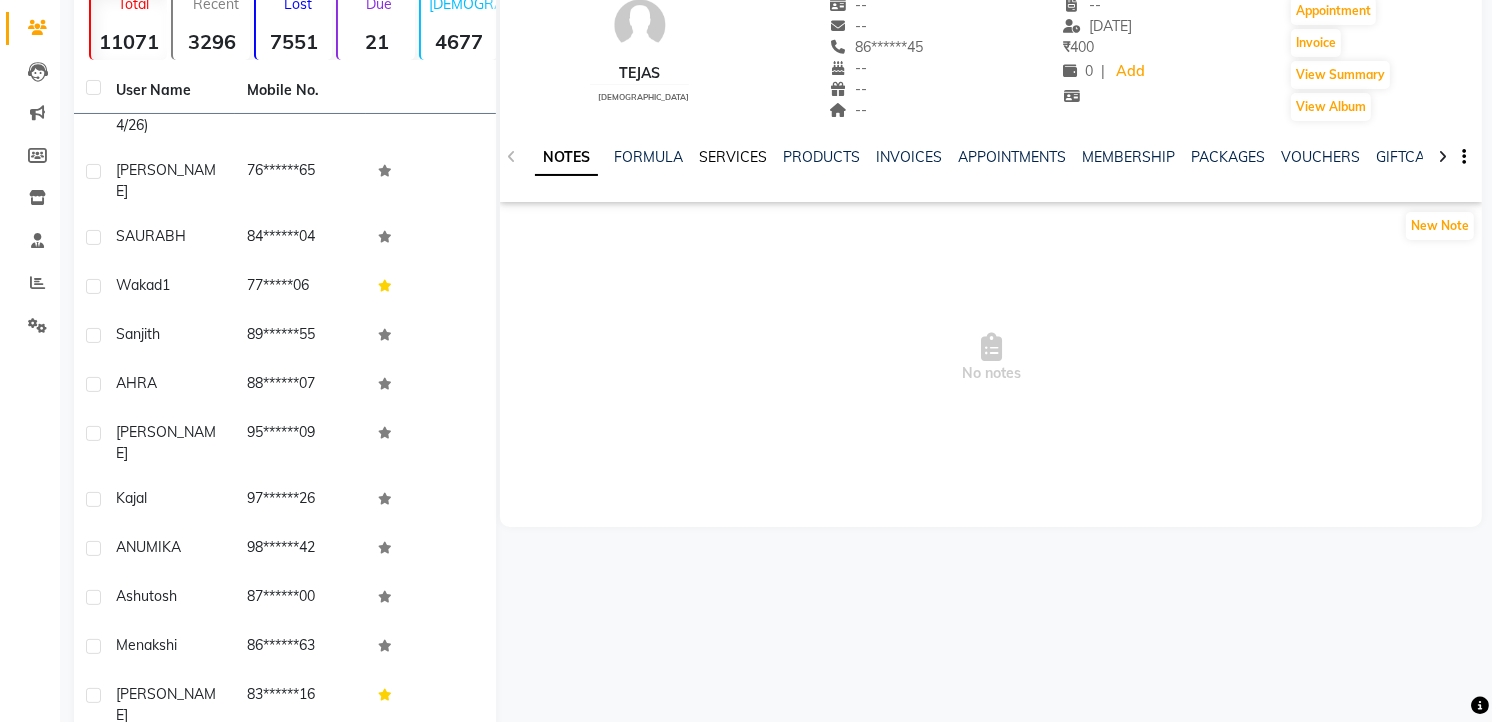 click on "SERVICES" 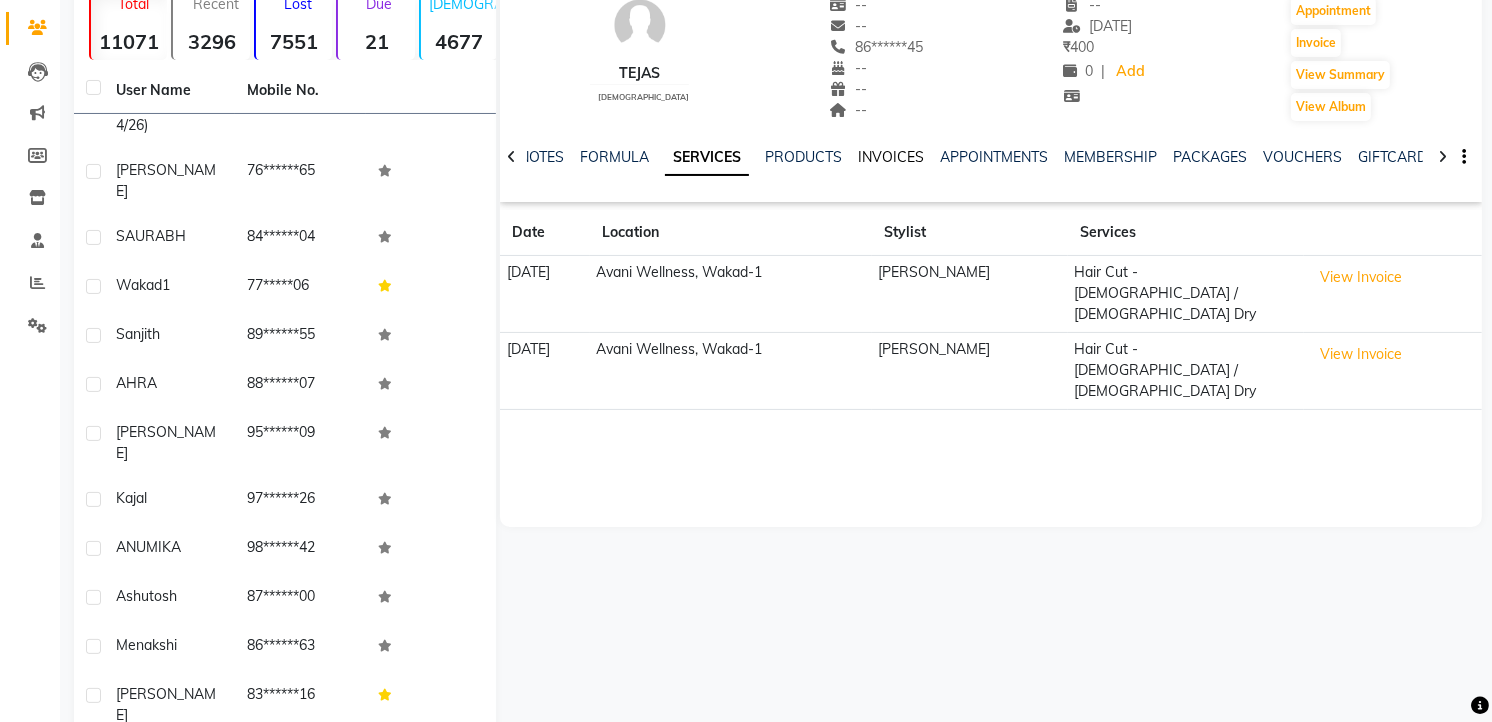 click on "INVOICES" 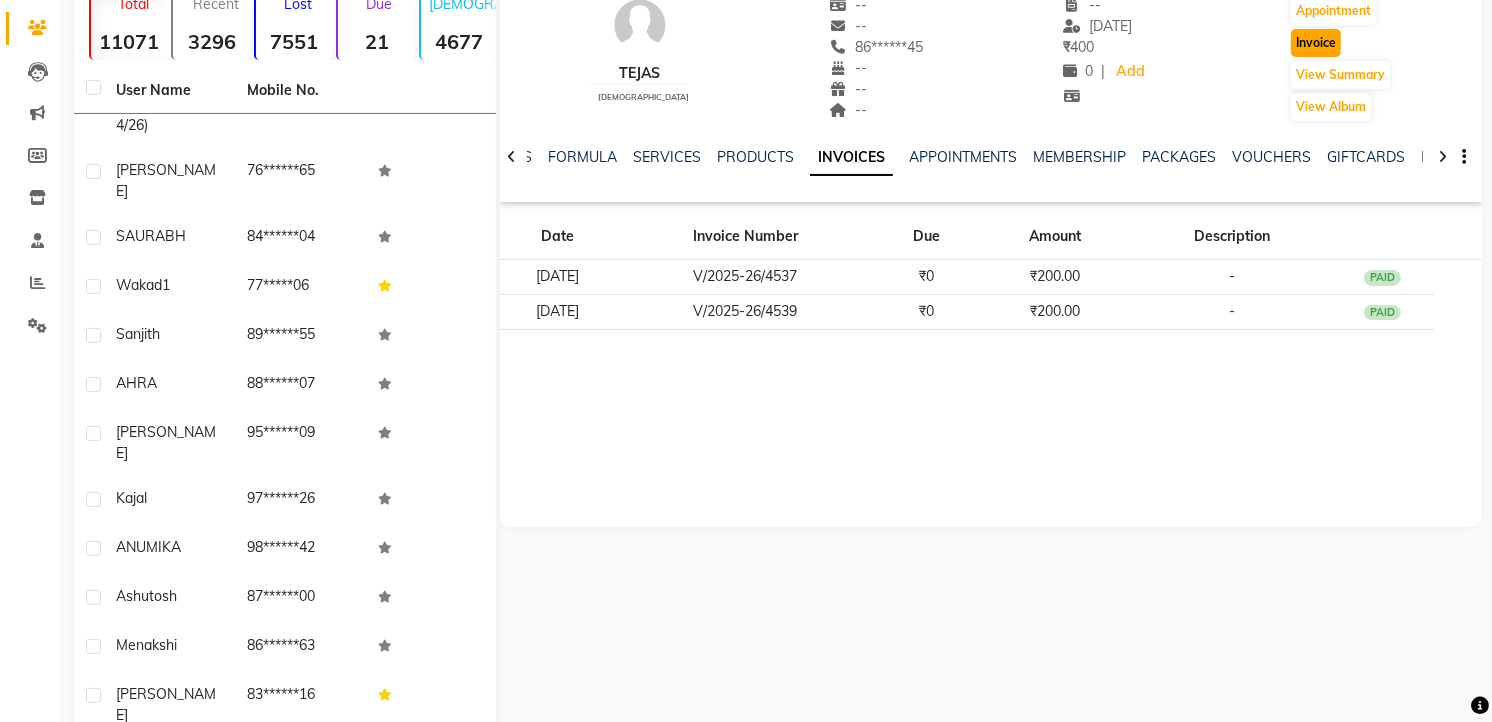 click on "Invoice" 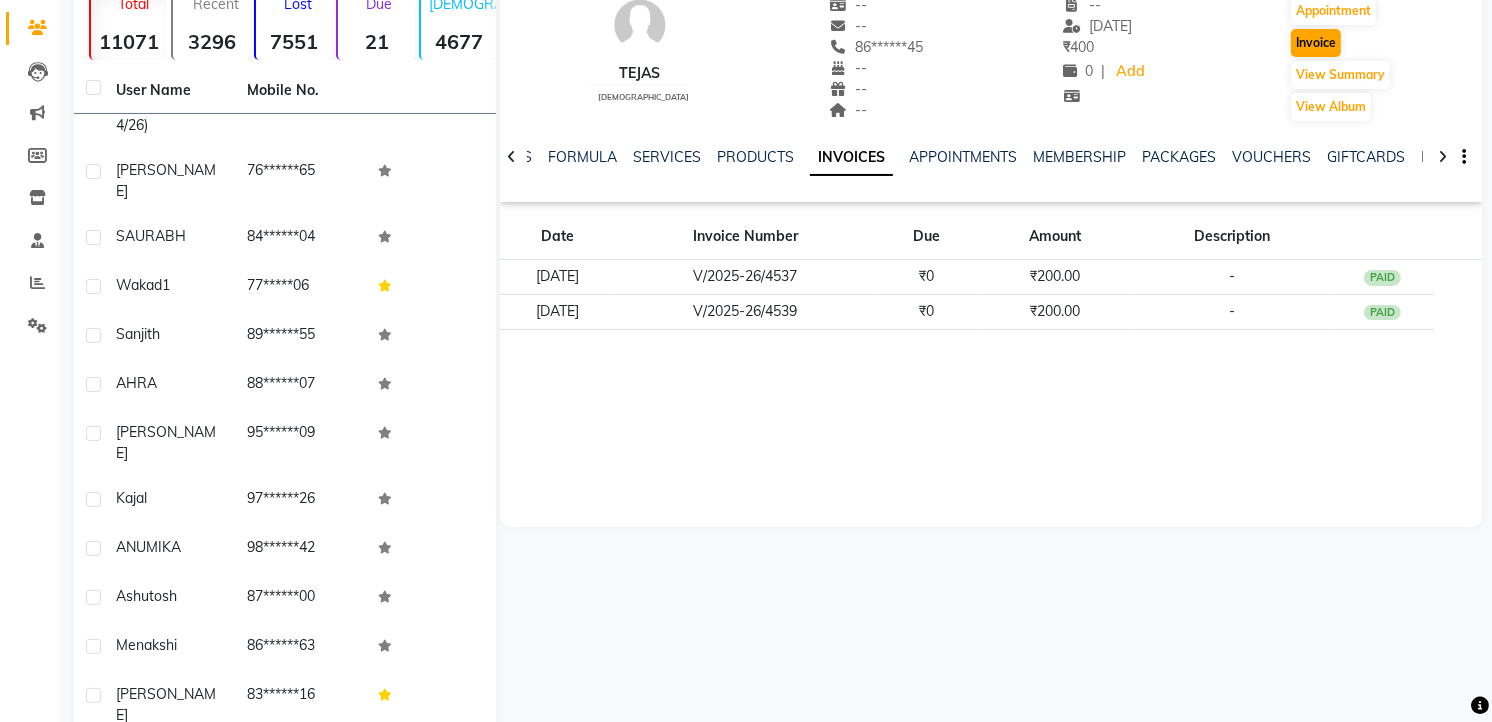 select on "service" 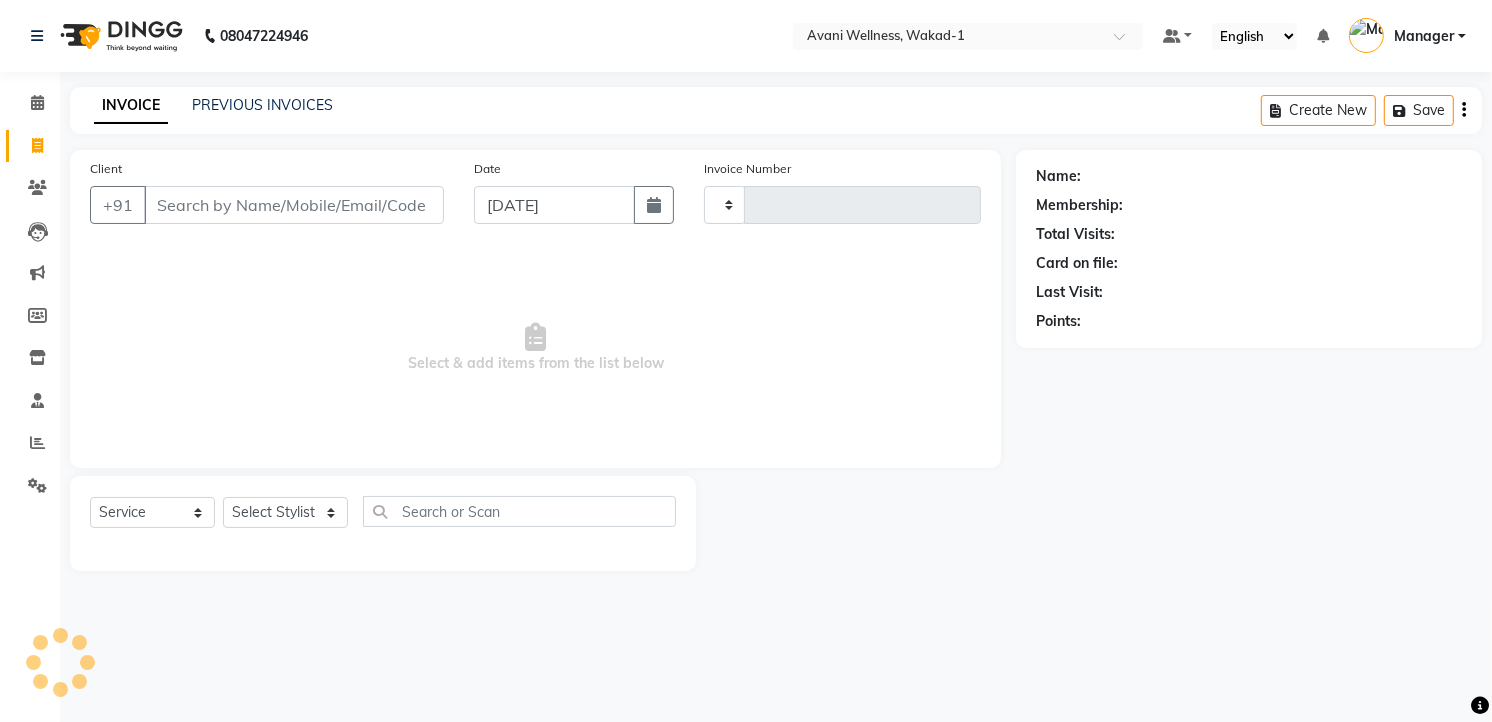 type on "4572" 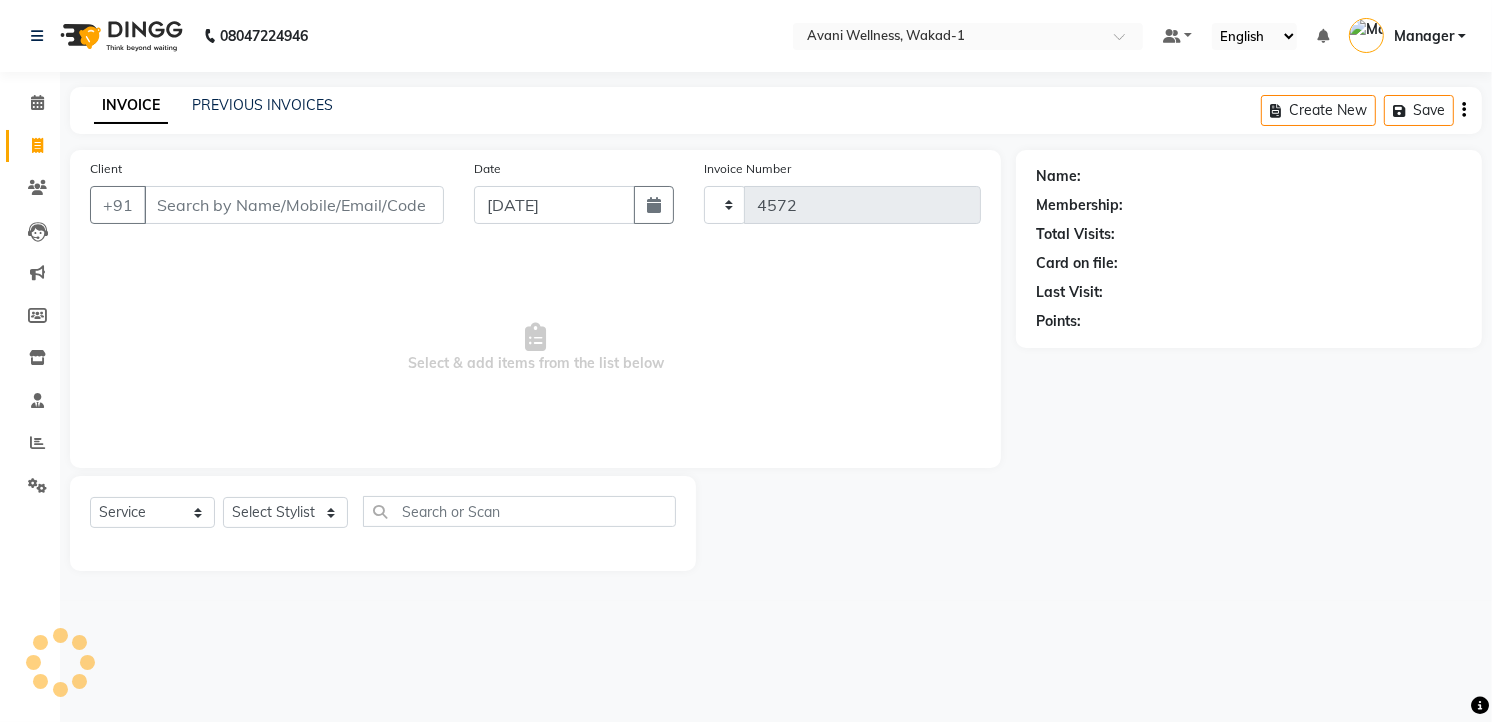 scroll, scrollTop: 0, scrollLeft: 0, axis: both 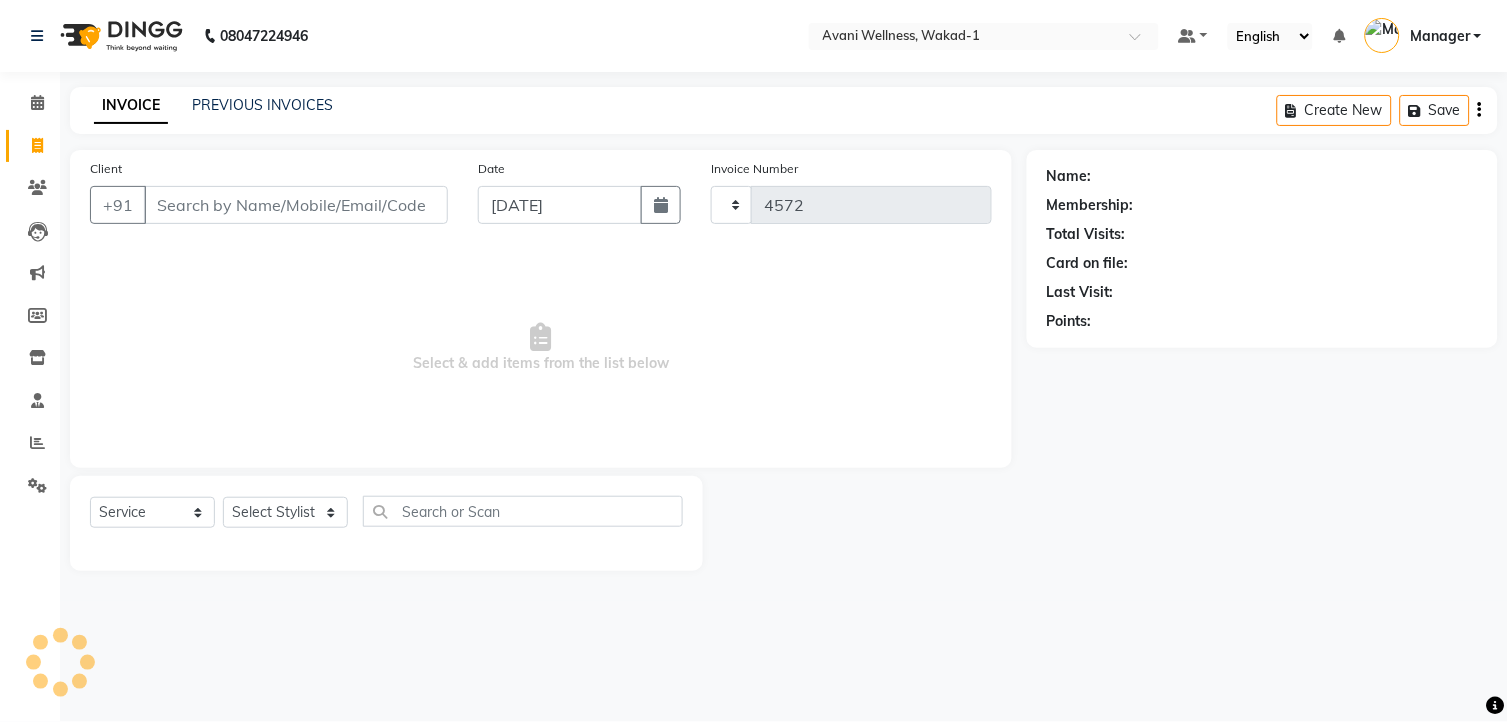 select on "4822" 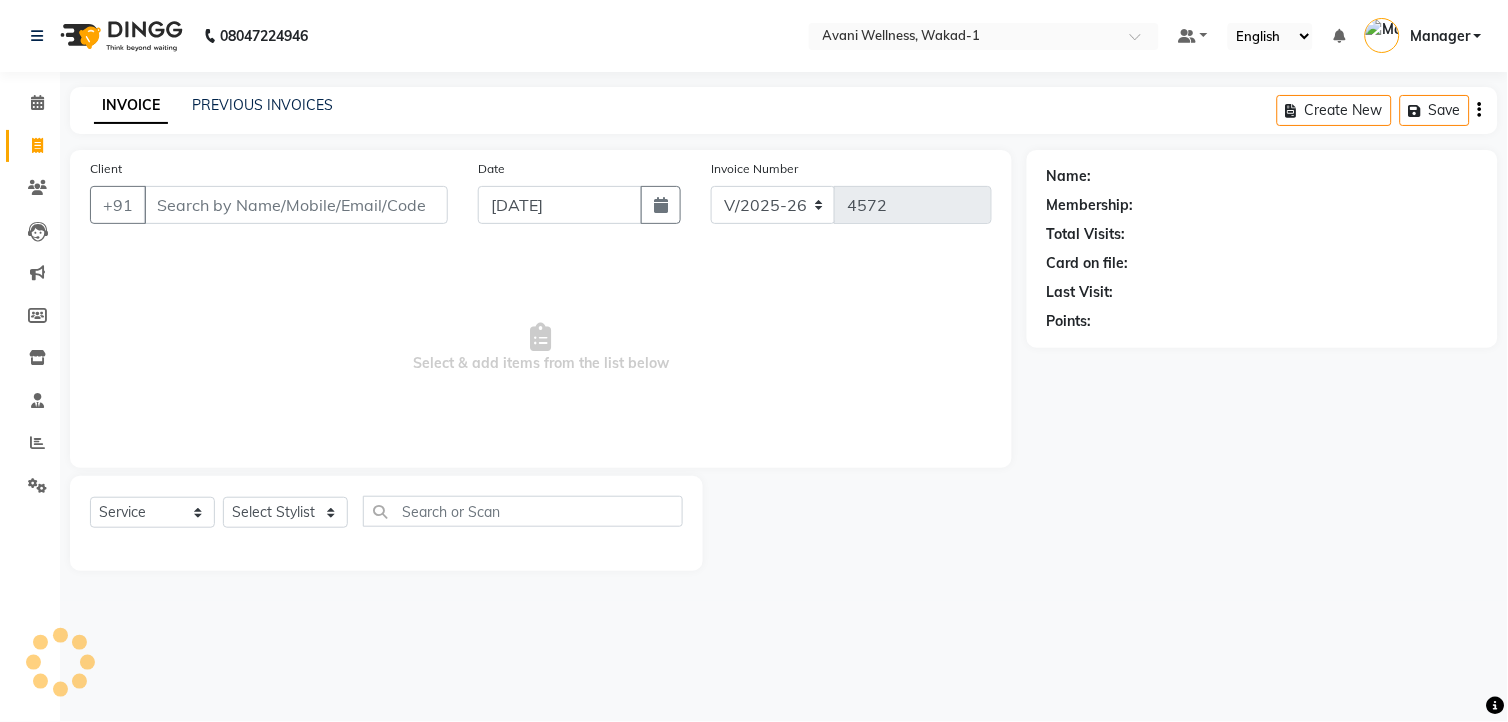 type on "86******45" 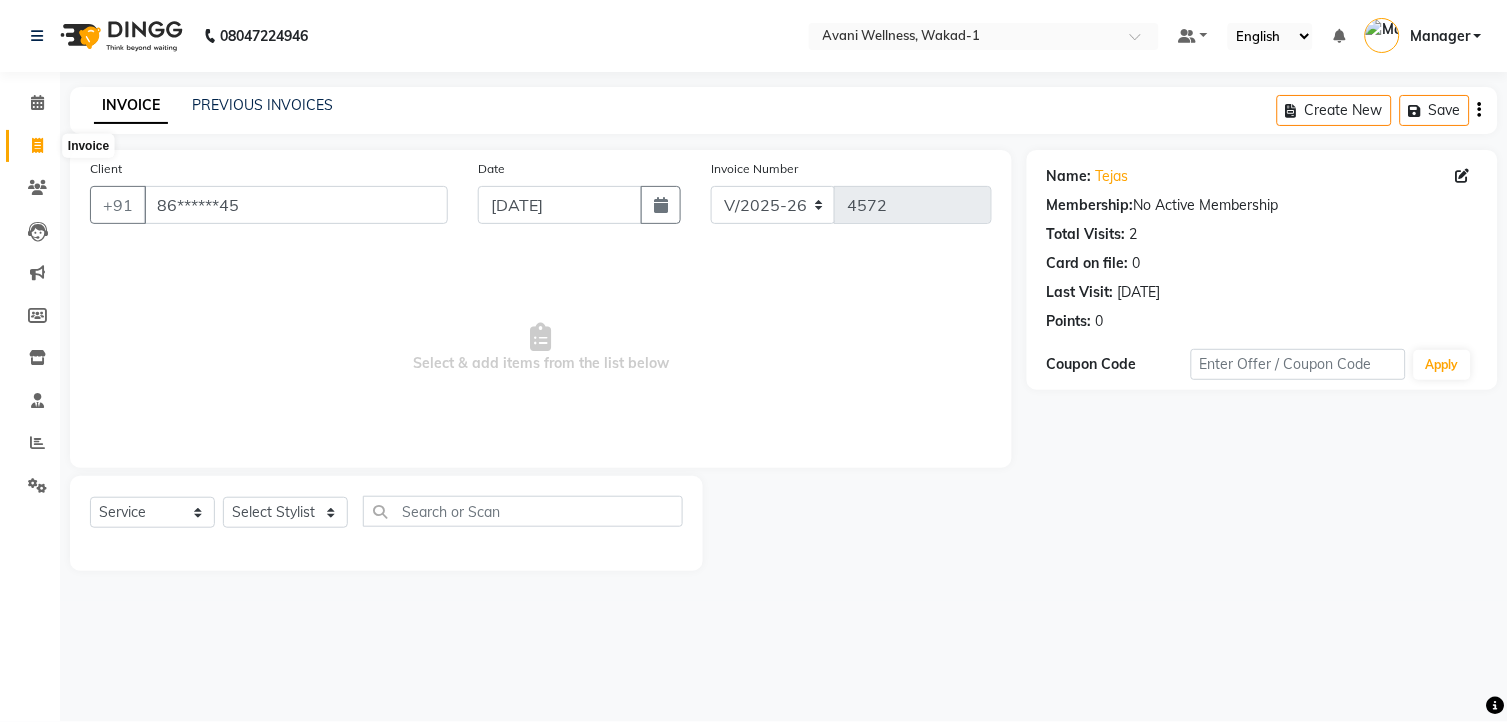 click 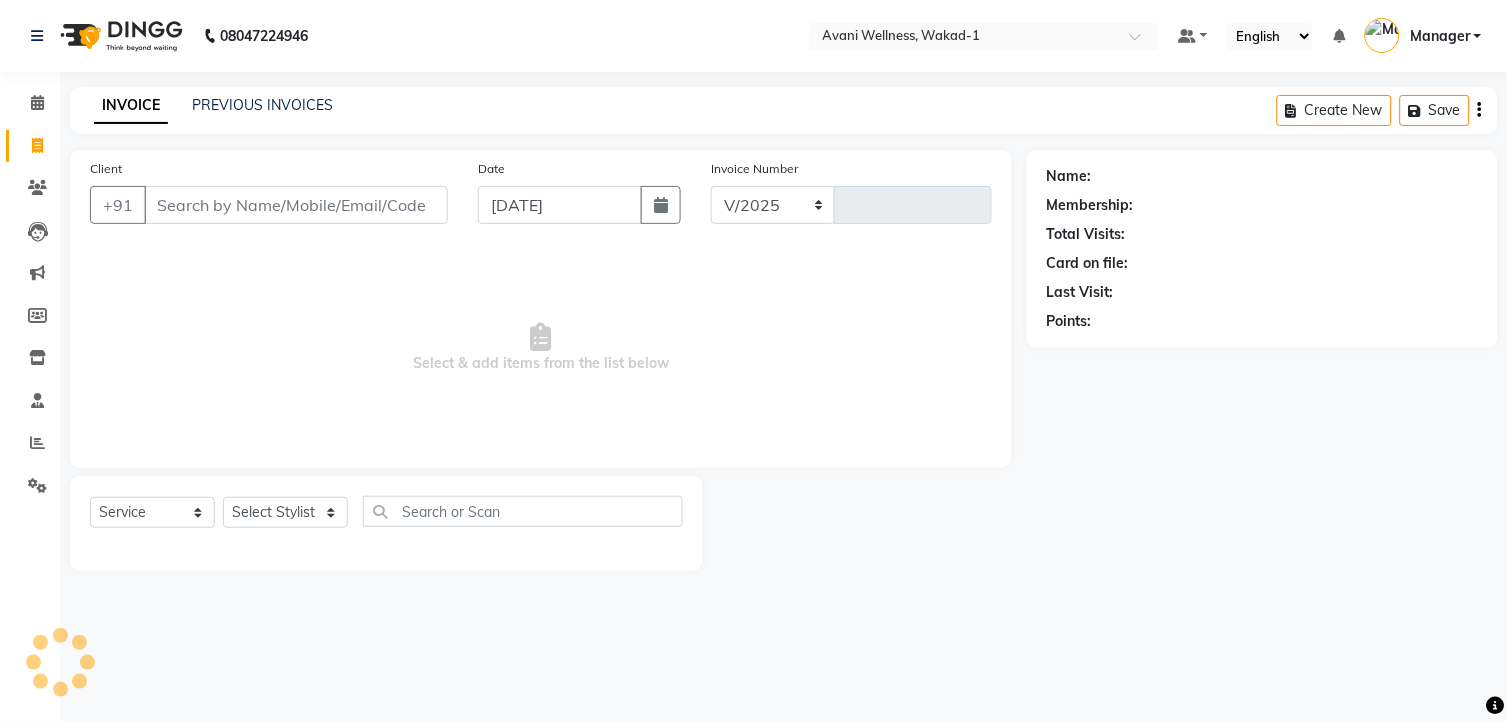 select on "4822" 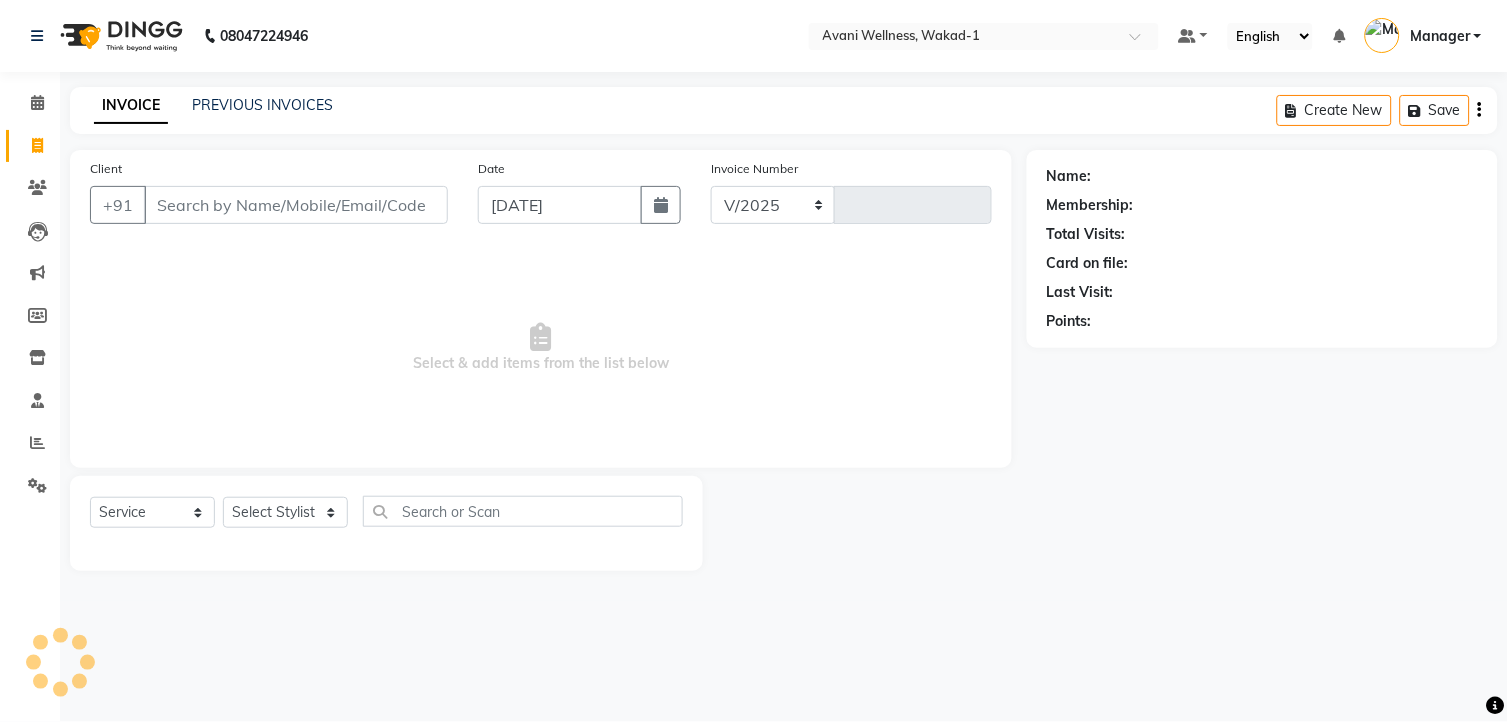 type on "4572" 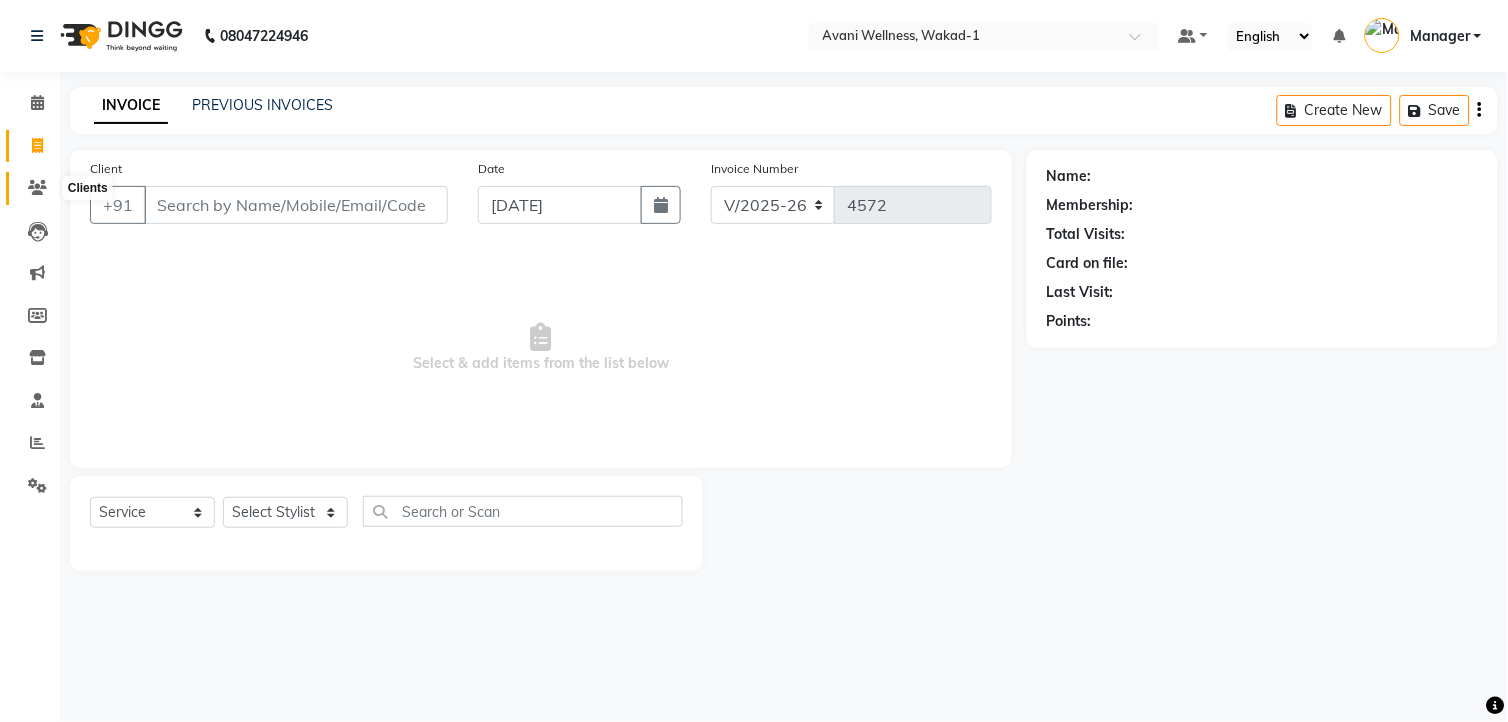 click 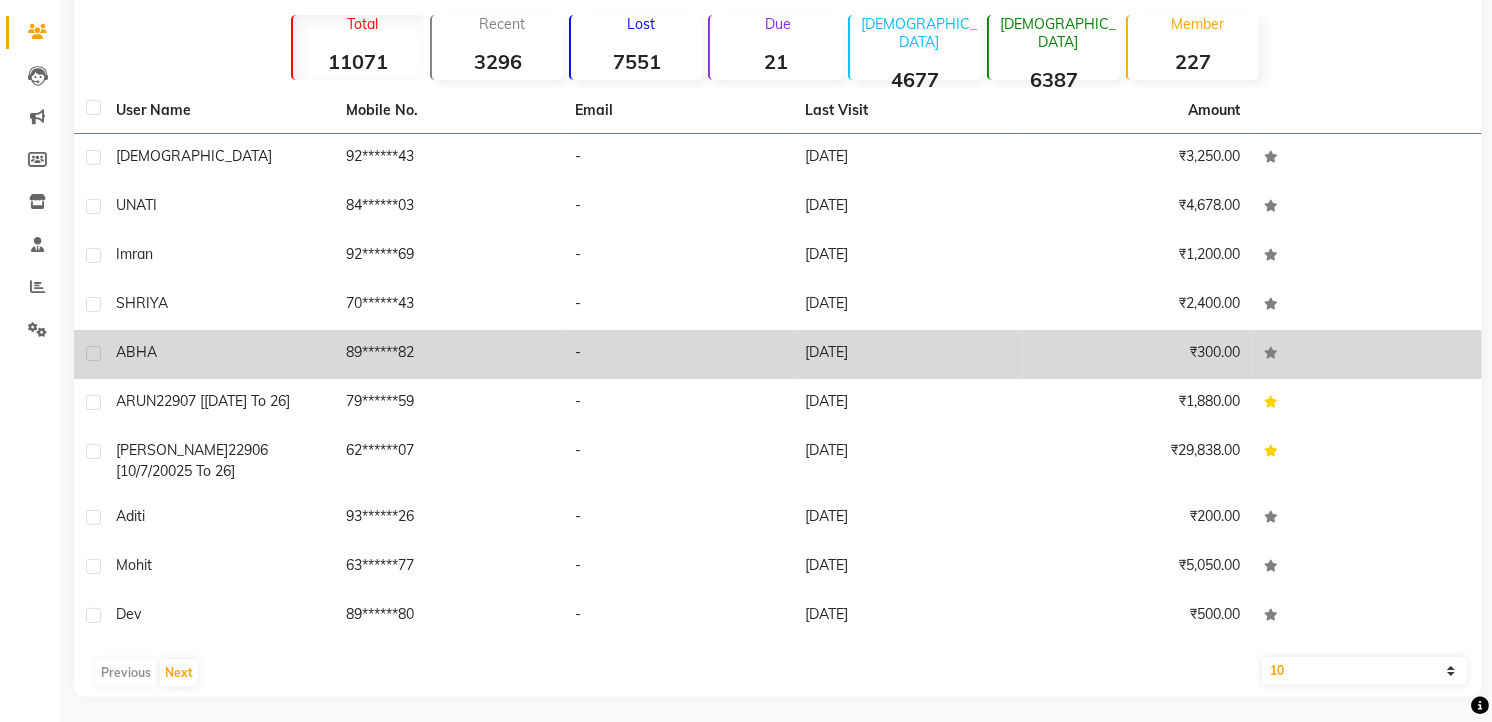 scroll, scrollTop: 158, scrollLeft: 0, axis: vertical 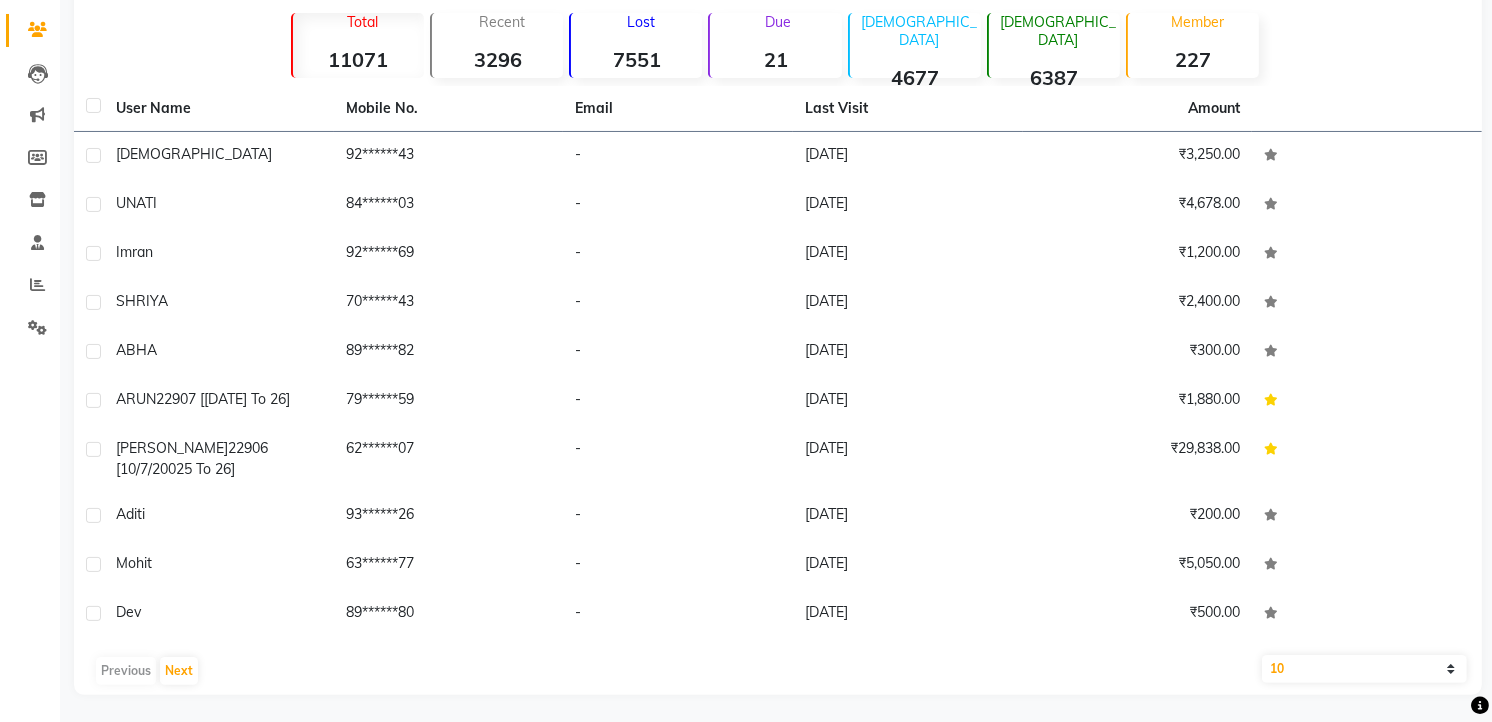 click on "10   50   100" 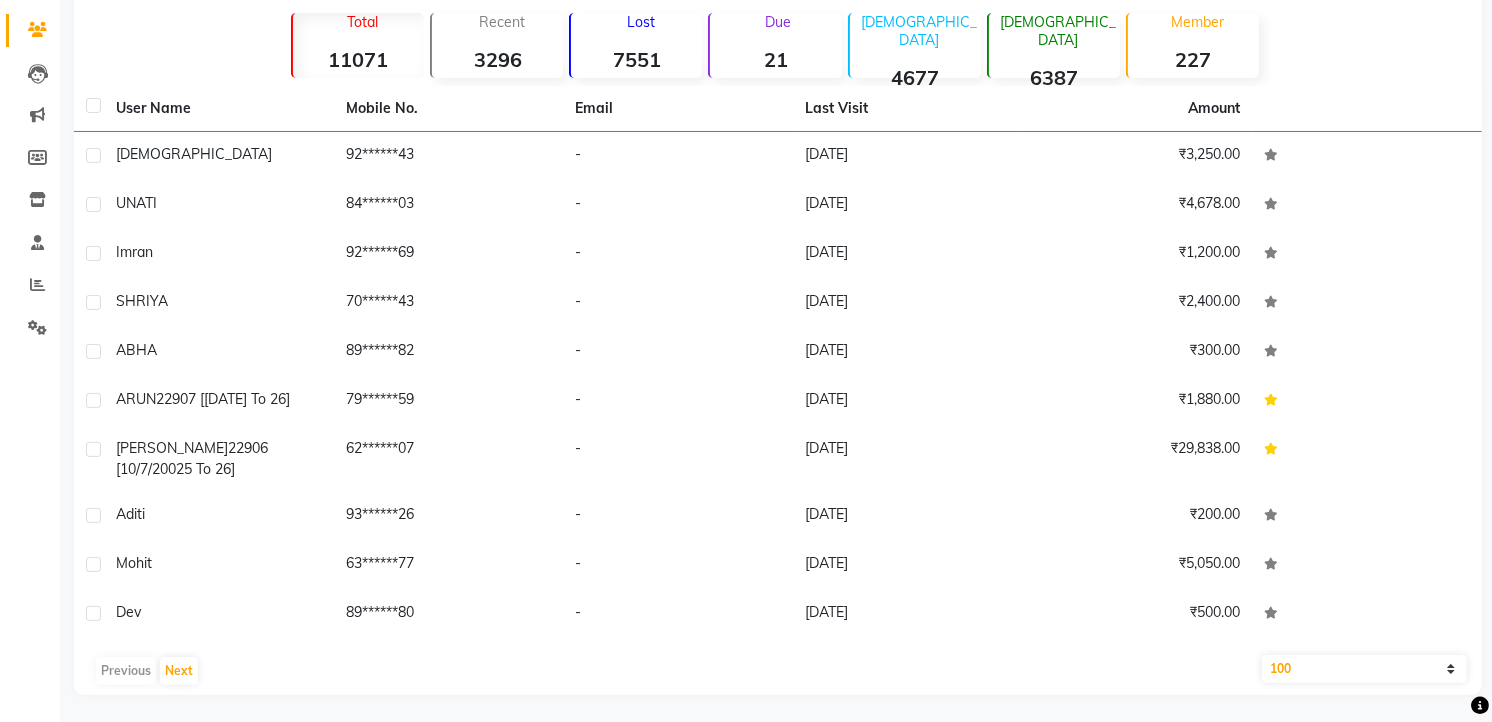 click on "10   50   100" 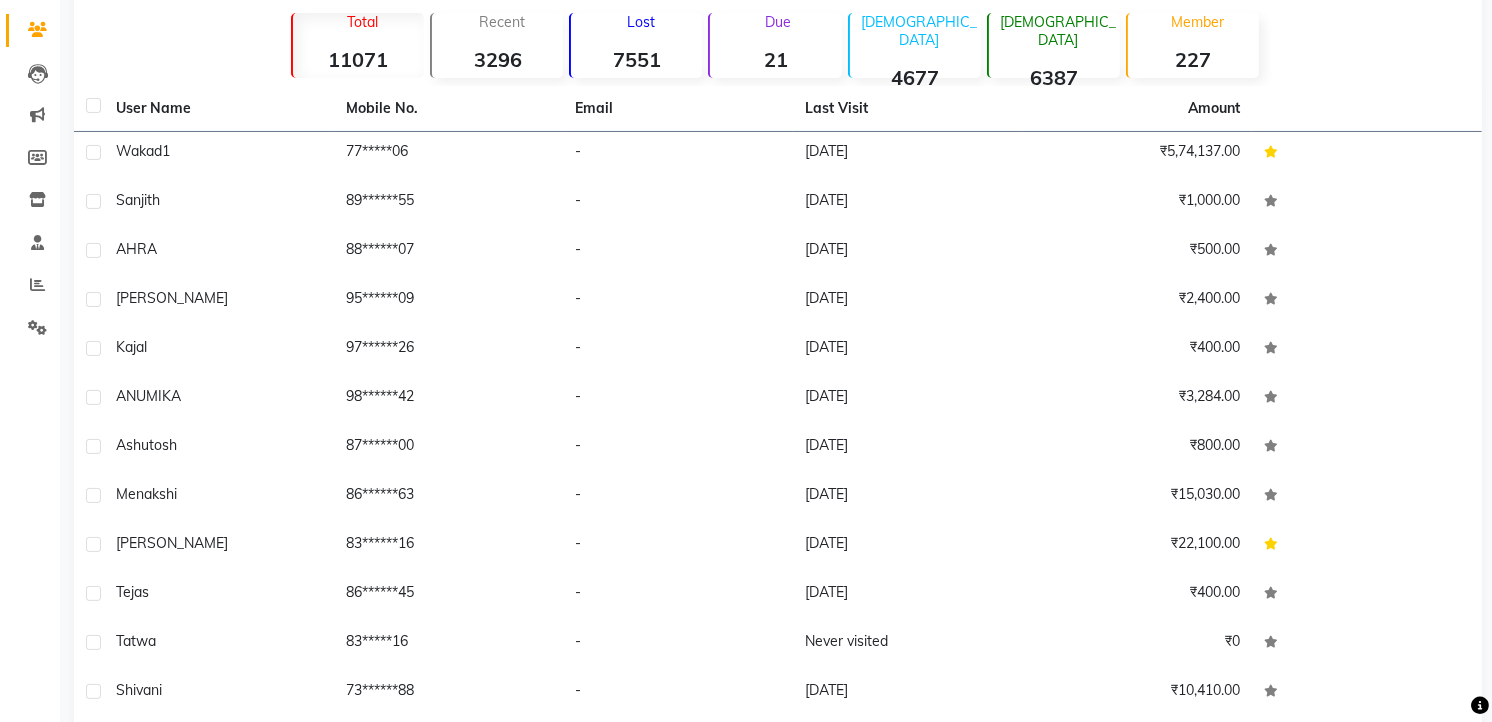 scroll, scrollTop: 1165, scrollLeft: 0, axis: vertical 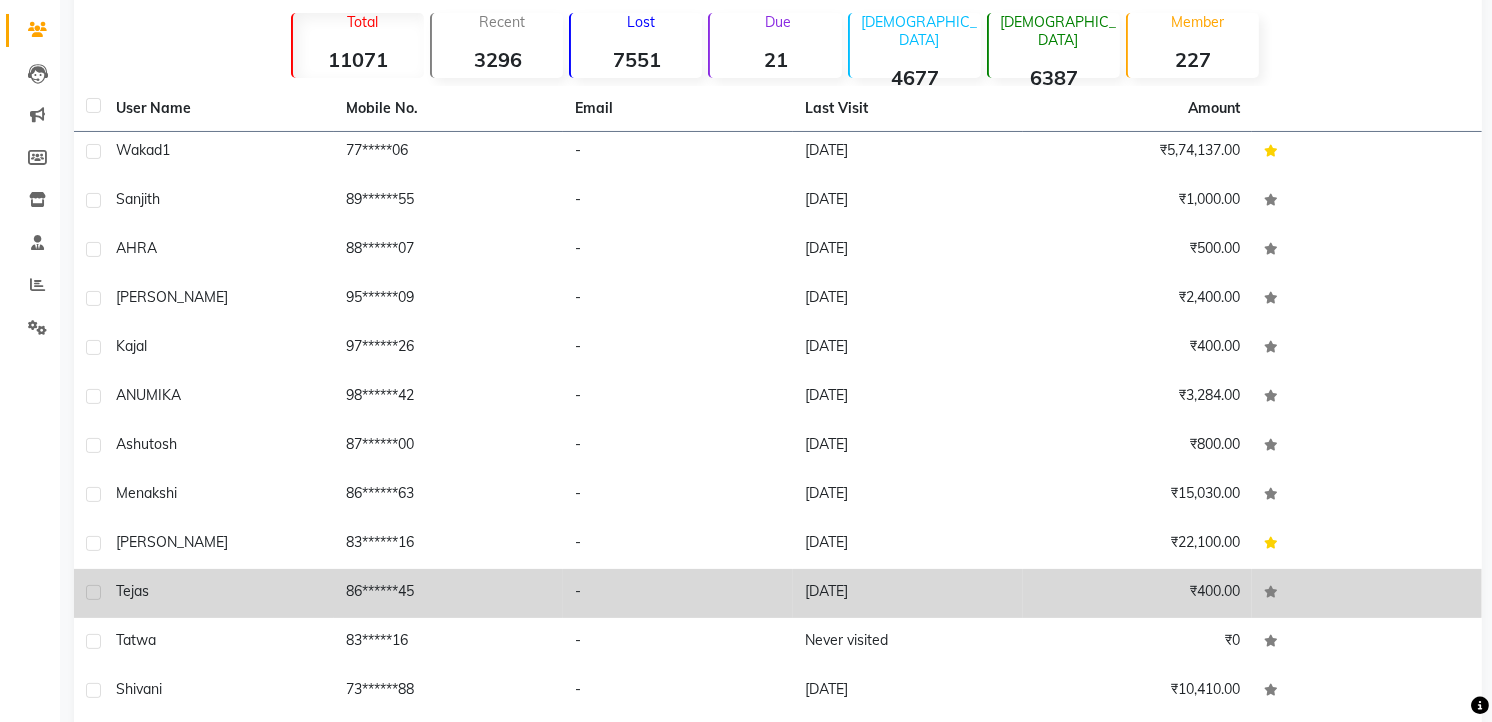click on "-" 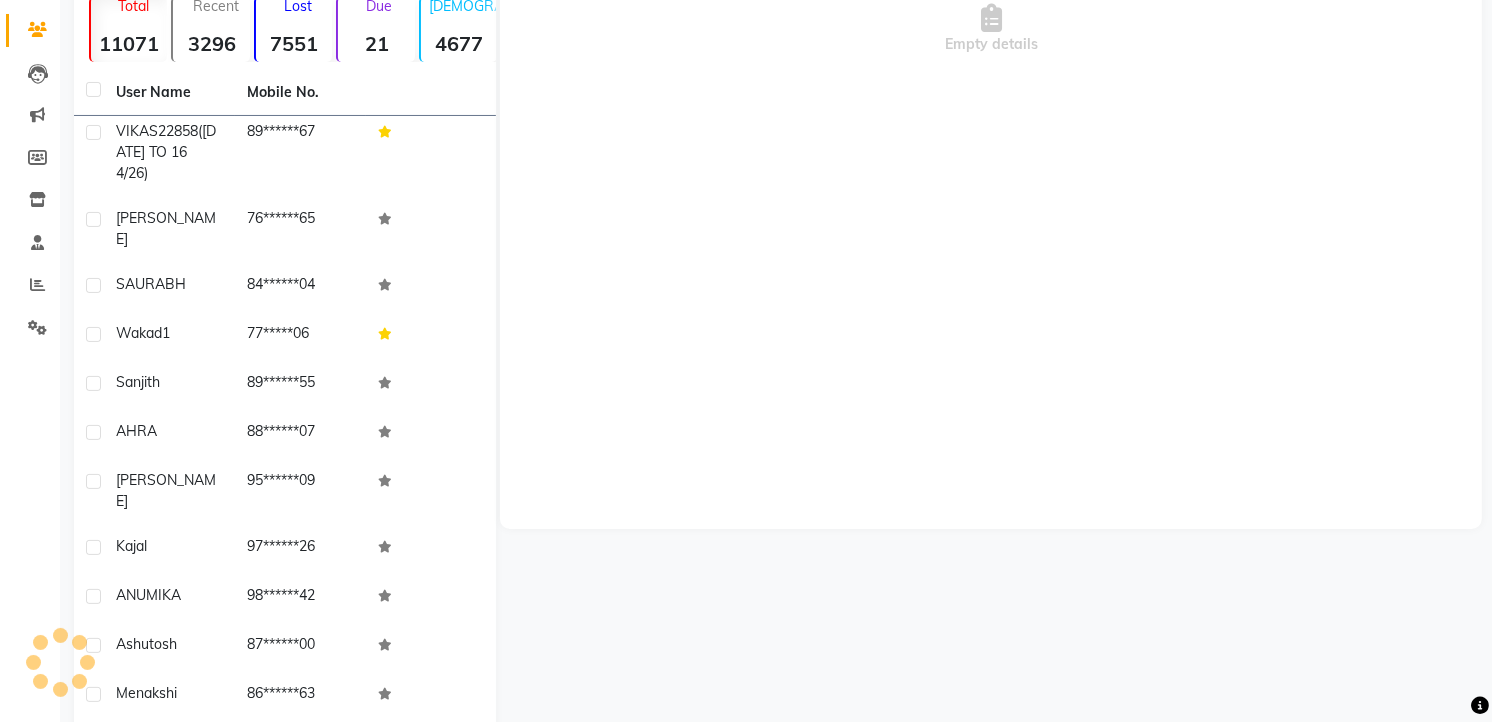 scroll, scrollTop: 1248, scrollLeft: 0, axis: vertical 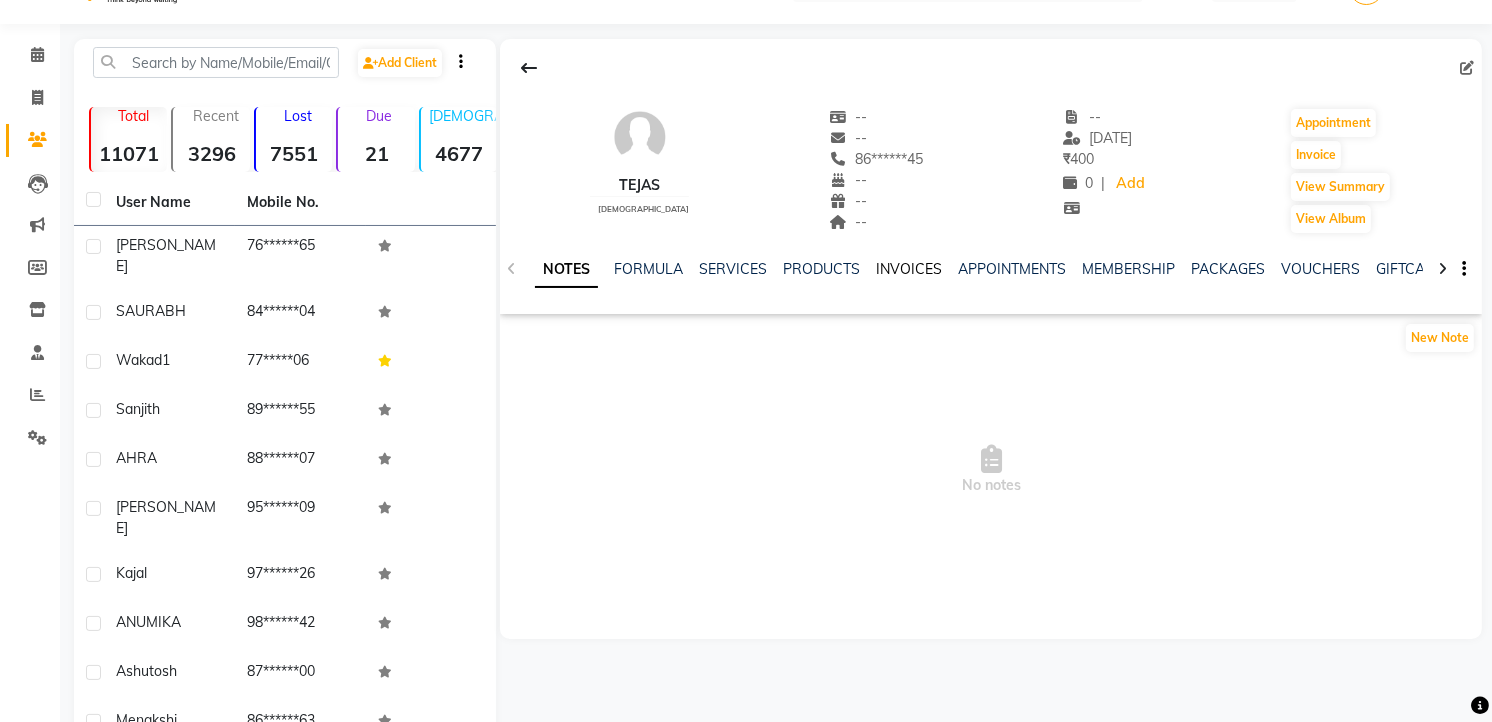 click on "INVOICES" 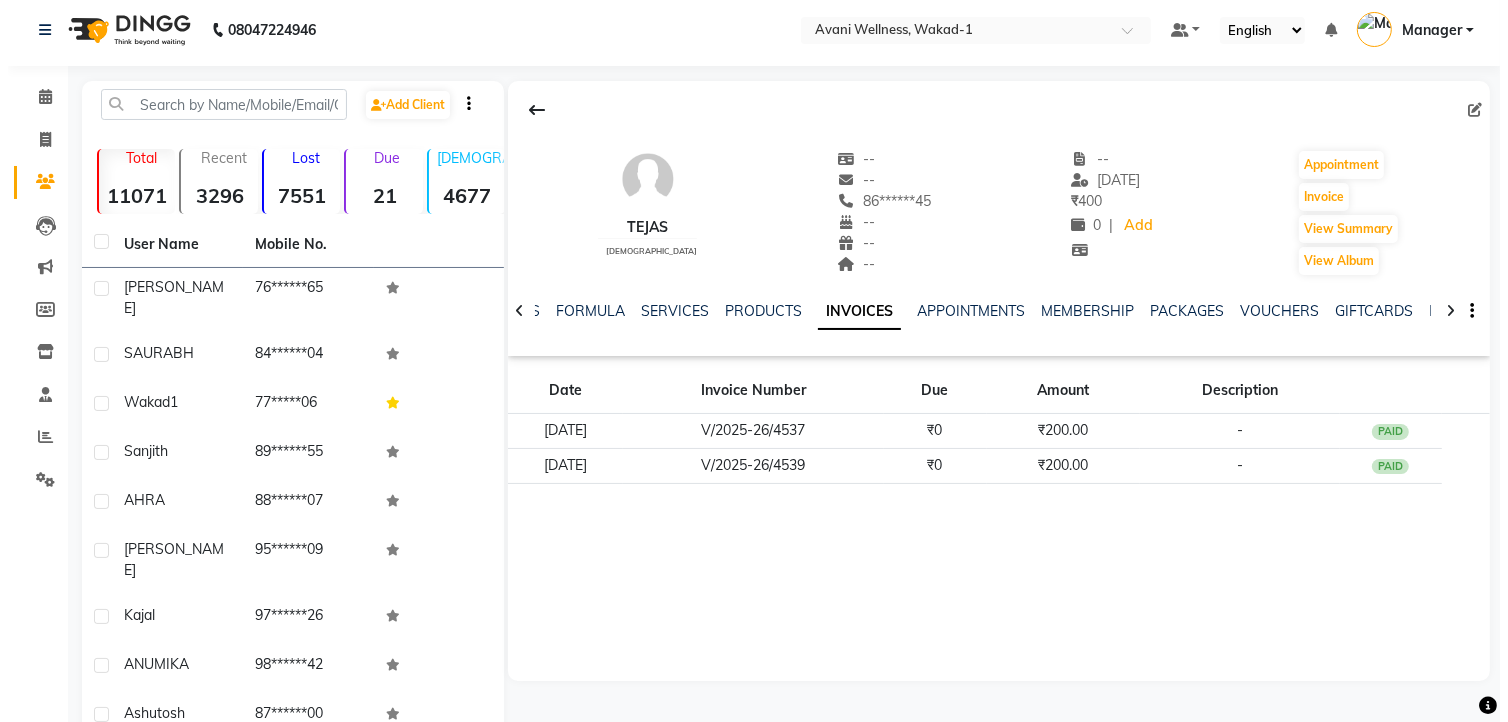 scroll, scrollTop: 0, scrollLeft: 0, axis: both 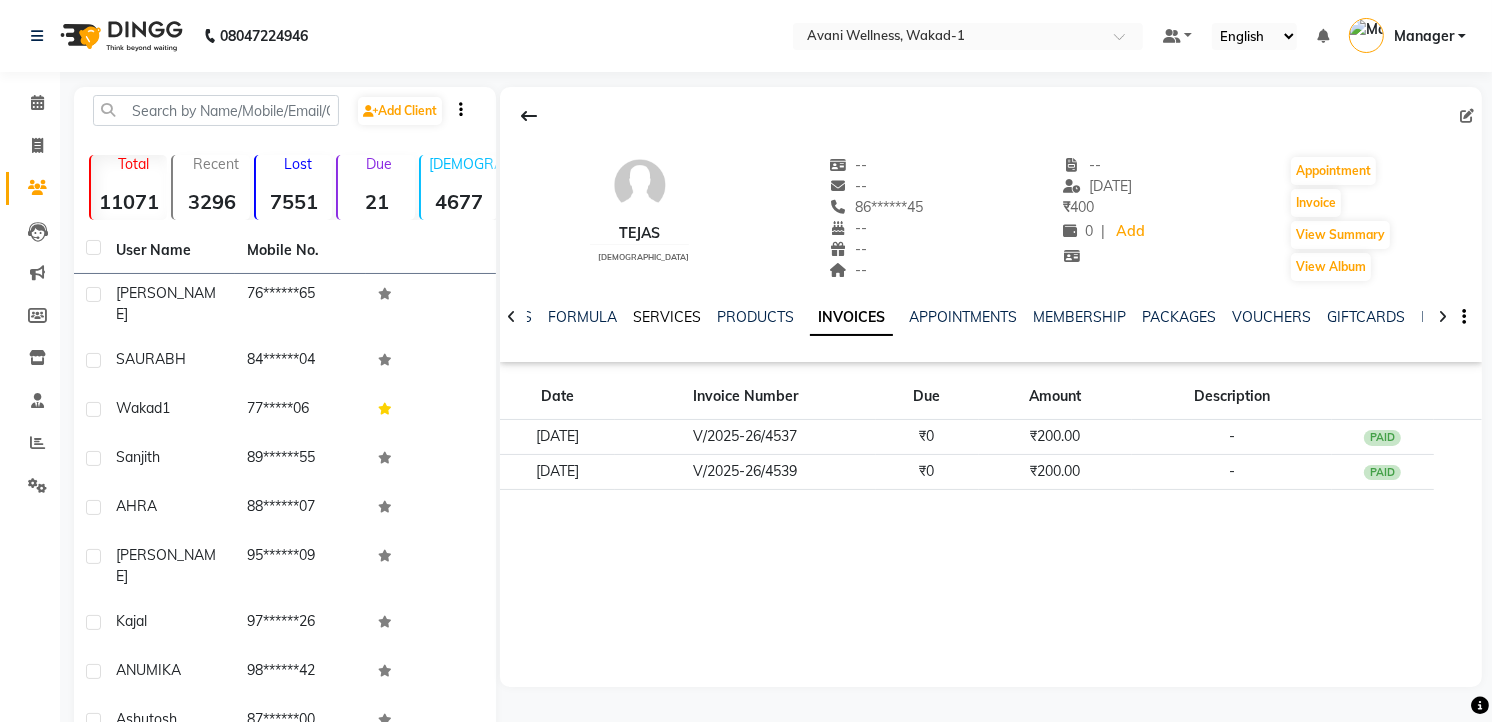 click on "SERVICES" 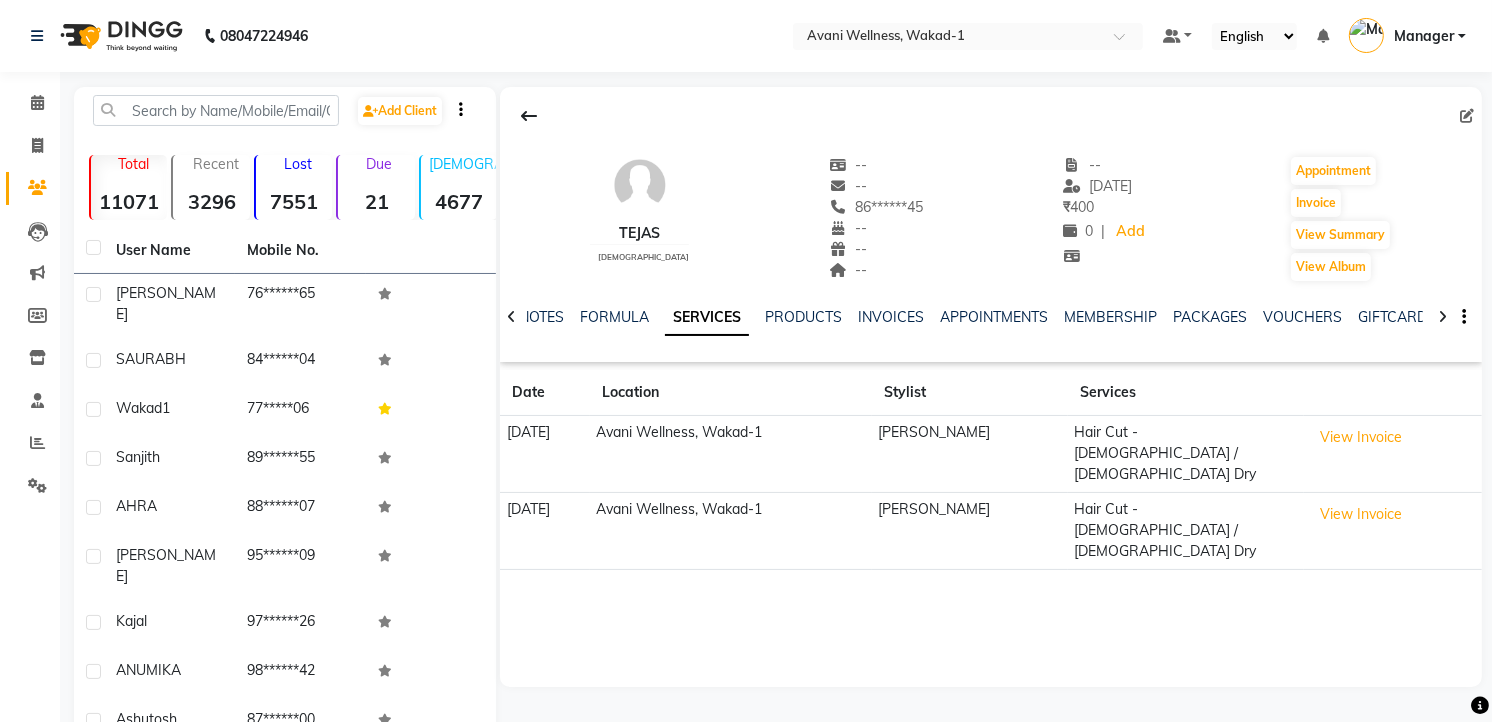 click 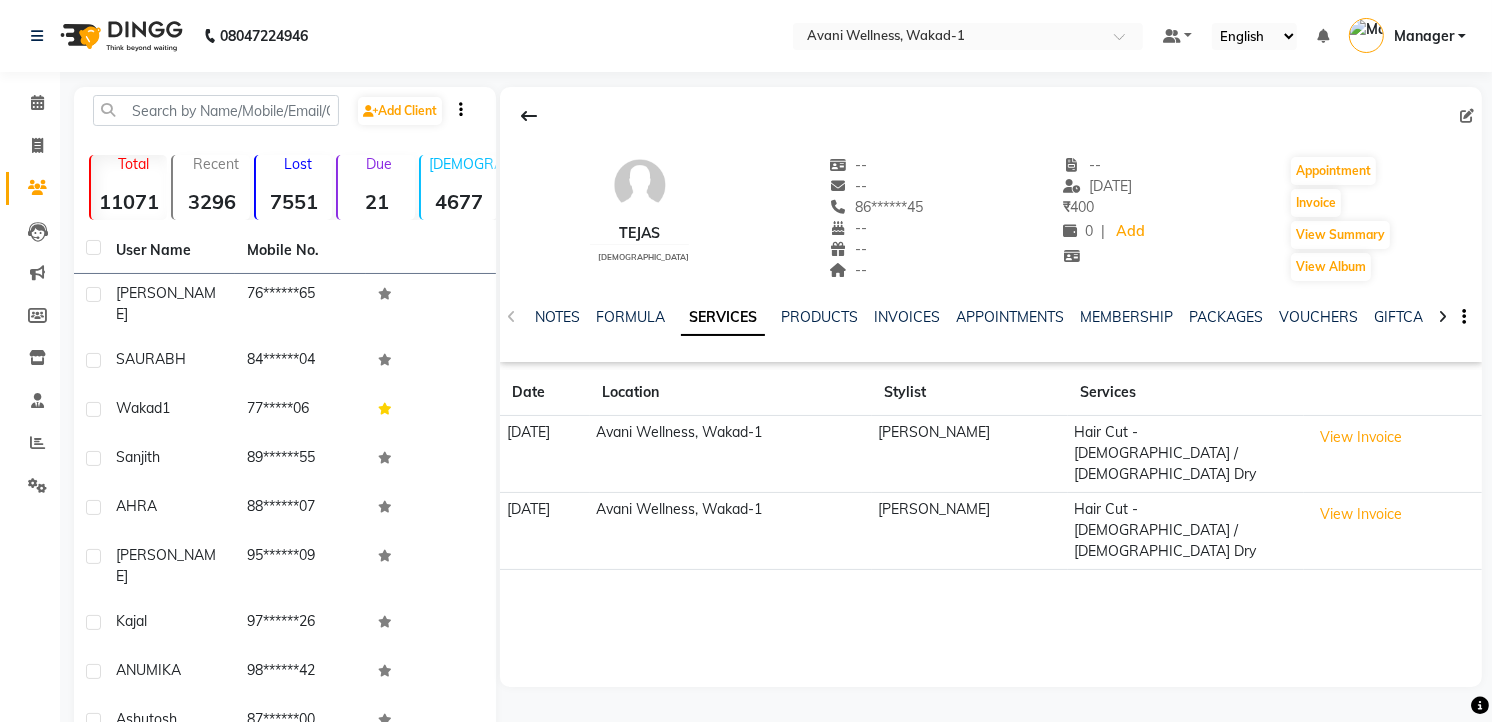 click on "NOTES FORMULA SERVICES PRODUCTS INVOICES APPOINTMENTS MEMBERSHIP PACKAGES VOUCHERS GIFTCARDS POINTS FORMS FAMILY CARDS WALLET" 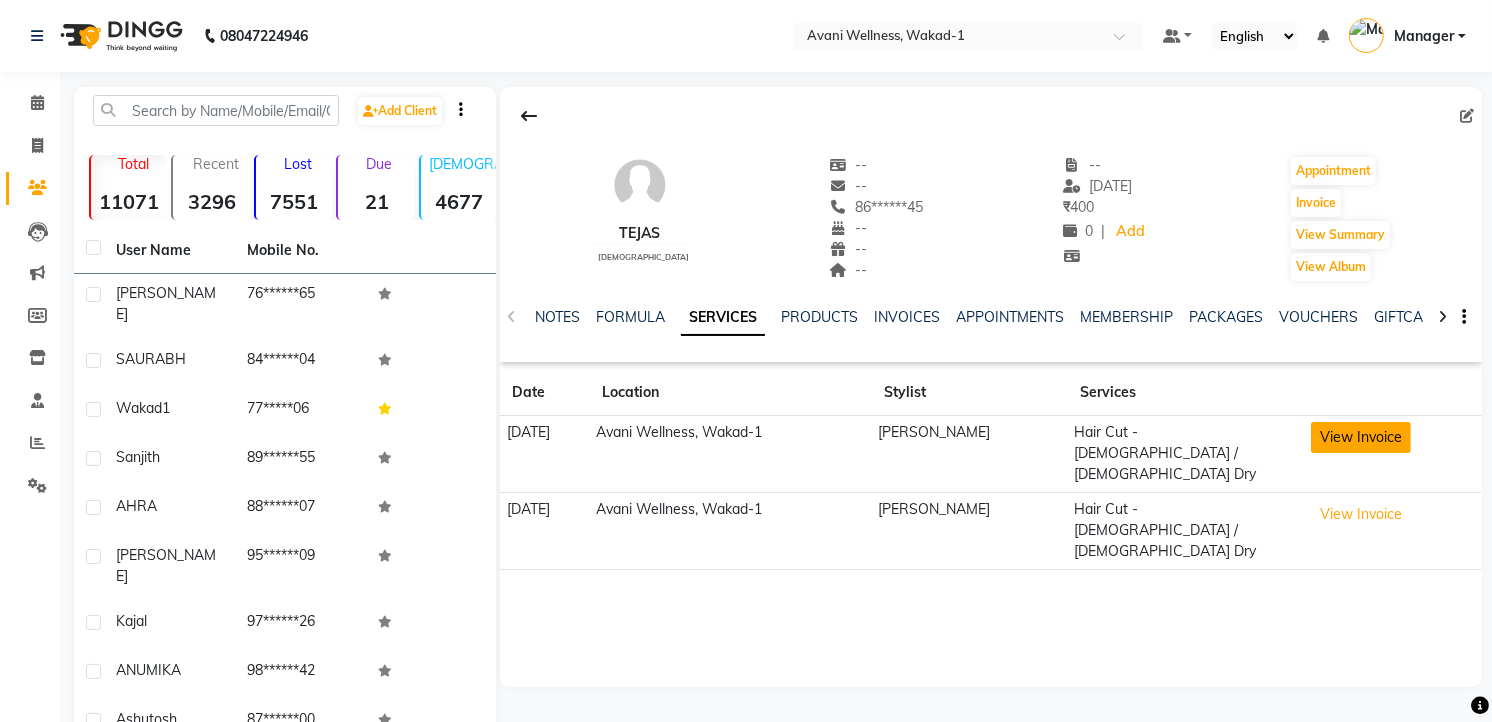 click on "View Invoice" 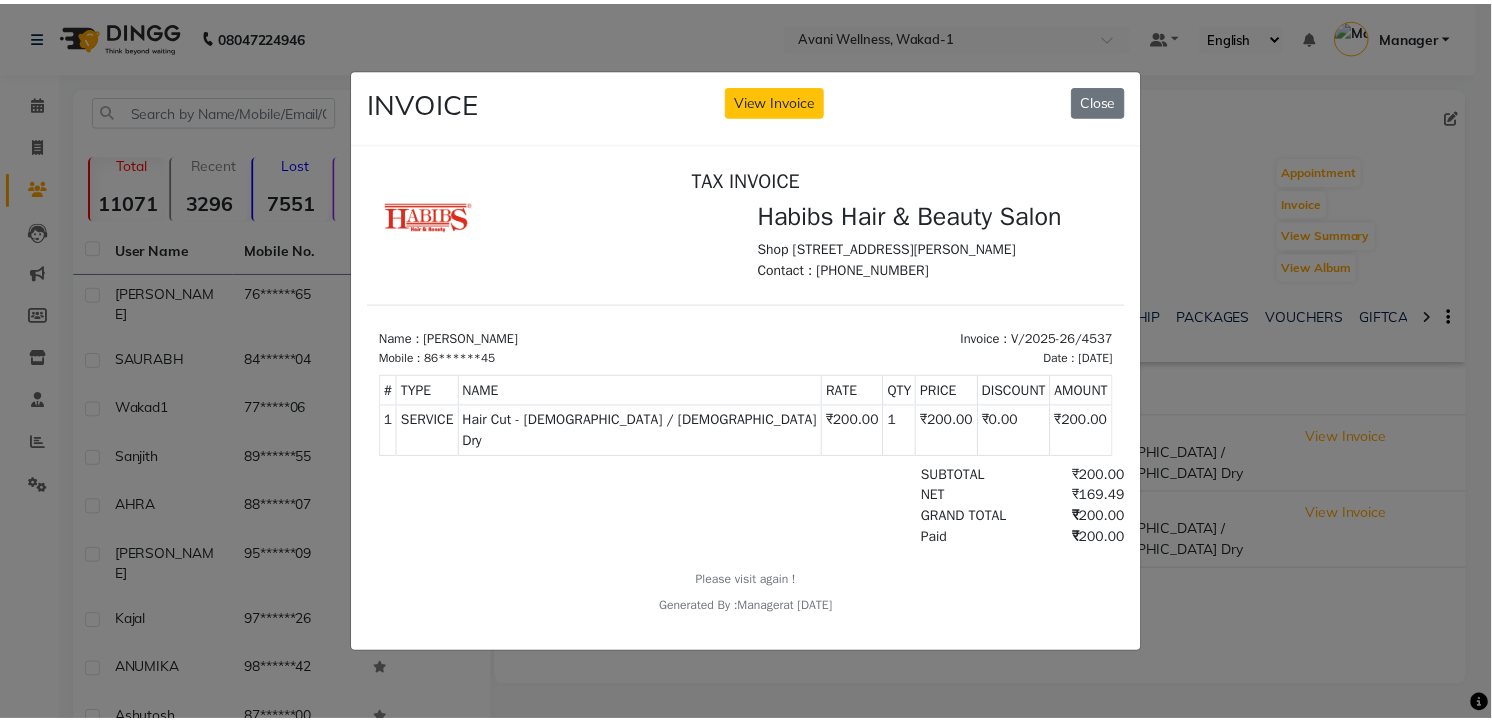 scroll, scrollTop: 0, scrollLeft: 0, axis: both 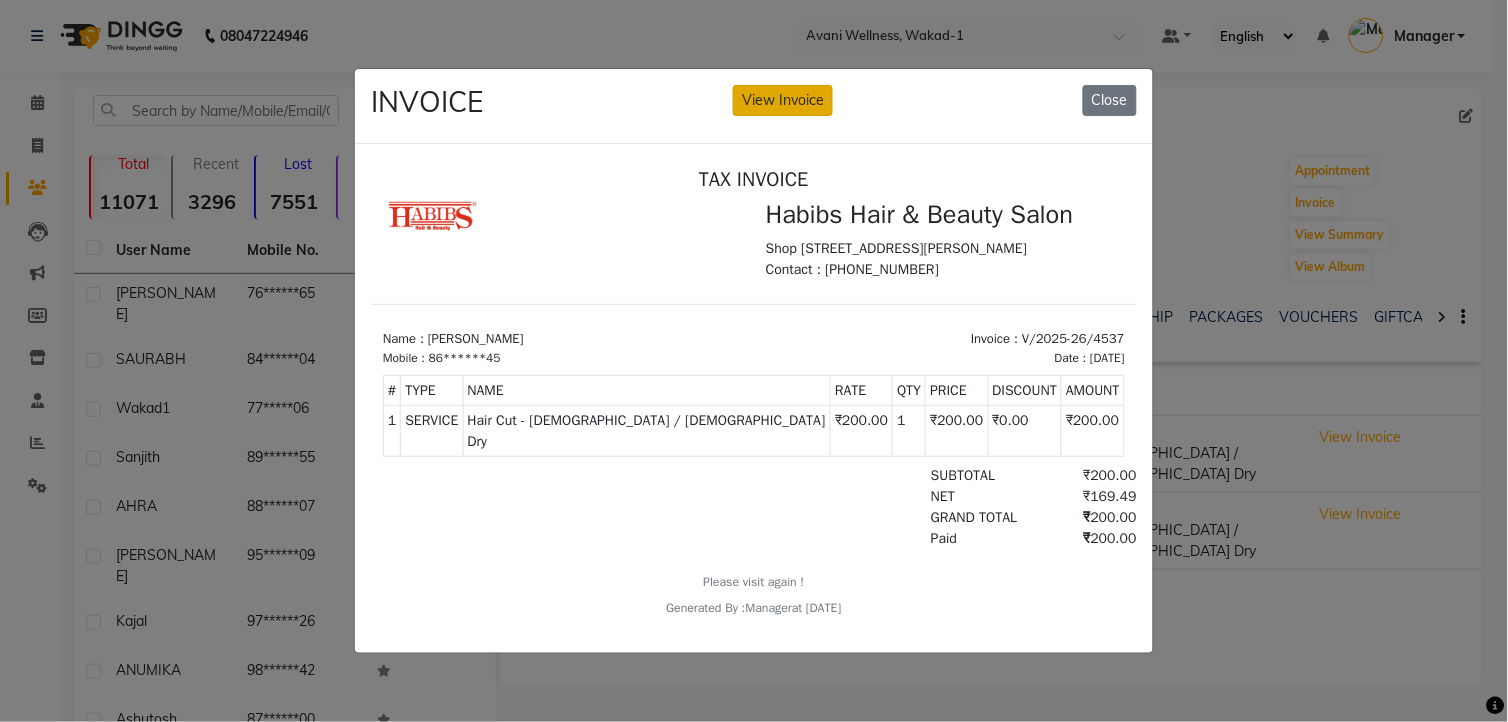 click on "View Invoice" 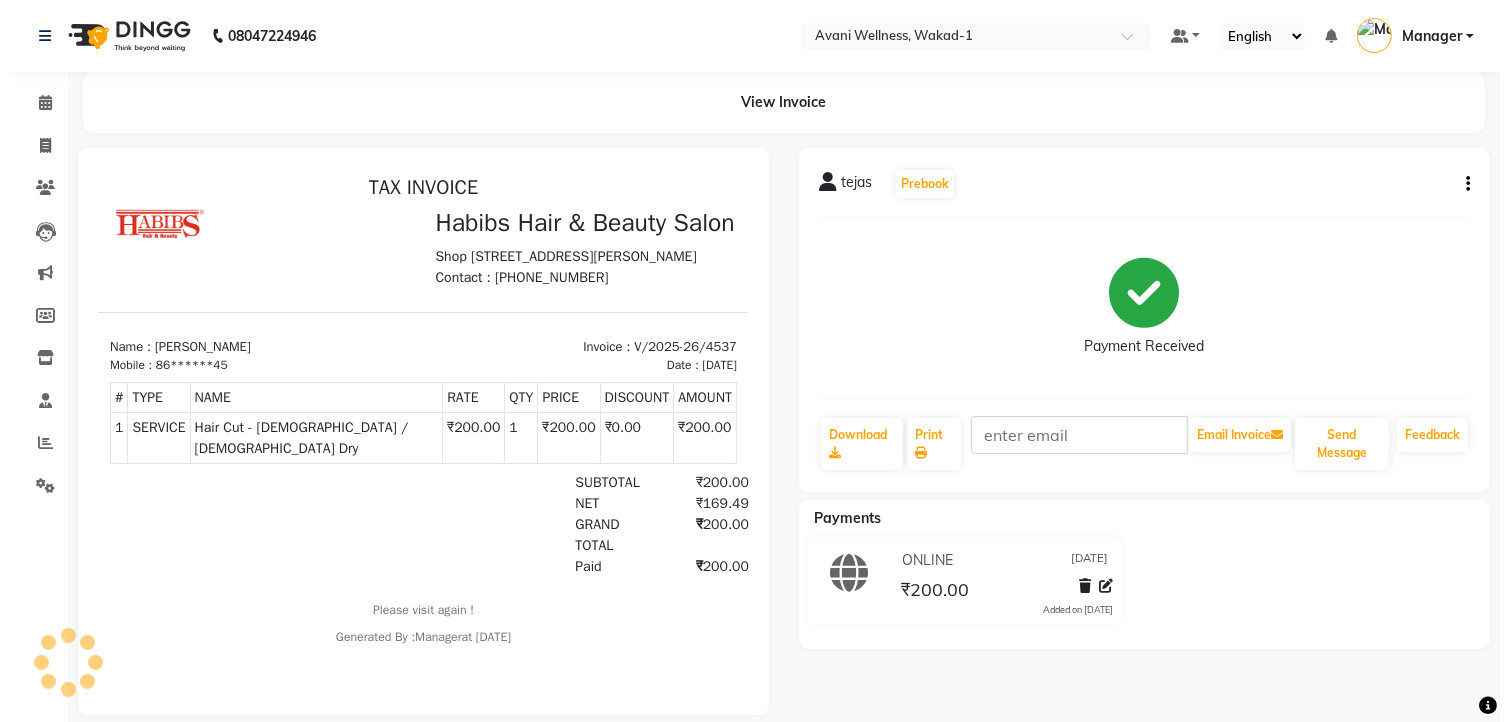scroll, scrollTop: 0, scrollLeft: 0, axis: both 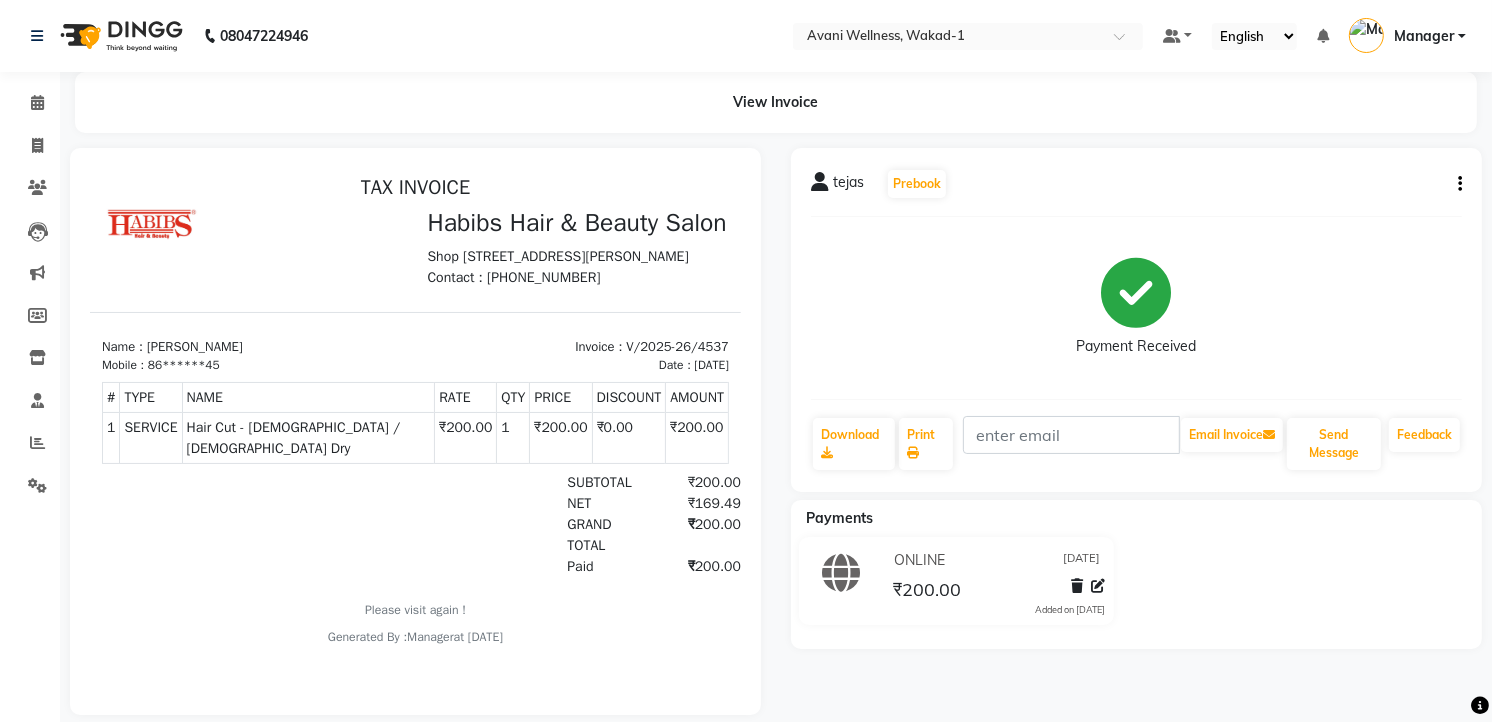 click on "tejas   Prebook   Payment Received  Download  Print   Email Invoice   Send Message Feedback" 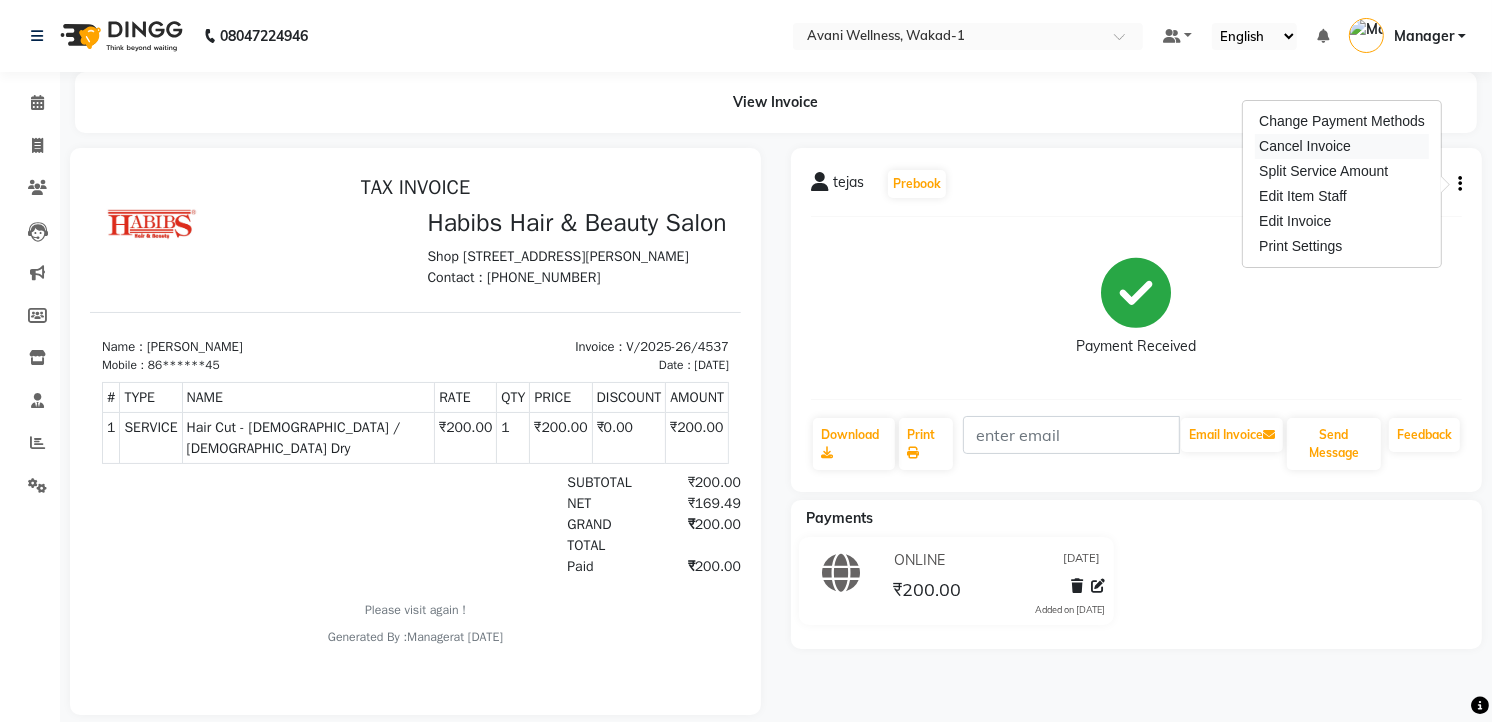 click on "Cancel Invoice" at bounding box center [1342, 146] 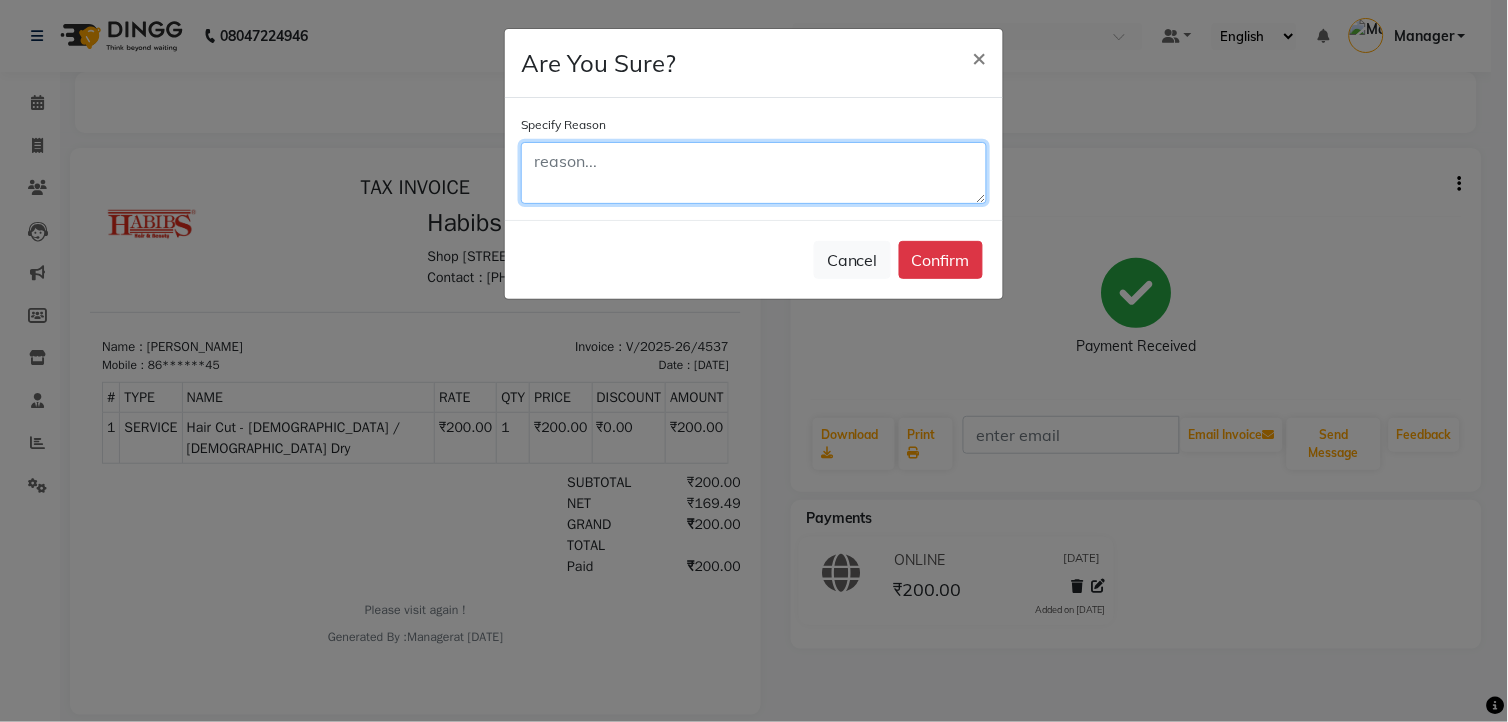 click 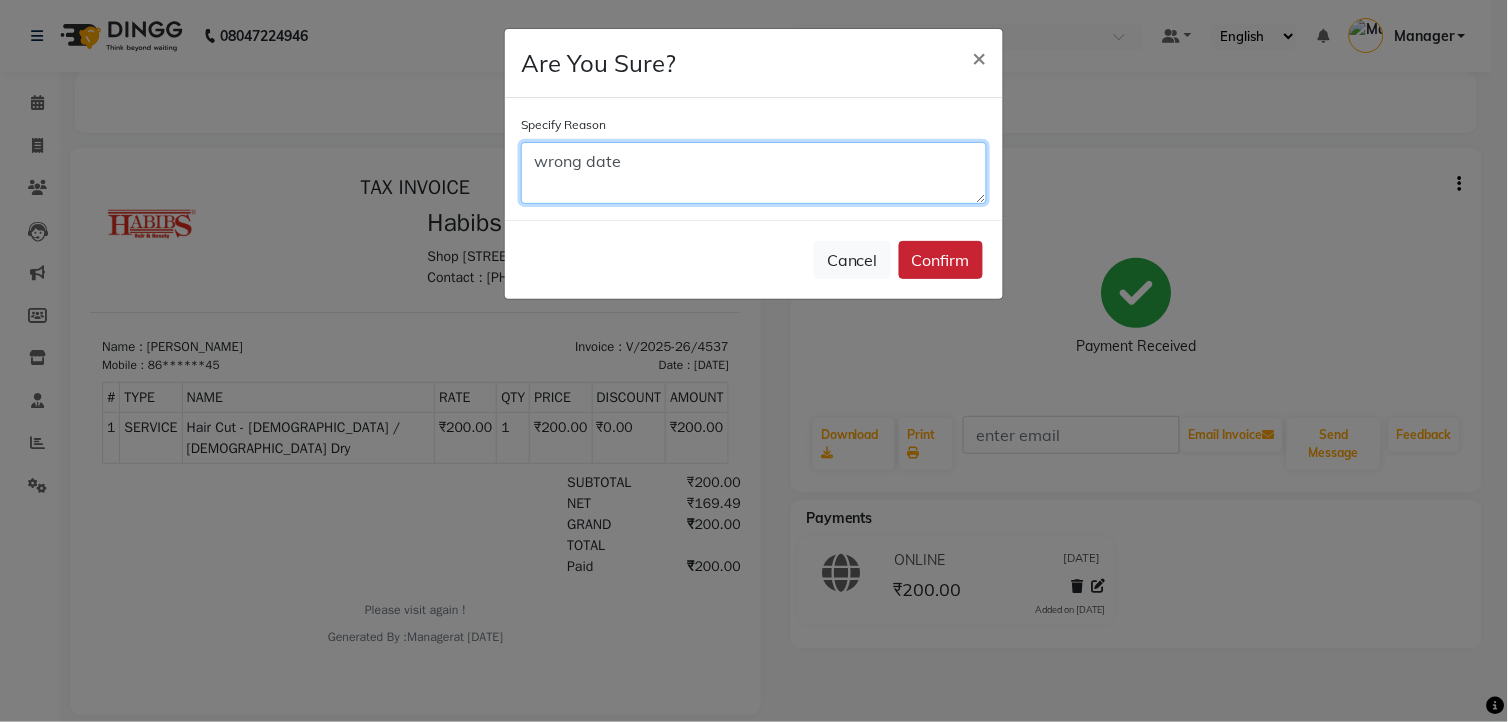type on "wrong date" 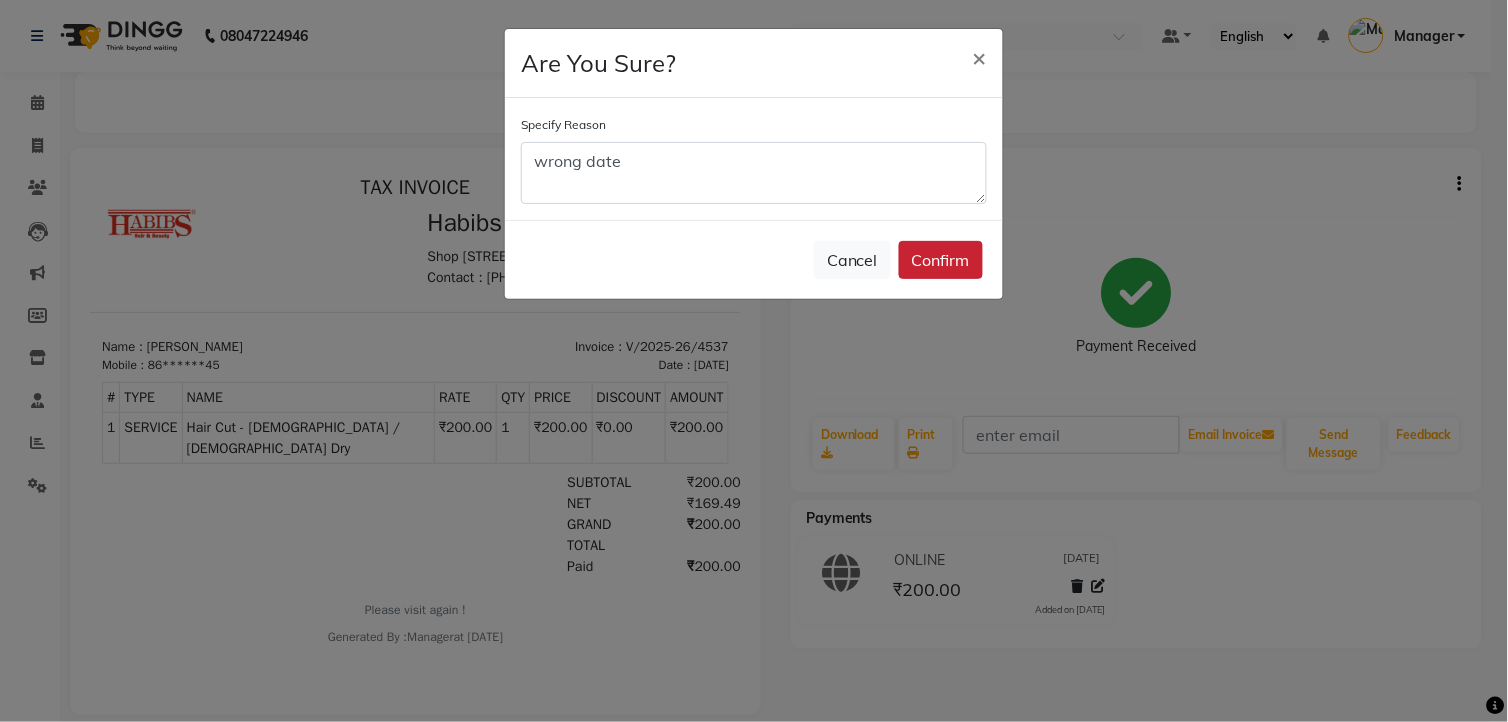 click on "Confirm" 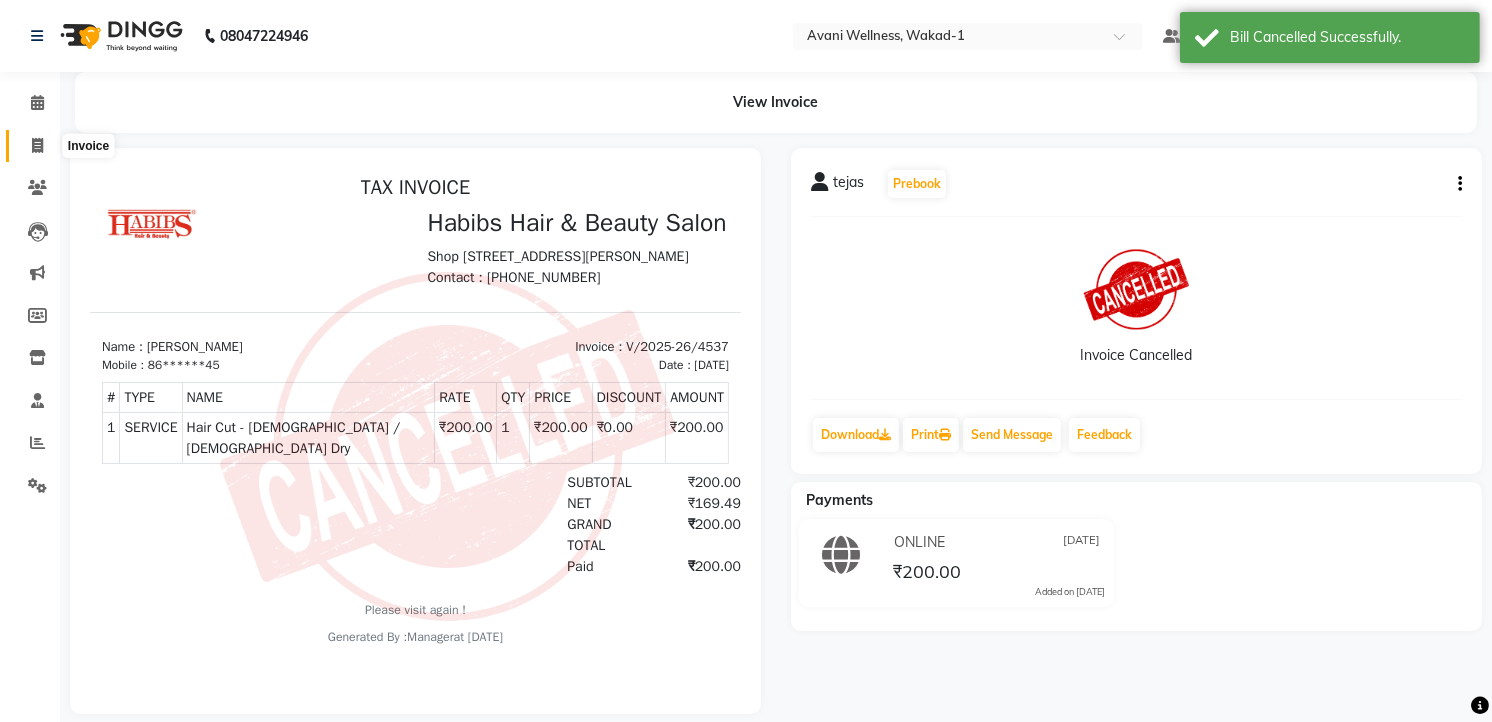 click 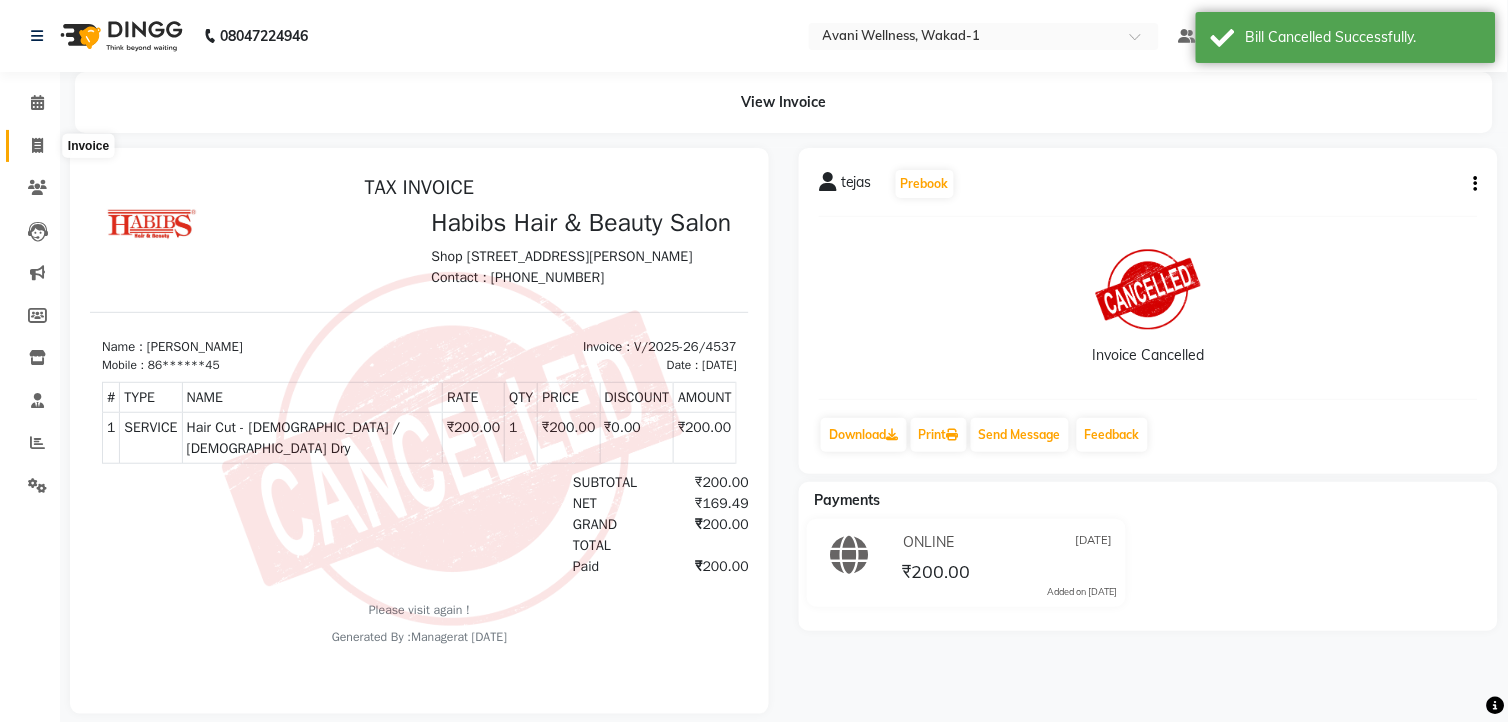 select on "4822" 